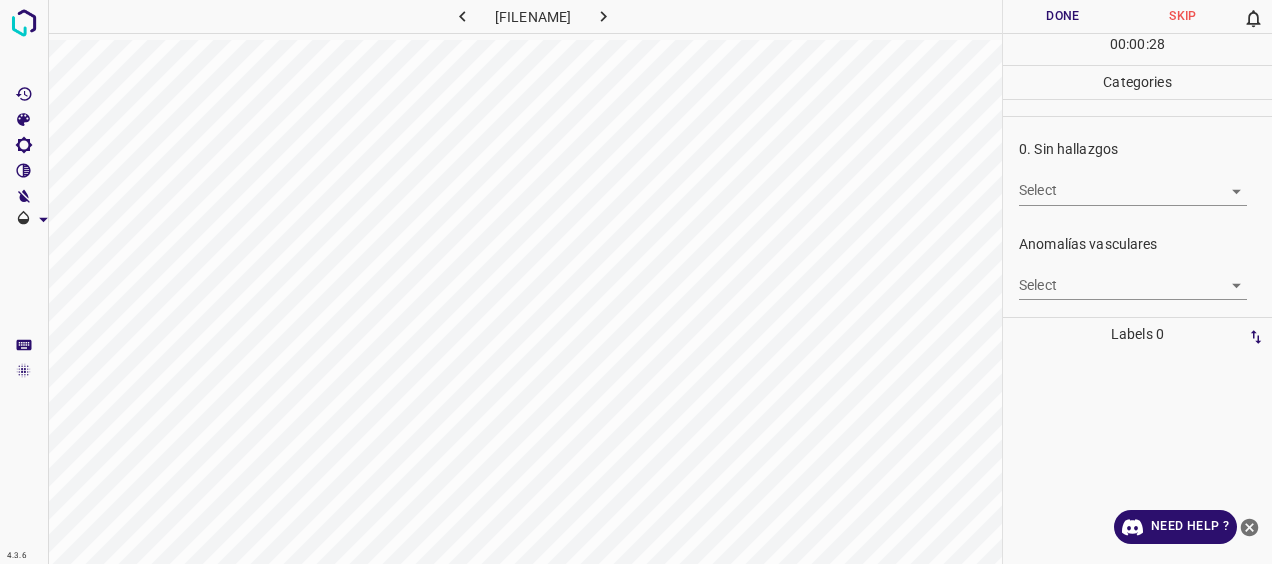 scroll, scrollTop: 0, scrollLeft: 0, axis: both 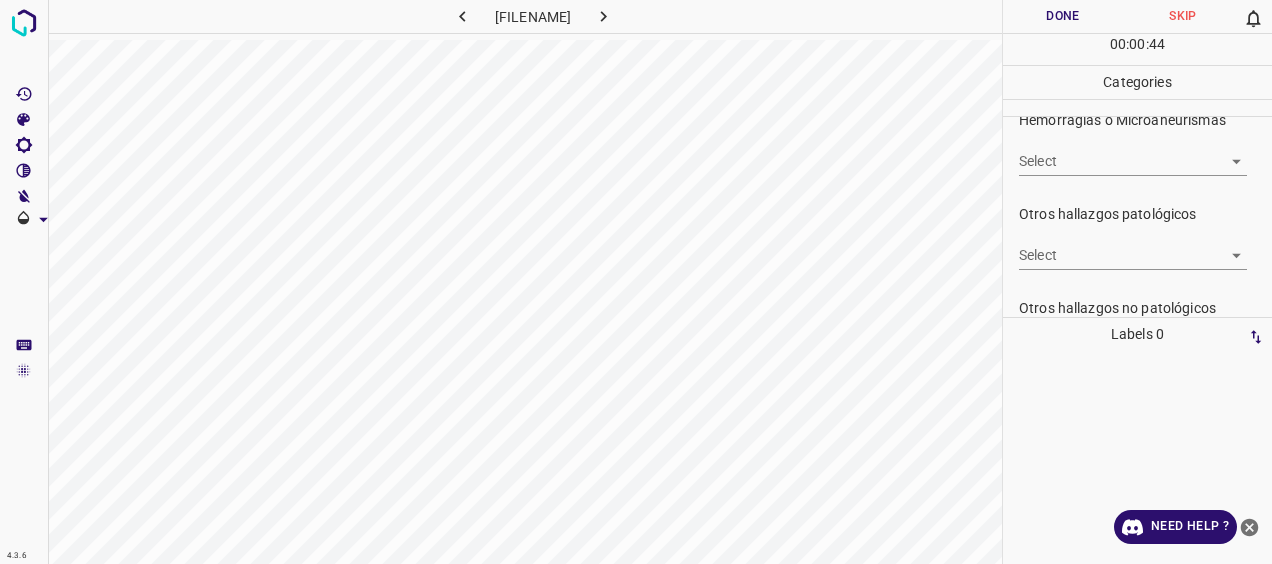 click on "4.3.6  20250219103647_2ce5f1fcb.jpg Done Skip 0 00   : 00   : 44   Categories 0. Sin hallazgos   Select ​ Anomalías vasculares   Select ​ Atrofias   Select ​ Drusas   Select ​ Exudados   Select ​ Hemorragias o Microaneurismas   Select ​ Otros hallazgos patológicos   Select ​ Otros hallazgos no patológicos   Select ​ Anomalías de disco óptico   Select ​ Elementos sin calidad suficiente   Select ​ Labels   0 Categories 1 0. Sin hallazgos 2 Anomalías vasculares 3 Atrofias 4 Drusas 5 Exudados 6 Hemorragias o Microaneurismas 7 Otros hallazgos patológicos 8 Otros hallazgos no patológicos 9 Anomalías de disco óptico 0 Elementos sin calidad suficiente Tools Space Change between modes (Draw & Edit) I Auto labeling R Restore zoom M Zoom in N Zoom out Delete Delete selecte label Filters Z Restore filters X Saturation filter C Brightness filter V Contrast filter B Gray scale filter General O Download Need Help ? - Text - Hide - Delete" at bounding box center (636, 282) 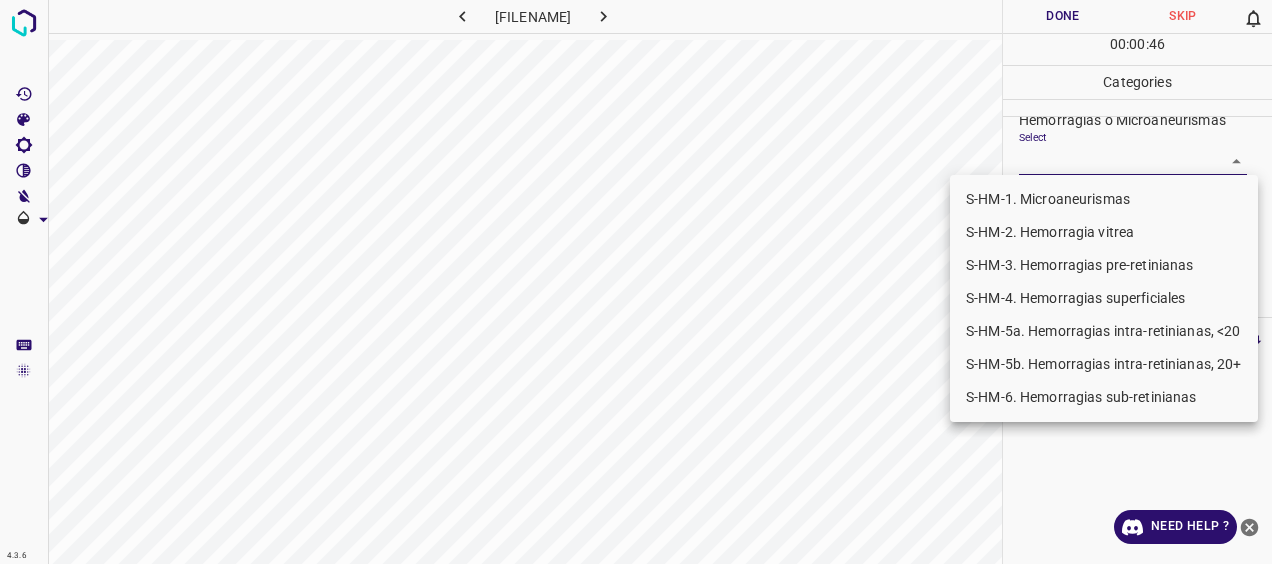 click on "S-HM-4. Hemorragias superficiales" at bounding box center (1104, 298) 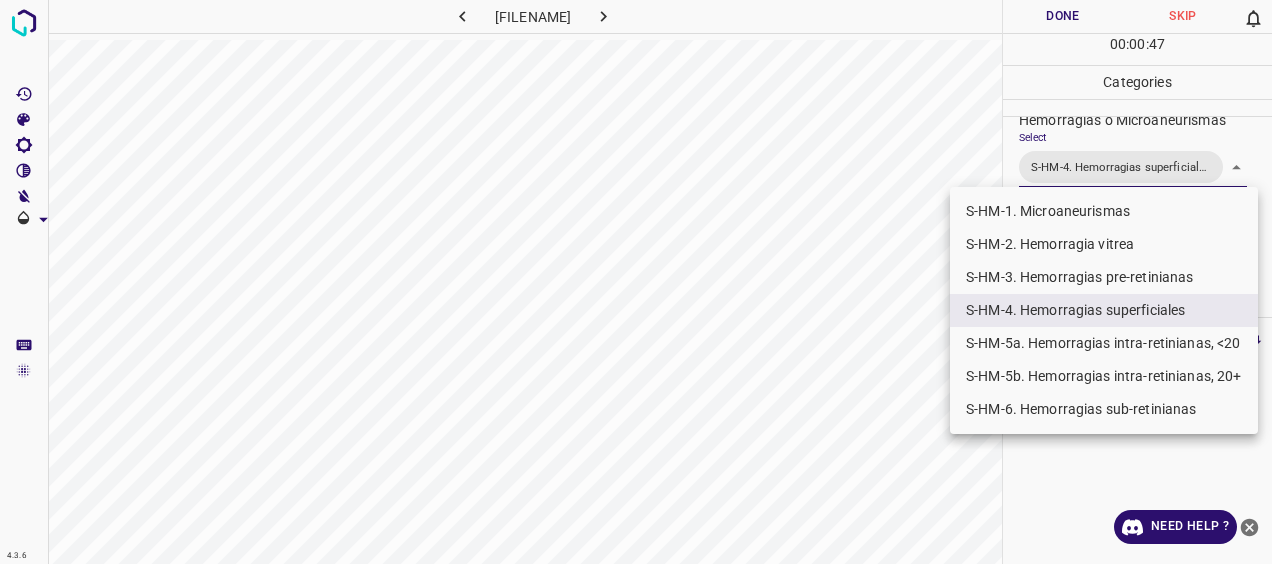 click at bounding box center (636, 282) 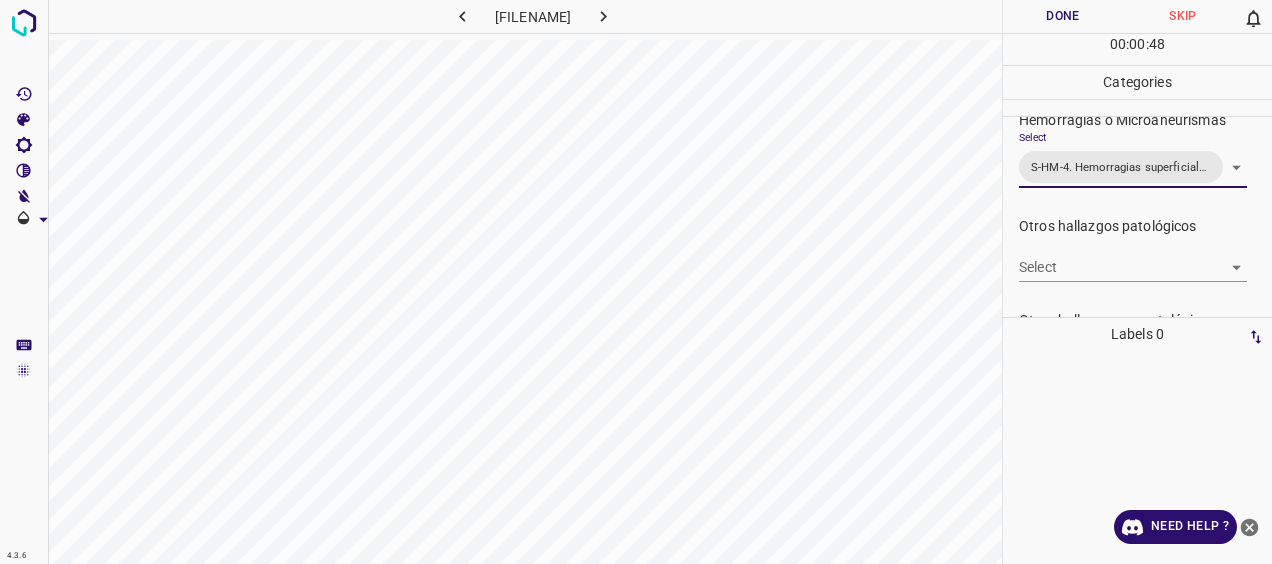 click on "Done" at bounding box center (1063, 16) 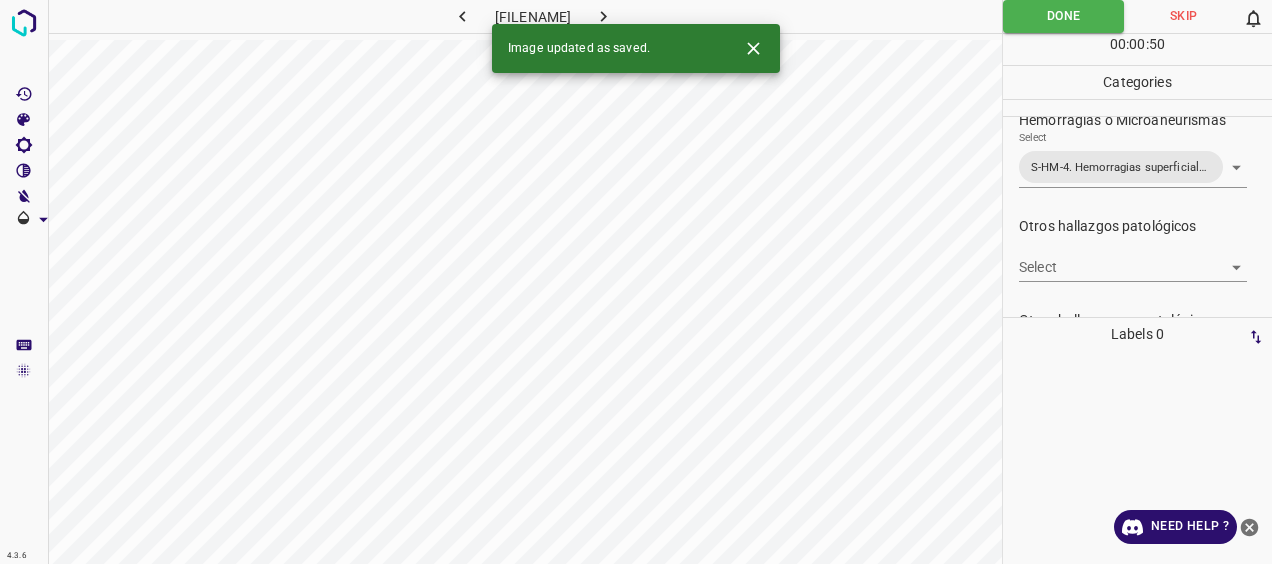 click at bounding box center [603, 16] 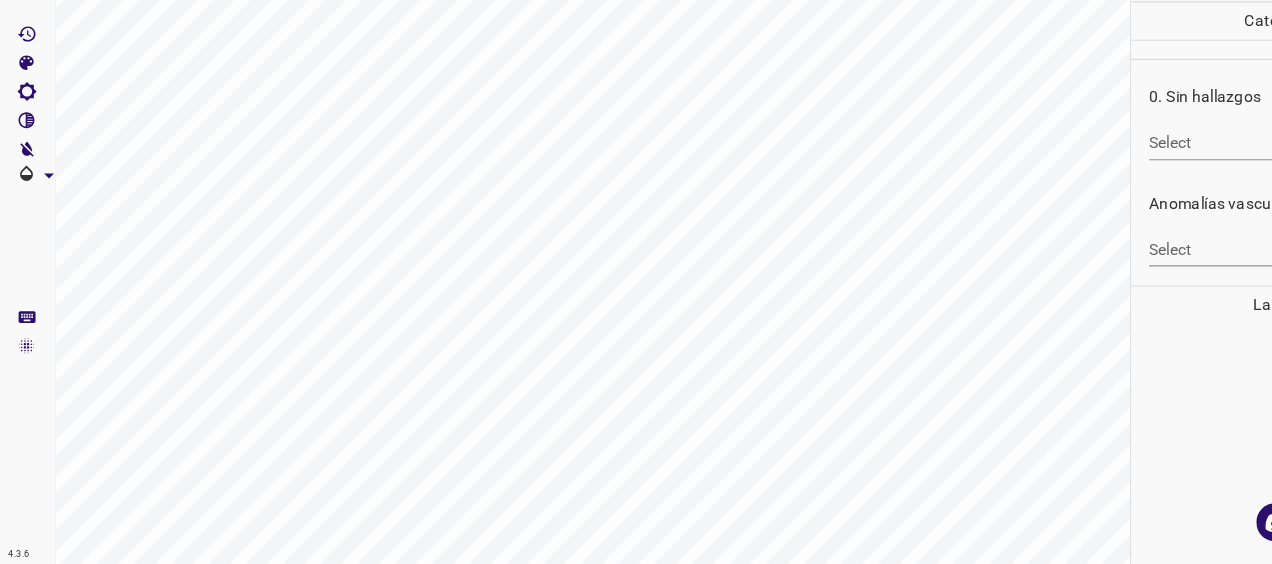 scroll, scrollTop: 0, scrollLeft: 0, axis: both 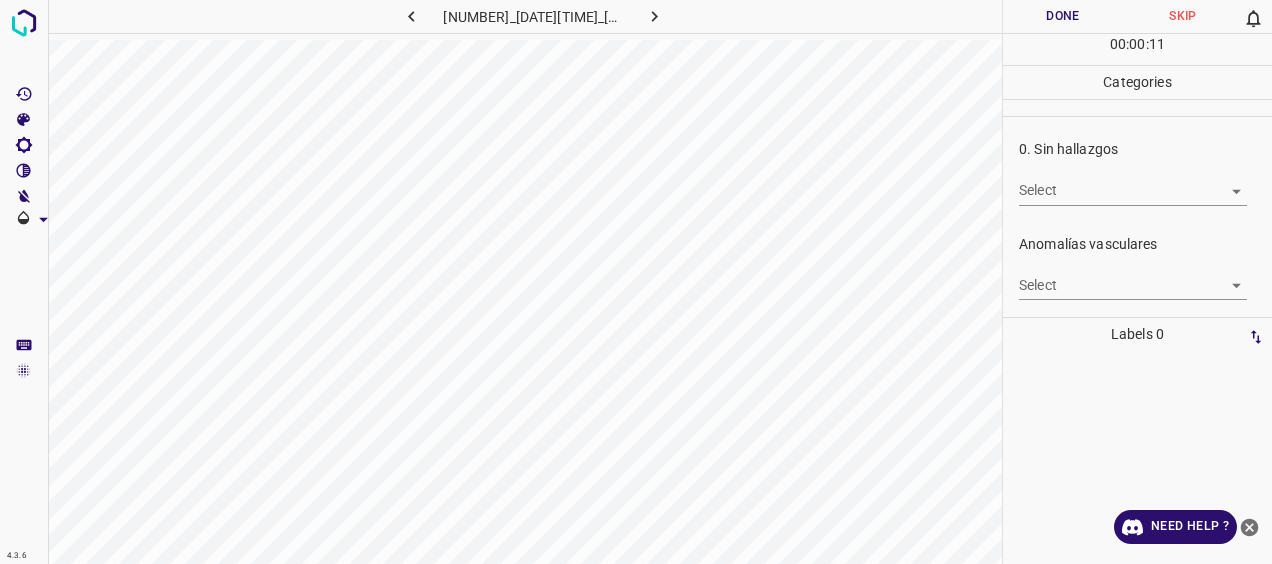 click on "Done" at bounding box center (1063, 16) 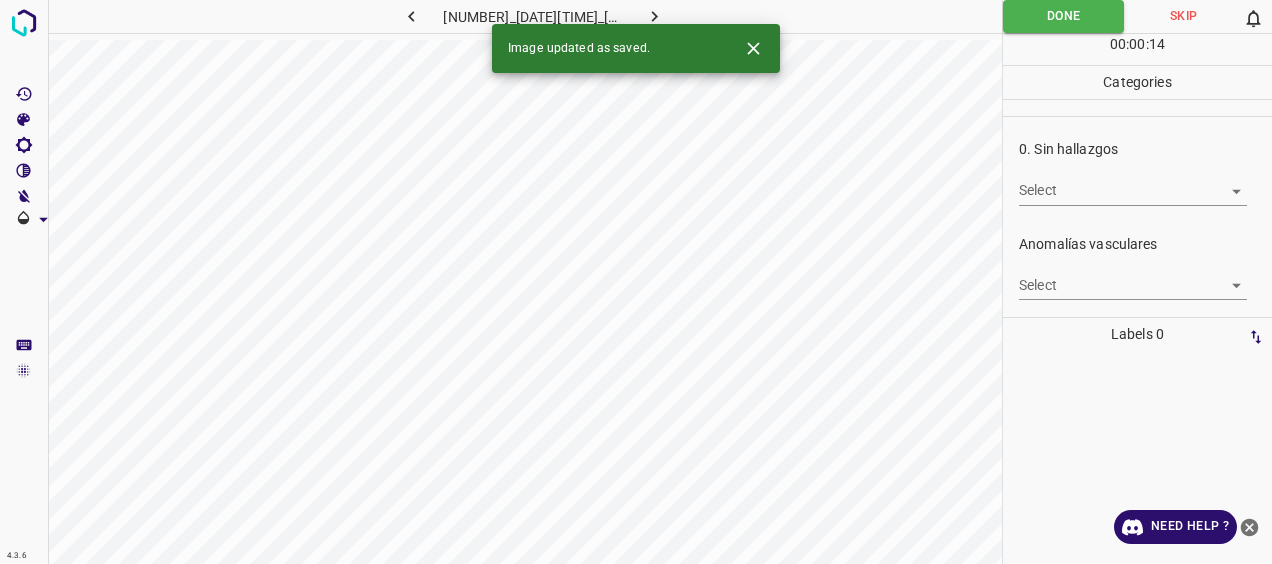 click at bounding box center (654, 16) 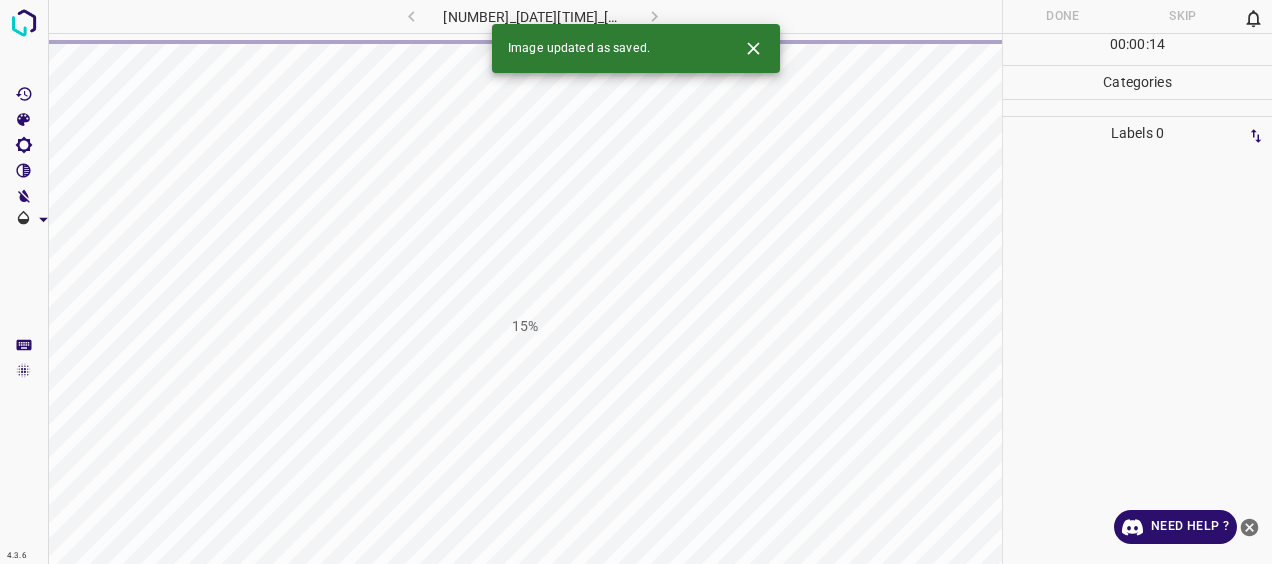click at bounding box center (1249, 527) 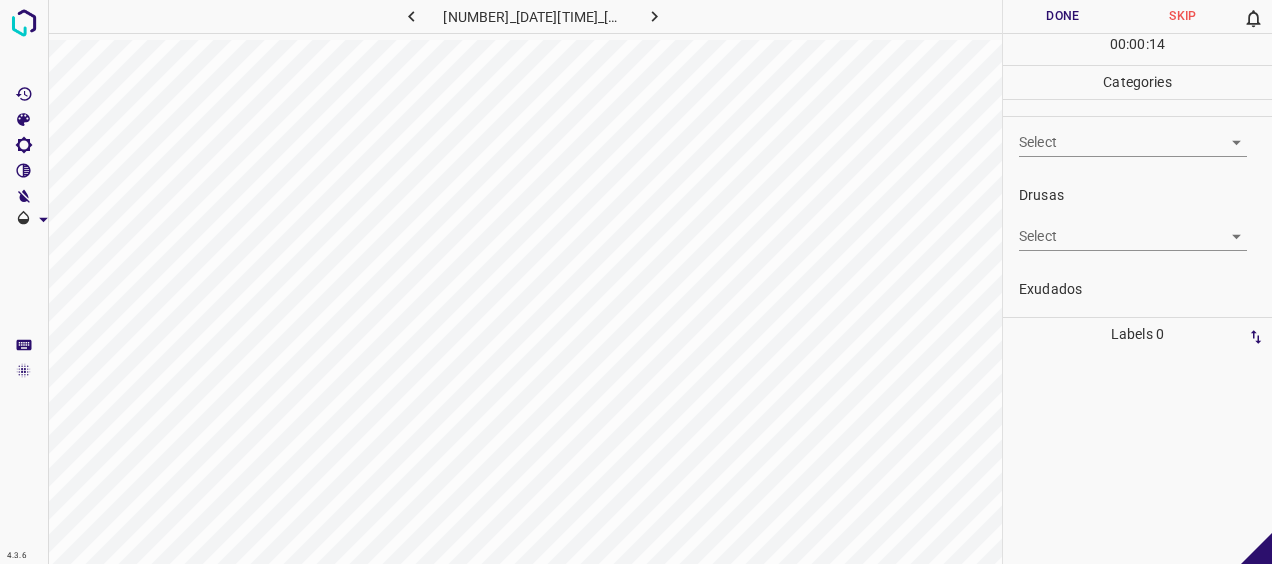 scroll, scrollTop: 757, scrollLeft: 0, axis: vertical 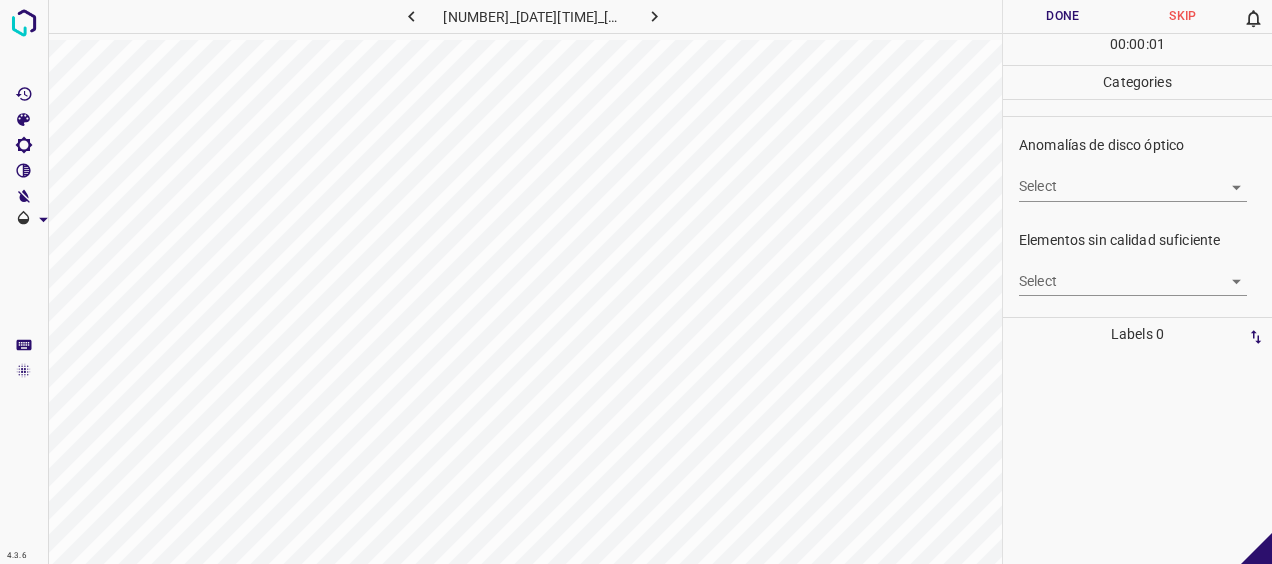 click on "4.3.6  [YEAR][DATE][TIME]_[HASH].jpg Done Skip 0 00   : 00   : 01   Categories 0. Sin hallazgos   Select ​ Anomalías vasculares   Select ​ Atrofias   Select ​ Drusas   Select ​ Exudados   Select ​ Hemorragias o Microaneurismas   Select ​ Otros hallazgos patológicos   Select ​ Otros hallazgos no patológicos   Select ​ Anomalías de disco óptico   Select ​ Elementos sin calidad suficiente   Select ​ Labels   0 Categories 1 0. Sin hallazgos 2 Anomalías vasculares 3 Atrofias 4 Drusas 5 Exudados 6 Hemorragias o Microaneurismas 7 Otros hallazgos patológicos 8 Otros hallazgos no patológicos 9 Anomalías de disco óptico 0 Elementos sin calidad suficiente Tools Space Change between modes (Draw & Edit) I Auto labeling R Restore zoom M Zoom in N Zoom out Delete Delete selecte label Filters Z Restore filters X Saturation filter C Brightness filter V Contrast filter B Gray scale filter General O Download - Text - Hide - Delete" at bounding box center (636, 282) 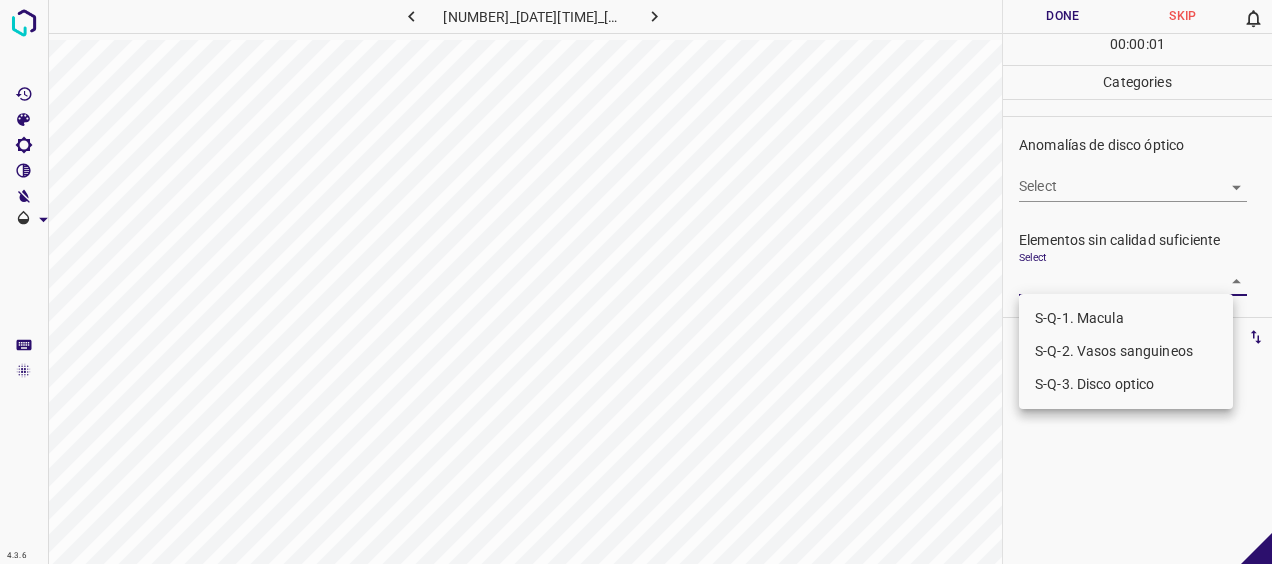 click on "S-Q-1. Macula" at bounding box center [1126, 318] 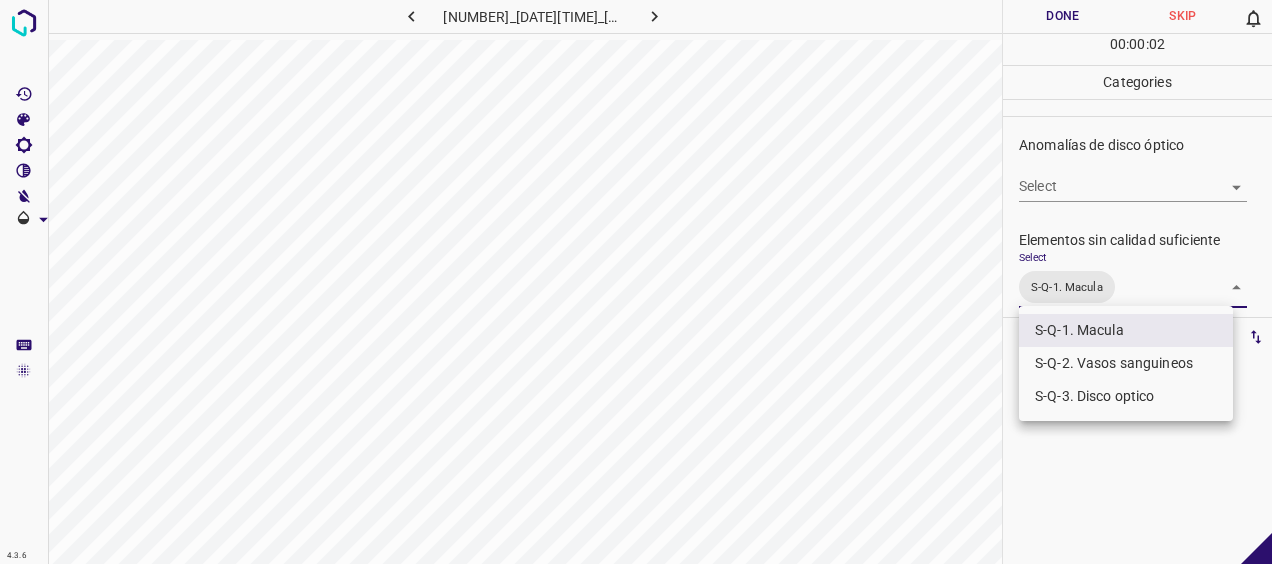 click on "S-Q-2. Vasos sanguineos" at bounding box center [1126, 363] 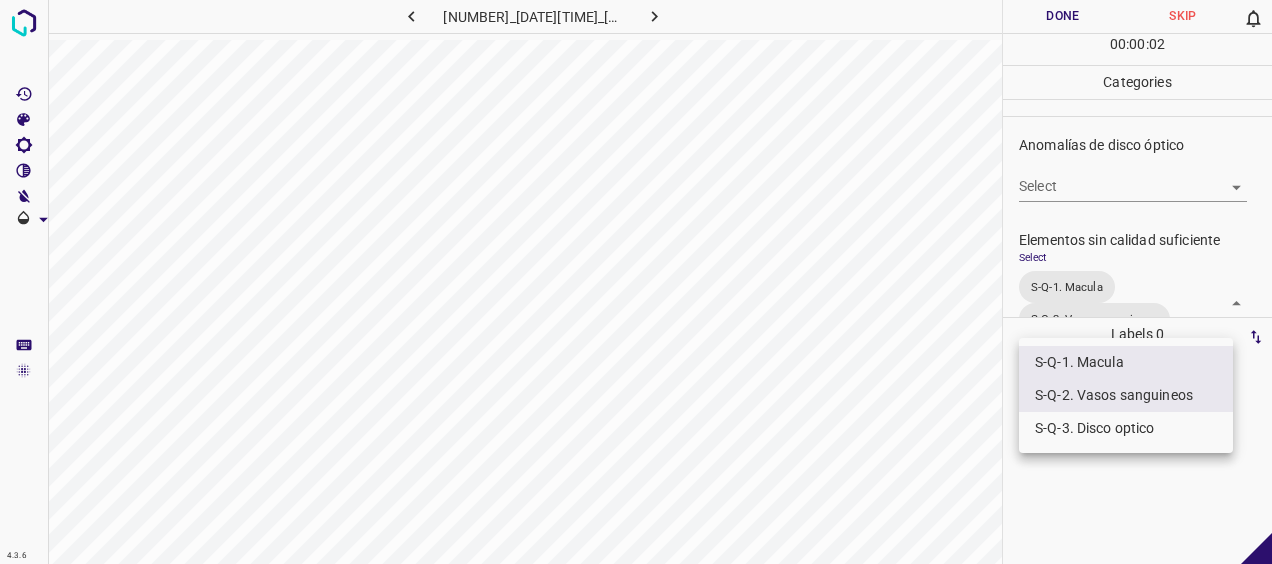 click on "S-Q-3. Disco optico" at bounding box center (1126, 428) 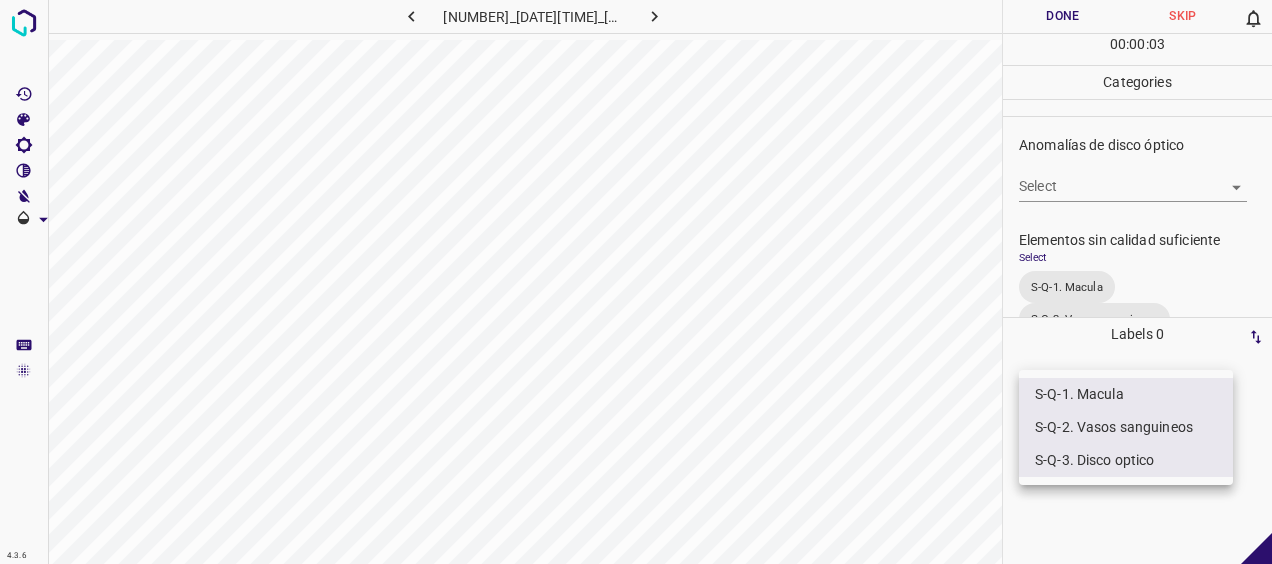 click at bounding box center [636, 282] 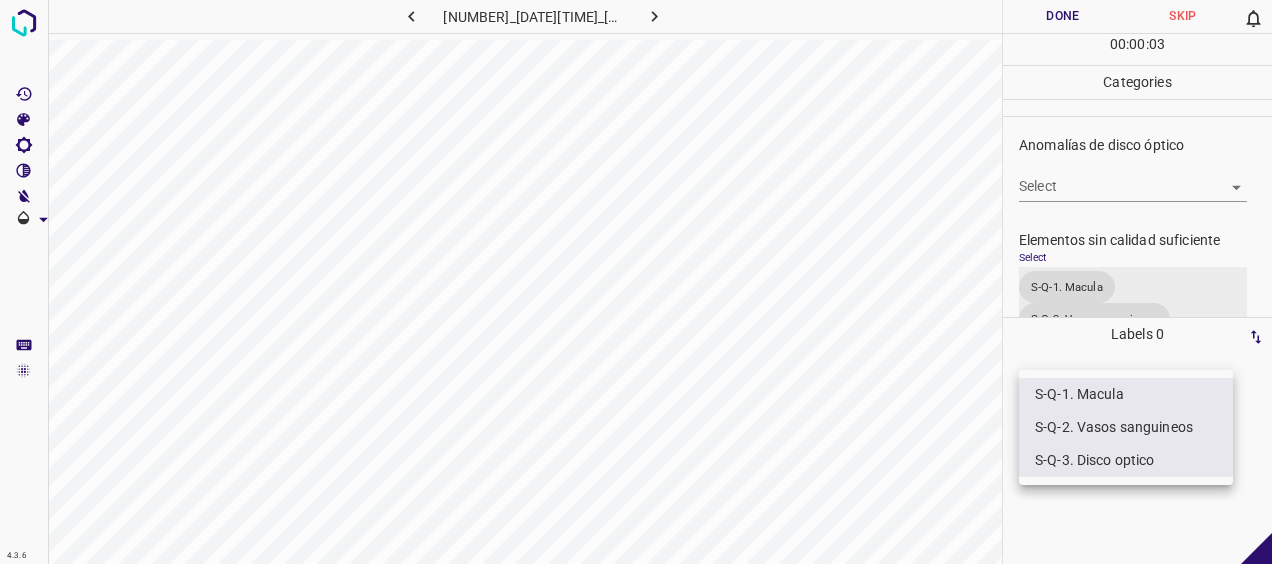 scroll, scrollTop: 811, scrollLeft: 0, axis: vertical 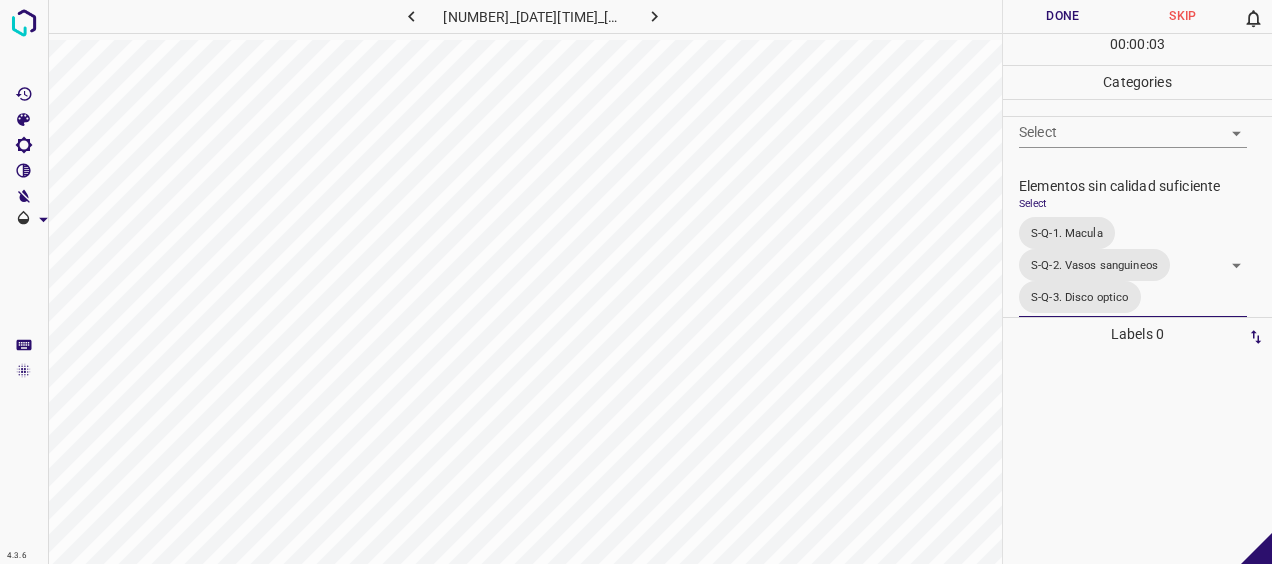 click on "Done" at bounding box center (1063, 16) 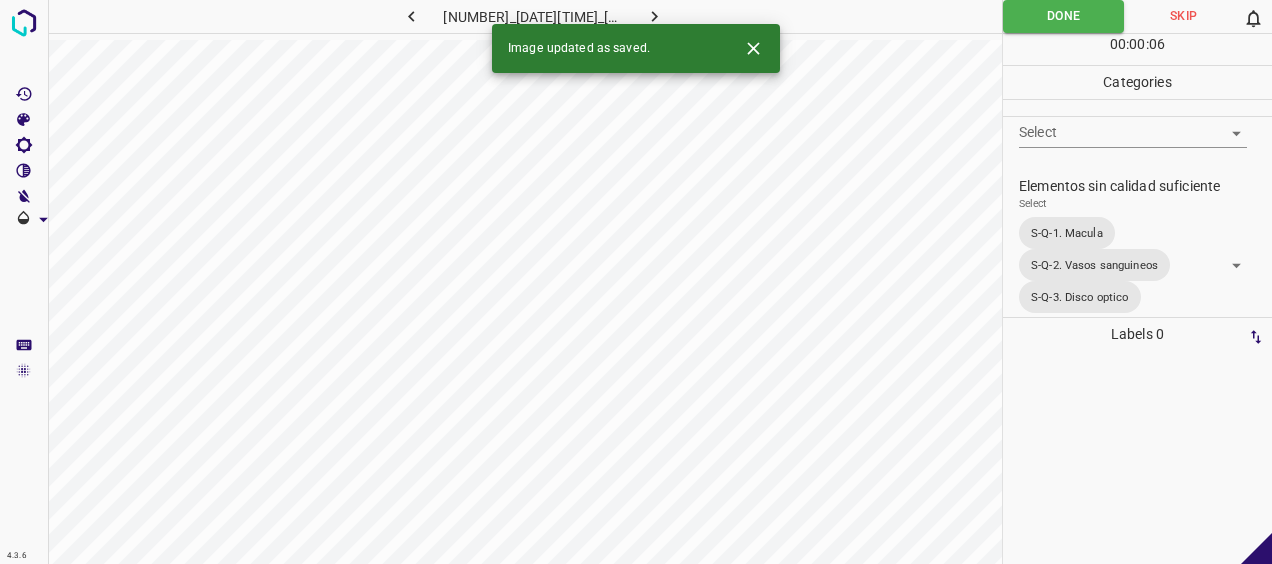 click at bounding box center [655, 16] 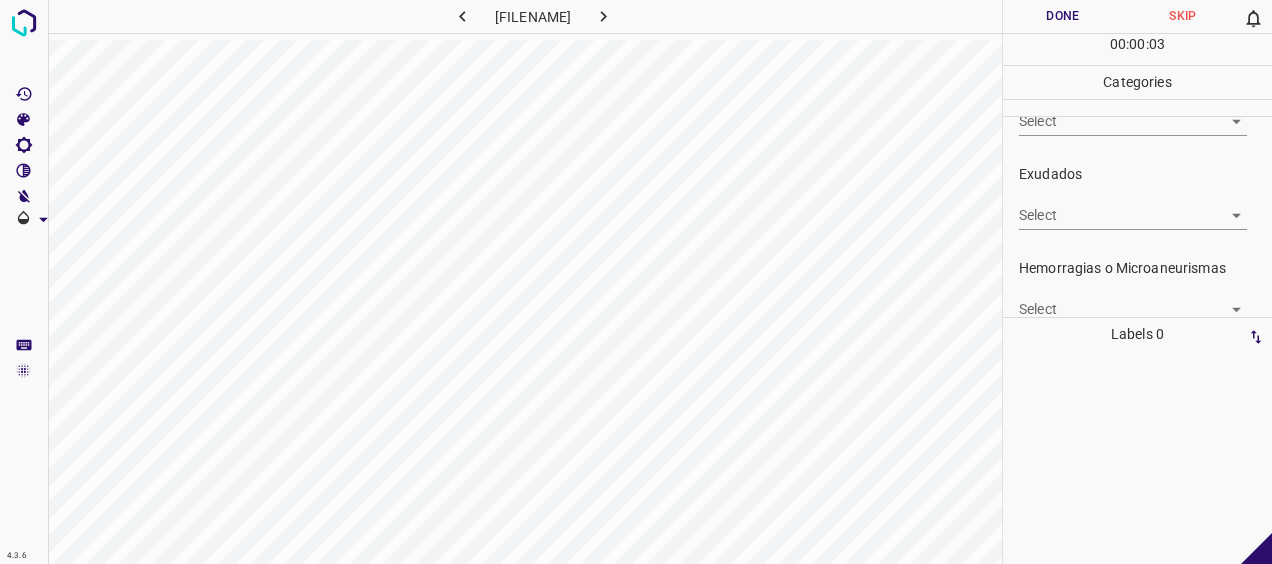 scroll, scrollTop: 375, scrollLeft: 0, axis: vertical 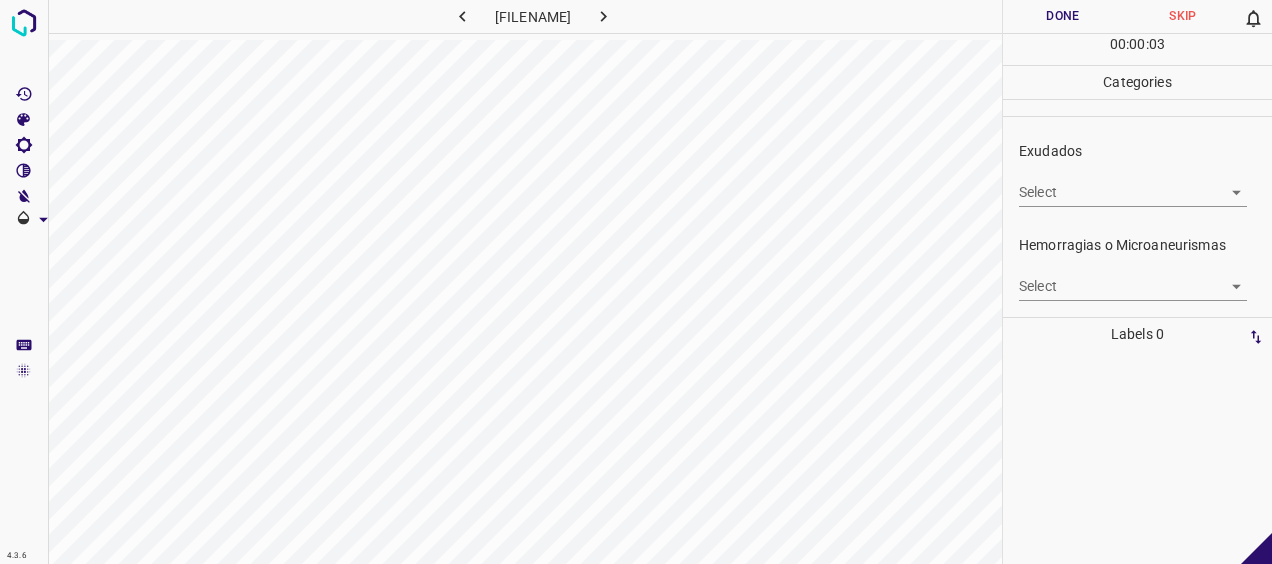 click on "4.3.6  [NUMBER]_[DATE][TIME]_[HASH].jpg Done Skip 0 00   : 00   : 03   Categories 0. Sin hallazgos   Select ​ Anomalías vasculares   Select ​ Atrofias   Select ​ Drusas   Select ​ Exudados   Select ​ Hemorragias o Microaneurismas   Select ​ Otros hallazgos patológicos   Select ​ Otros hallazgos no patológicos   Select ​ Anomalías de disco óptico   Select ​ Elementos sin calidad suficiente   Select ​ Labels   0 Categories 1 0. Sin hallazgos 2 Anomalías vasculares 3 Atrofias 4 Drusas 5 Exudados 6 Hemorragias o Microaneurismas 7 Otros hallazgos patológicos 8 Otros hallazgos no patológicos 9 Anomalías de disco óptico 0 Elementos sin calidad suficiente Tools Space Change between modes (Draw & Edit) I Auto labeling R Restore zoom M Zoom in N Zoom out Delete Delete selecte label Filters Z Restore filters X Saturation filter C Brightness filter V Contrast filter B Gray scale filter General O Download - Text - Hide - Delete" at bounding box center [636, 282] 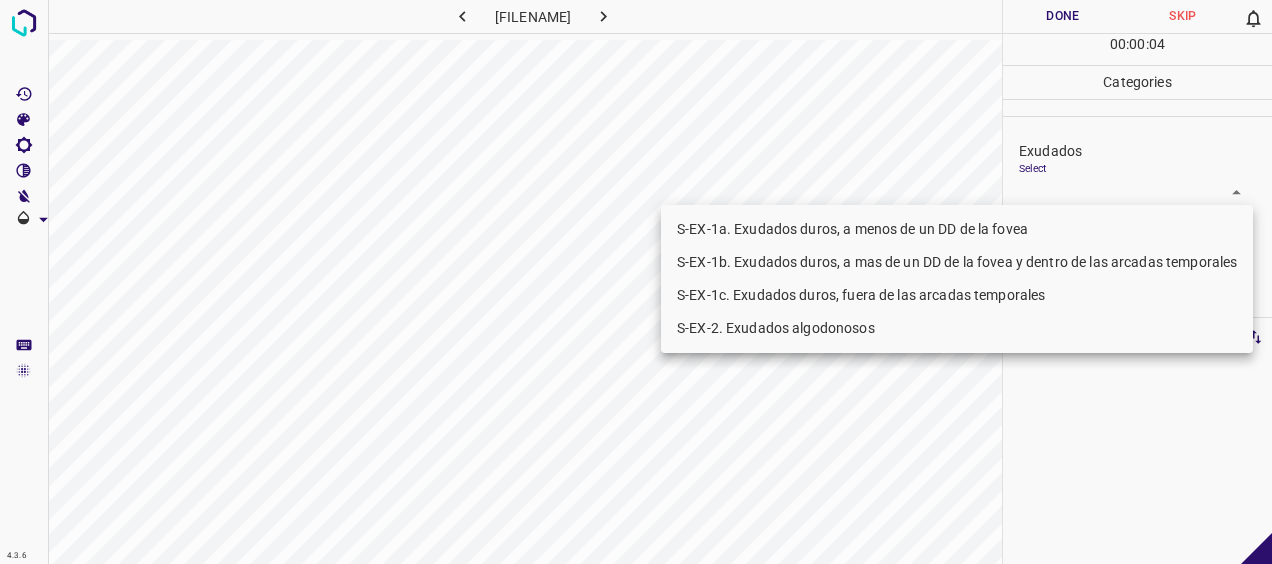 click on "S-EX-1a. Exudados duros, a menos de un DD de la fovea" at bounding box center (957, 229) 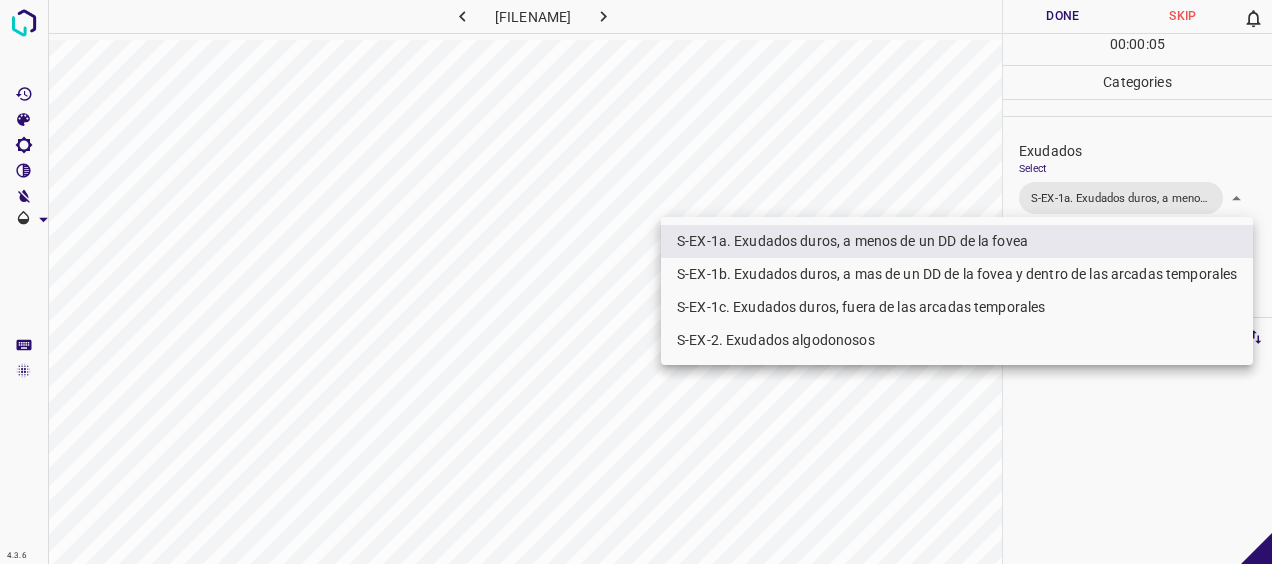 click on "S-EX-1b. Exudados duros, a mas de un DD de la fovea y dentro de las arcadas temporales" at bounding box center [957, 274] 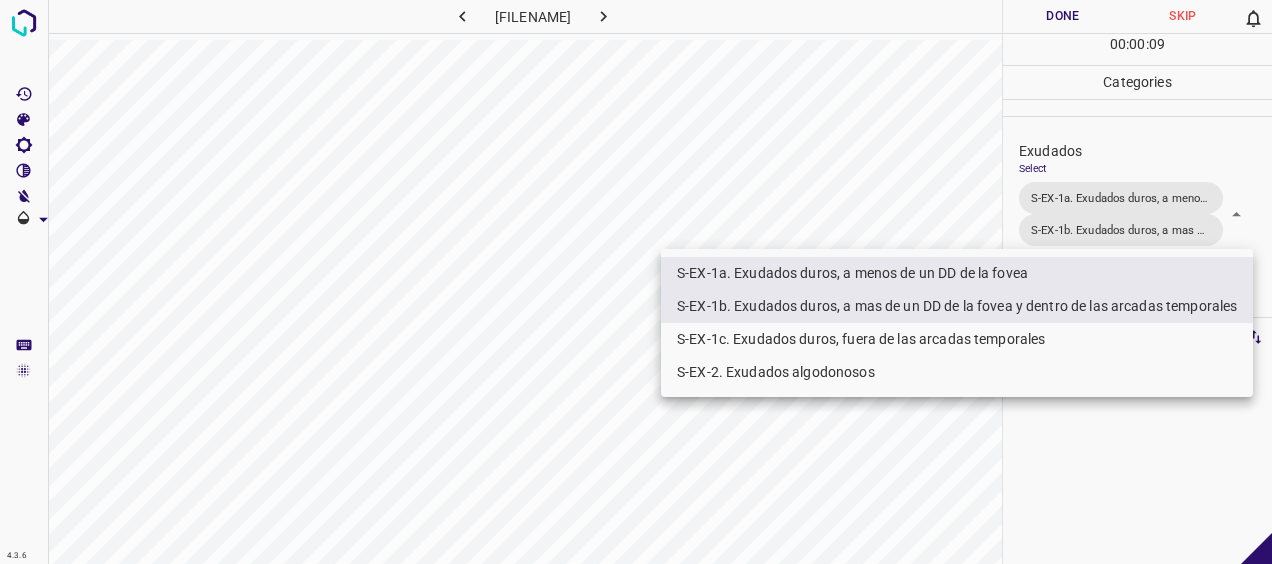 click at bounding box center [636, 282] 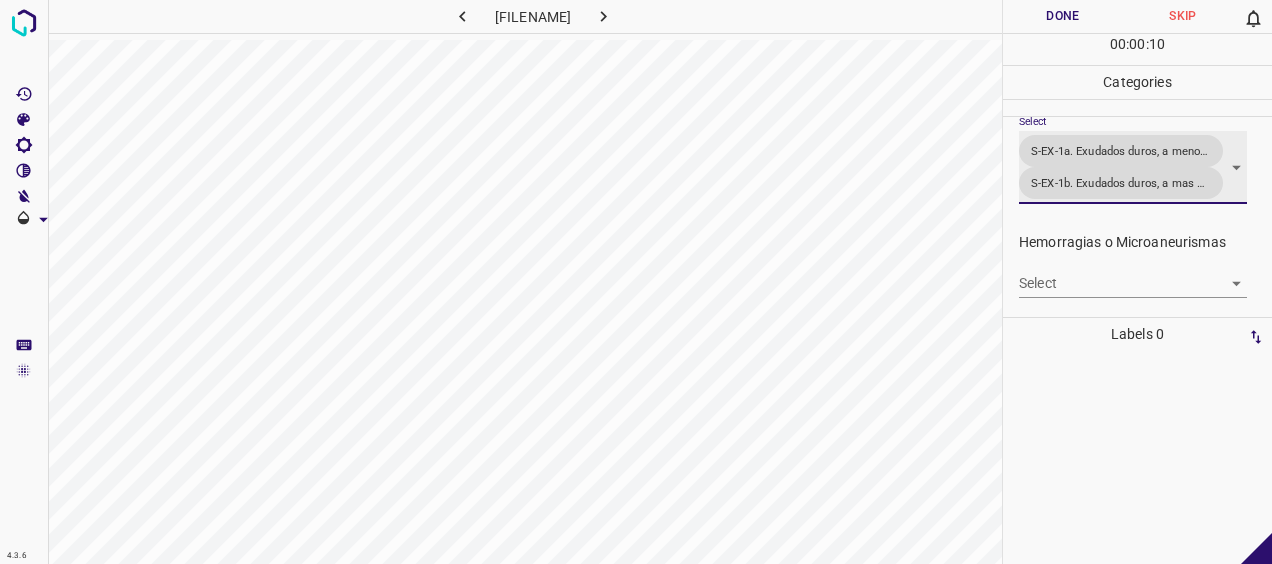 scroll, scrollTop: 464, scrollLeft: 0, axis: vertical 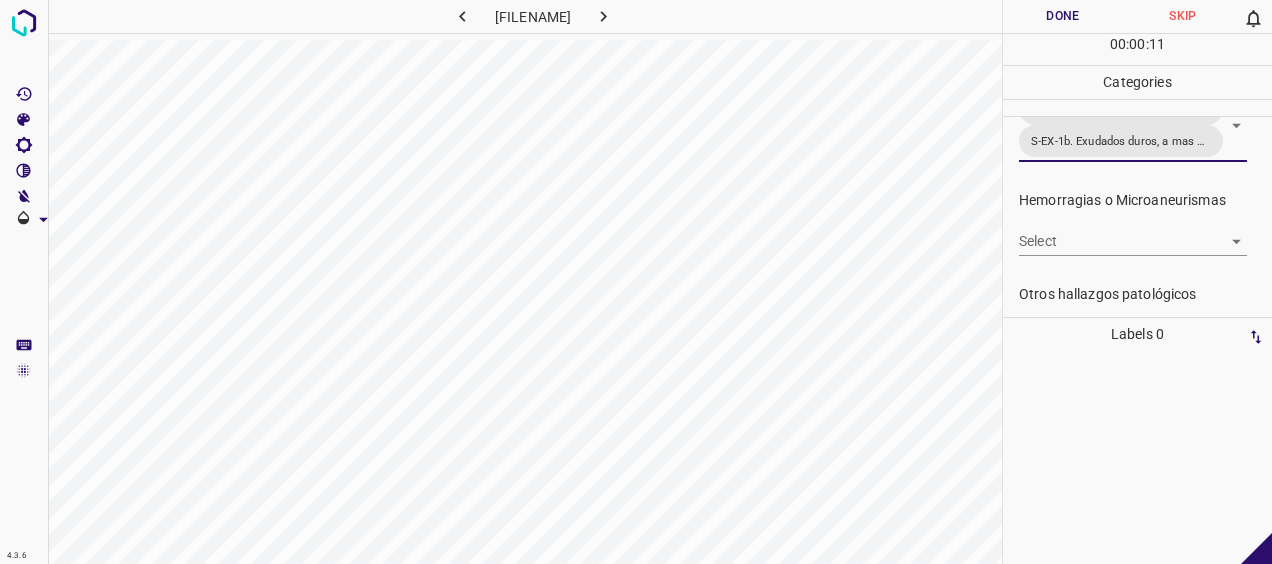 click on "4.3.6  1895_20250117104754641402002001.jpg Done Skip 0 00   : 00   : 11   Categories 0. Sin hallazgos   Select ​ Anomalías vasculares   Select ​ Atrofias   Select ​ Drusas   Select ​ Exudados   Select S-EX-1a. Exudados duros, a menos de un DD de la fovea S-EX-1b. Exudados duros, a mas de un DD de la fovea y dentro de las arcadas temporales S-EX-1a. Exudados duros, a menos de un DD de la fovea,S-EX-1b. Exudados duros, a mas de un DD de la fovea y dentro de las arcadas temporales Hemorragias o Microaneurismas   Select ​ Otros hallazgos patológicos   Select ​ Otros hallazgos no patológicos   Select ​ Anomalías de disco óptico   Select ​ Elementos sin calidad suficiente   Select ​ Labels   0 Categories 1 0. Sin hallazgos 2 Anomalías vasculares 3 Atrofias 4 Drusas 5 Exudados 6 Hemorragias o Microaneurismas 7 Otros hallazgos patológicos 8 Otros hallazgos no patológicos 9 Anomalías de disco óptico 0 Elementos sin calidad suficiente Tools Space Change between modes (Draw & Edit) I R M N Z" at bounding box center [636, 282] 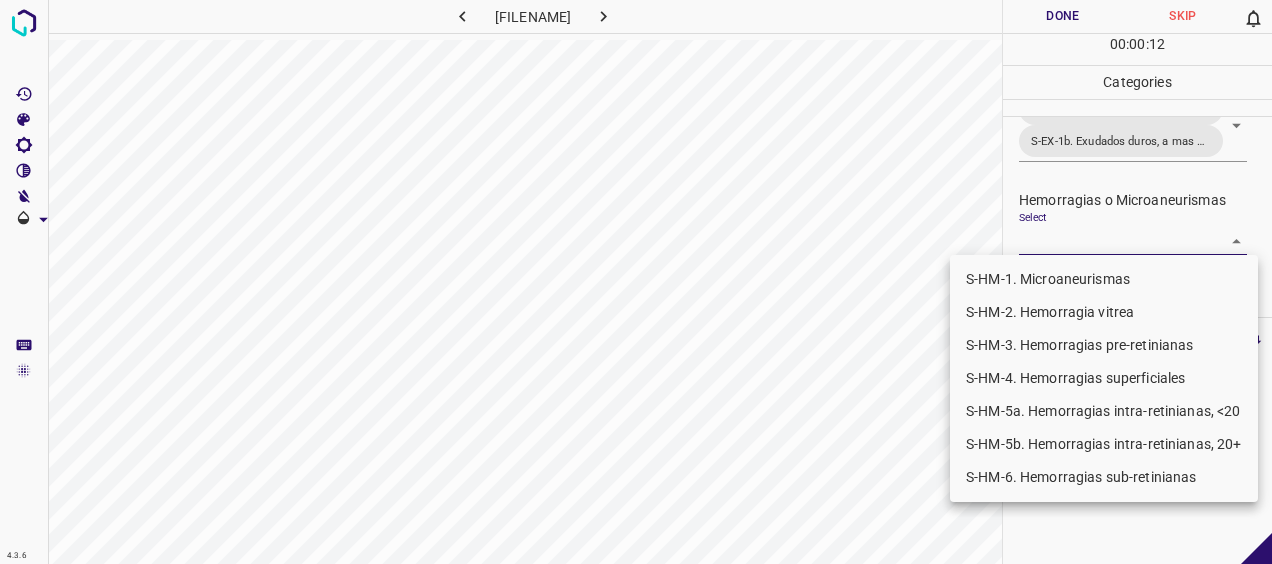 click on "S-HM-4. Hemorragias superficiales" at bounding box center [1104, 378] 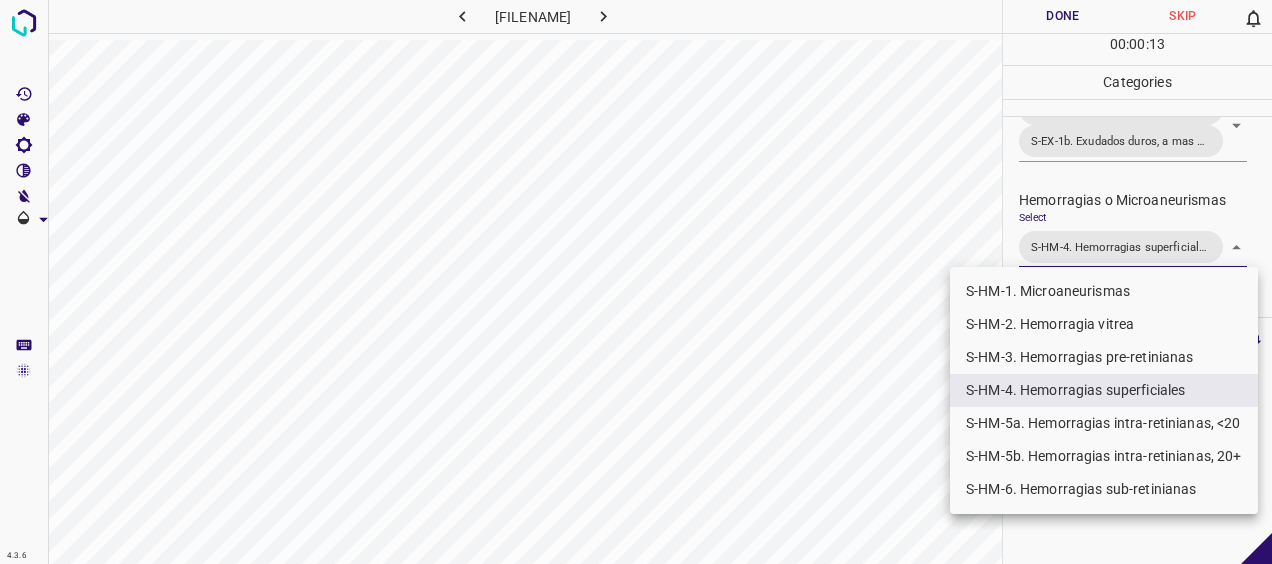 click on "S-HM-5a. Hemorragias intra-retinianas, <20" at bounding box center (1104, 423) 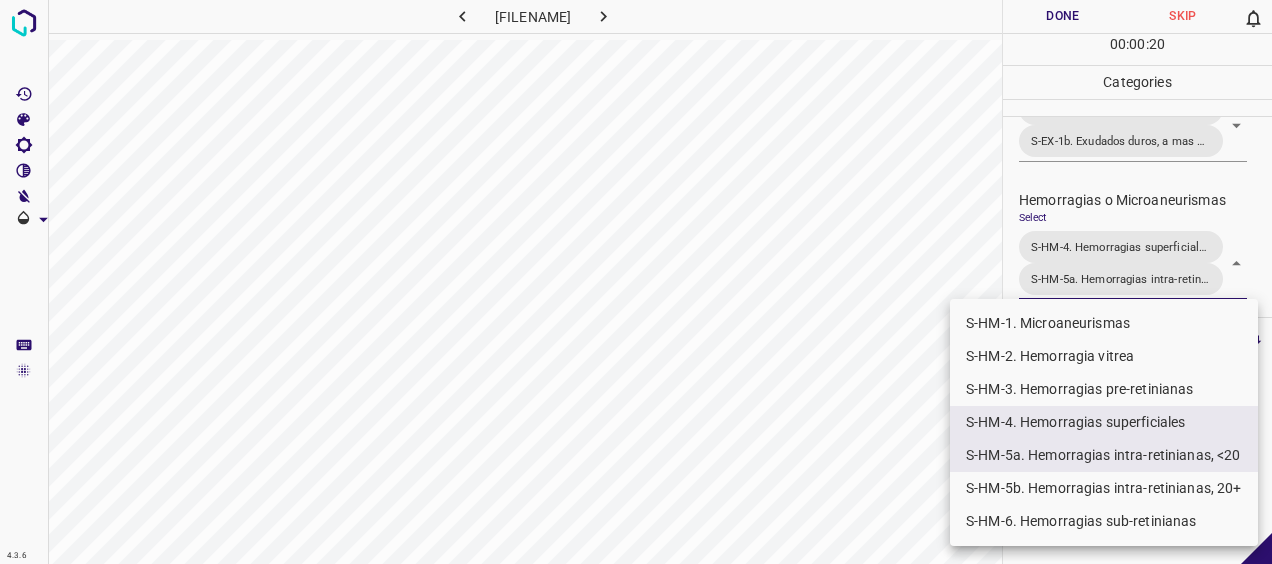 click on "S-HM-4. Hemorragias superficiales" at bounding box center (1104, 422) 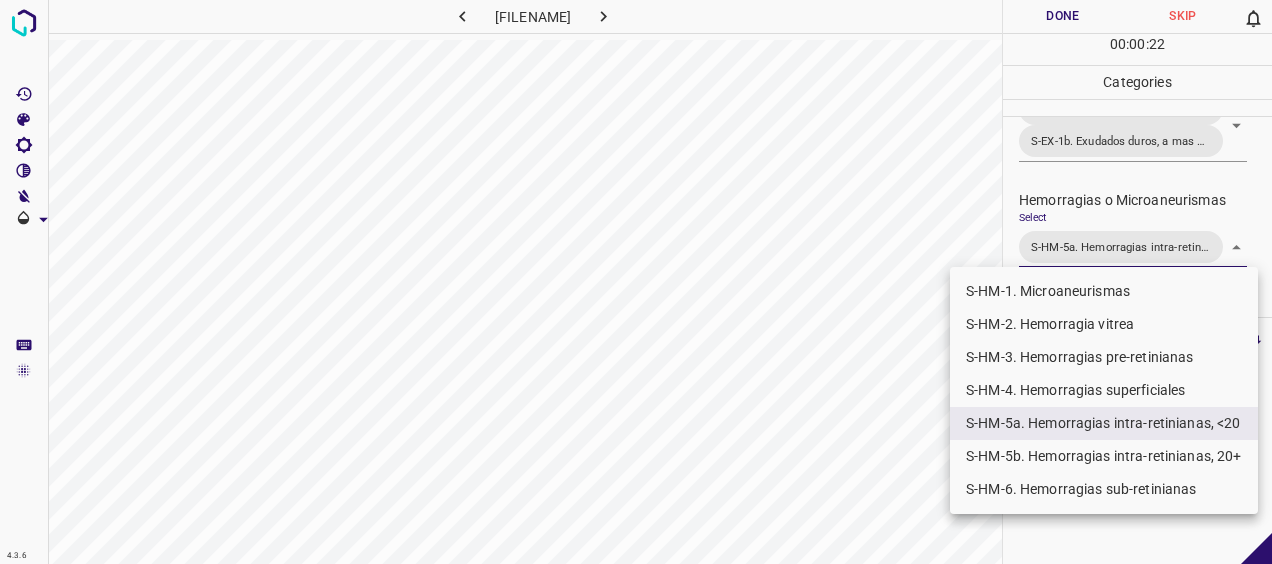 click at bounding box center (636, 282) 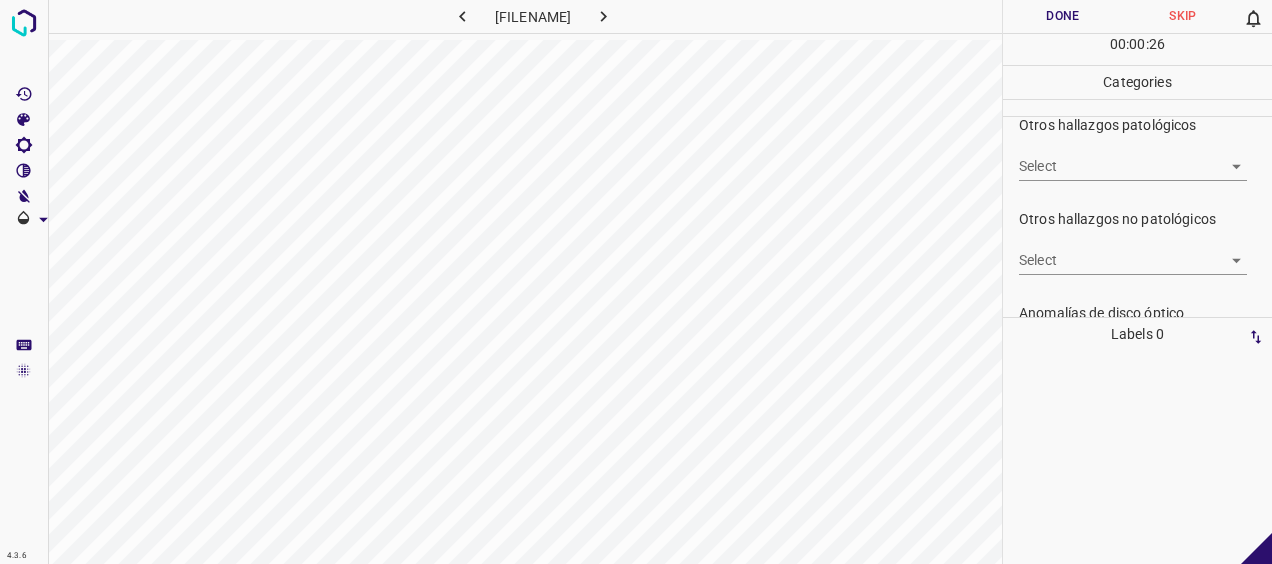 scroll, scrollTop: 703, scrollLeft: 0, axis: vertical 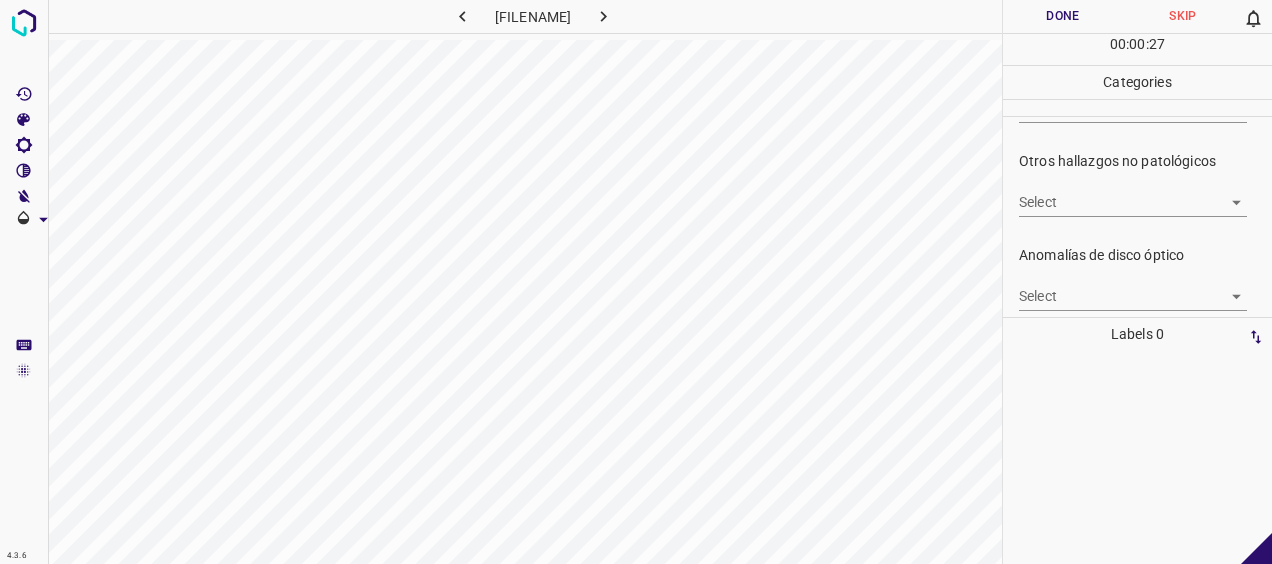 click on "4.3.6  1895_20250117104754641402002001.jpg Done Skip 0 00   : 00   : 27   Categories 0. Sin hallazgos   Select ​ Anomalías vasculares   Select ​ Atrofias   Select ​ Drusas   Select S-EX-1a. Exudados duros, a menos de un DD de la fovea S-EX-1b. Exudados duros, a mas de un DD de la fovea y dentro de las arcadas temporales S-EX-1a. Exudados duros, a menos de un DD de la fovea,S-EX-1b. Exudados duros, a mas de un DD de la fovea y dentro de las arcadas temporales Hemorragias o Microaneurismas   Select S-HM-5a. Hemorragias intra-retinianas, <20 S-HM-5a. Hemorragias intra-retinianas, <20 Otros hallazgos patológicos   Select ​ Otros hallazgos no patológicos   Select ​ Anomalías de disco óptico   Select ​ Elementos sin calidad suficiente   Select ​ Labels   0 Categories 1 0. Sin hallazgos 2 Anomalías vasculares 3 Atrofias 4 Drusas 5 Exudados 6 Hemorragias o Microaneurismas 7 Otros hallazgos patológicos 8 Otros hallazgos no patológicos 9 Anomalías de disco óptico 0 Tools I" at bounding box center (636, 282) 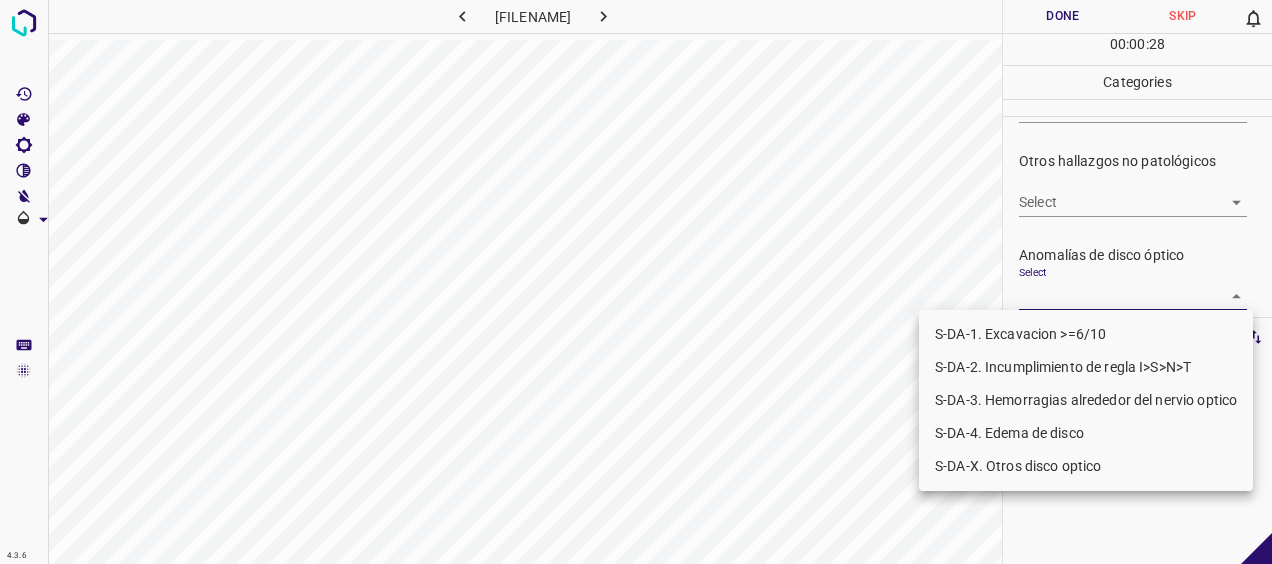 click on "S-DA-1. Excavacion >=6/10" at bounding box center (1086, 334) 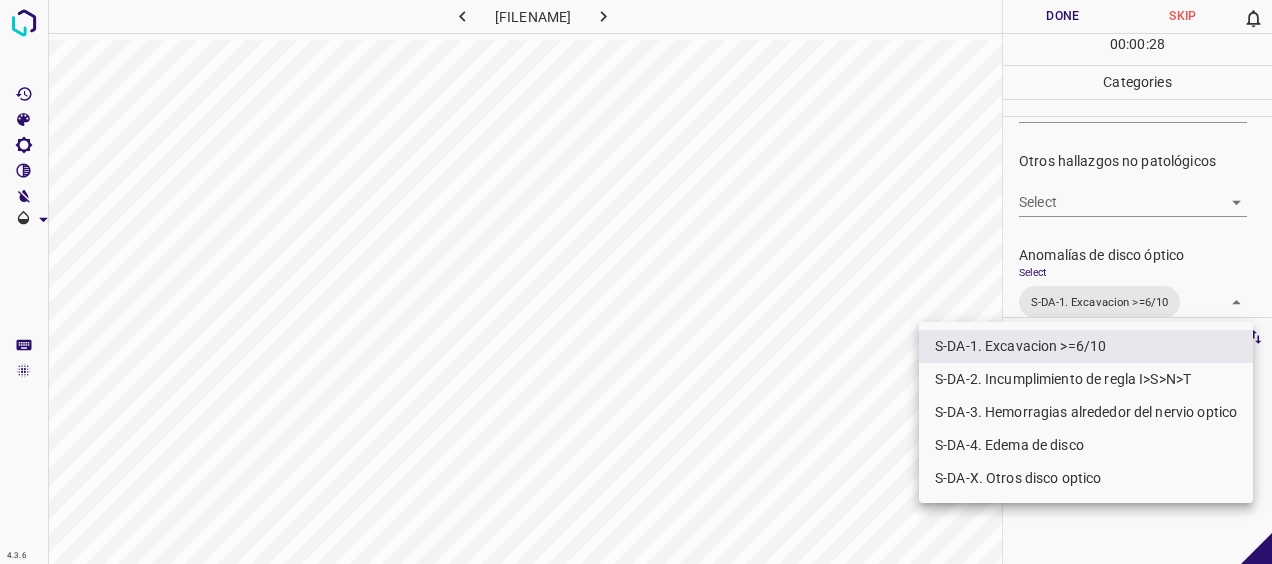 click at bounding box center (636, 282) 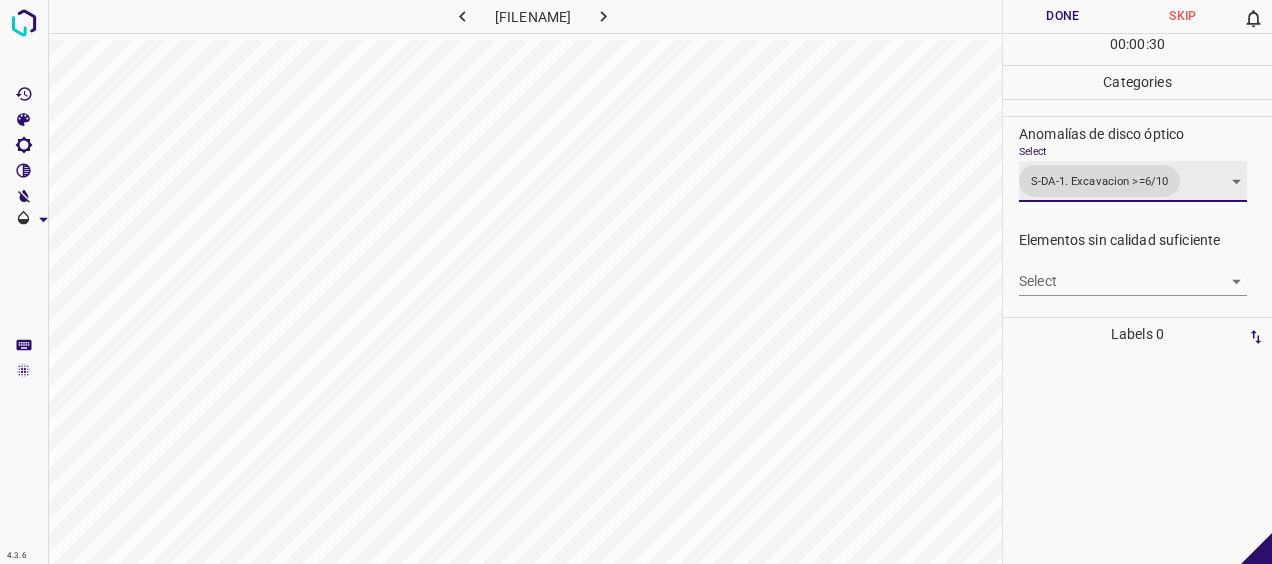 scroll, scrollTop: 824, scrollLeft: 0, axis: vertical 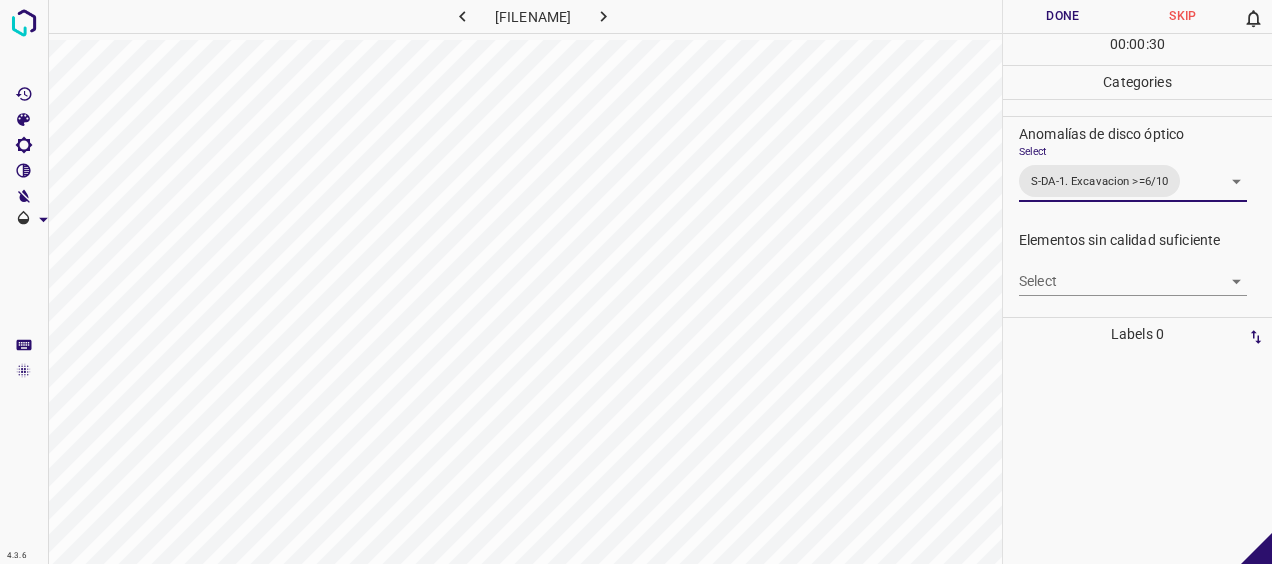 click on "4.3.6  [NUMBER]_[DATE][TIME]_[HASH].jpg Done Skip 0 00   : 00   : 30   Categories 0. Sin hallazgos   Select ​ Anomalías vasculares   Select ​ Atrofias   Select ​ Drusas   Select ​ Exudados   Select S-EX-1a. Exudados duros, a menos de un DD de la fovea S-EX-1b. Exudados duros, a mas de un DD de la fovea y dentro de las arcadas temporales S-EX-1a. Exudados duros, a menos de un DD de la fovea,S-EX-1b. Exudados duros, a mas de un DD de la fovea y dentro de las arcadas temporales Hemorragias o Microaneurismas   Select S-HM-5a. Hemorragias intra-retinianas, <20 S-HM-5a. Hemorragias intra-retinianas, <20 Otros hallazgos patológicos   Select ​ Otros hallazgos no patológicos   Select ​ Anomalías de disco óptico   Select S-DA-1. Excavacion >=6/10 S-DA-1. Excavacion >=6/10 Elementos sin calidad suficiente   Select ​ Labels   0 Categories 1 0. Sin hallazgos 2 Anomalías vasculares 3 Atrofias 4 Drusas 5 Exudados 6 Hemorragias o Microaneurismas 7 Otros hallazgos patológicos 8 9 0 Tools Space I R M N" at bounding box center (636, 282) 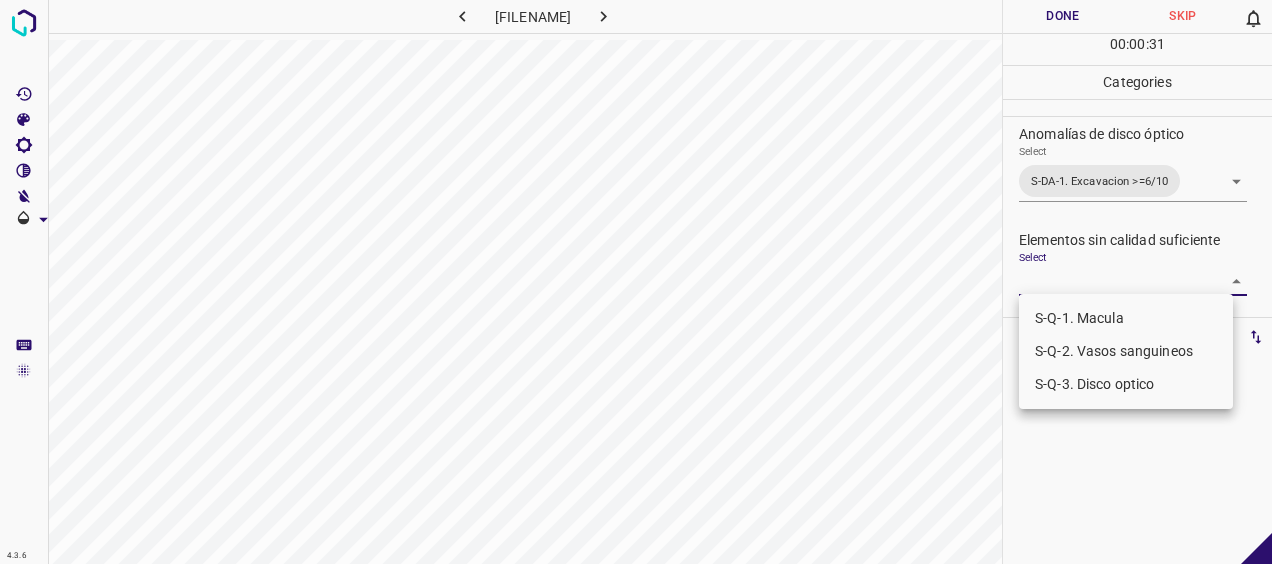 click on "S-Q-1. Macula" at bounding box center [1126, 318] 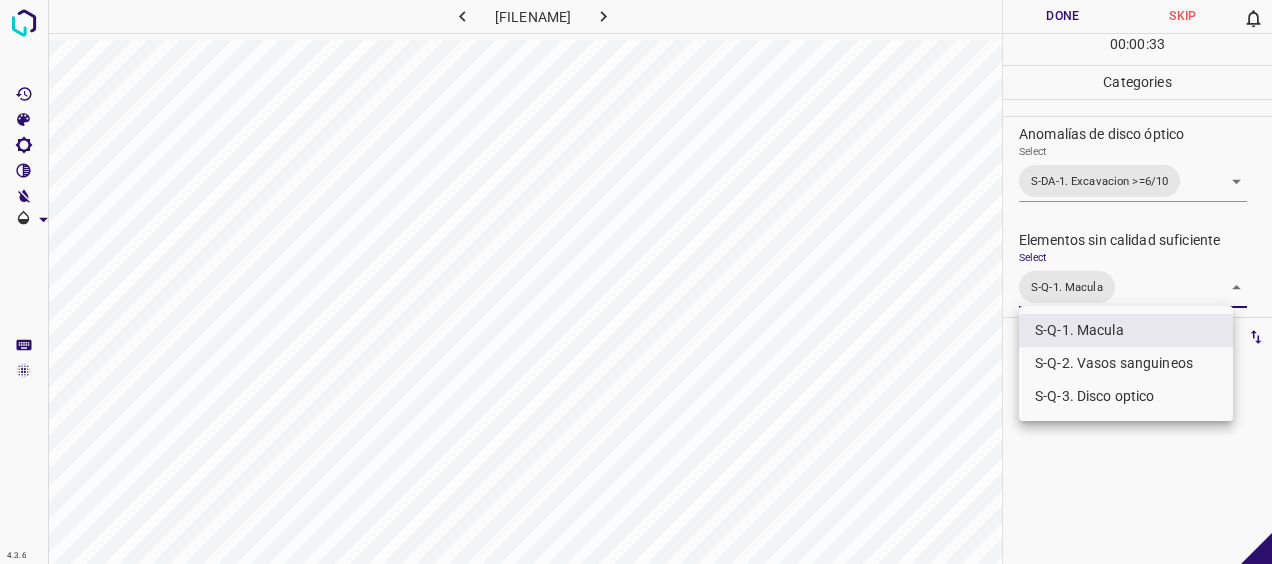 click on "S-Q-2. Vasos sanguineos" at bounding box center (1126, 363) 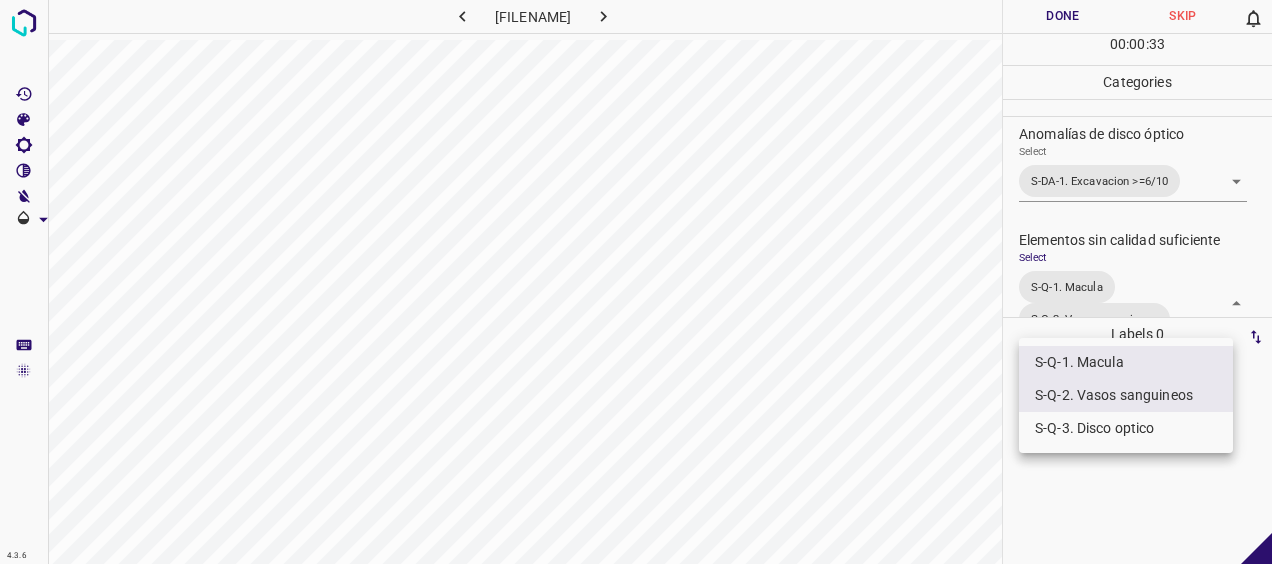 click on "S-Q-3. Disco optico" at bounding box center [1126, 428] 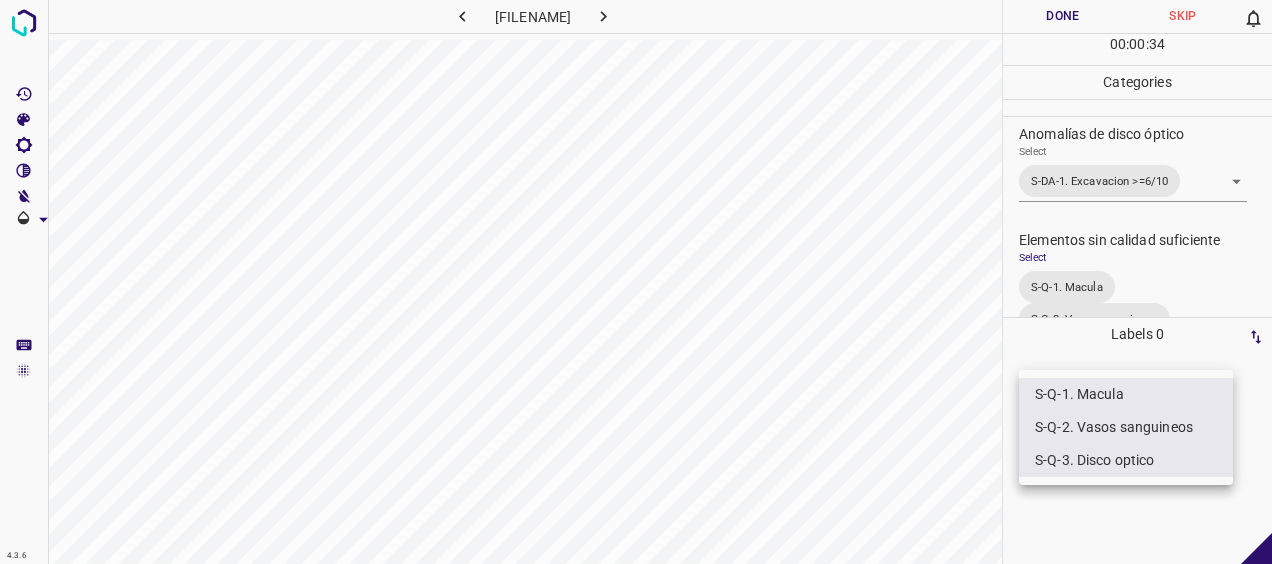 click at bounding box center (636, 282) 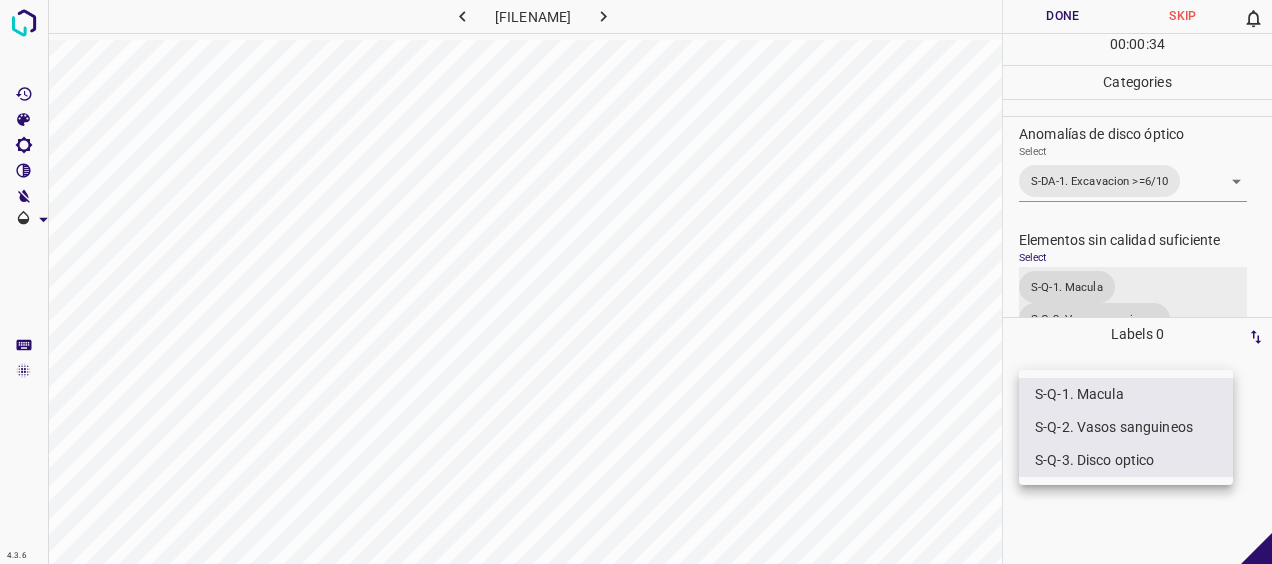 scroll, scrollTop: 878, scrollLeft: 0, axis: vertical 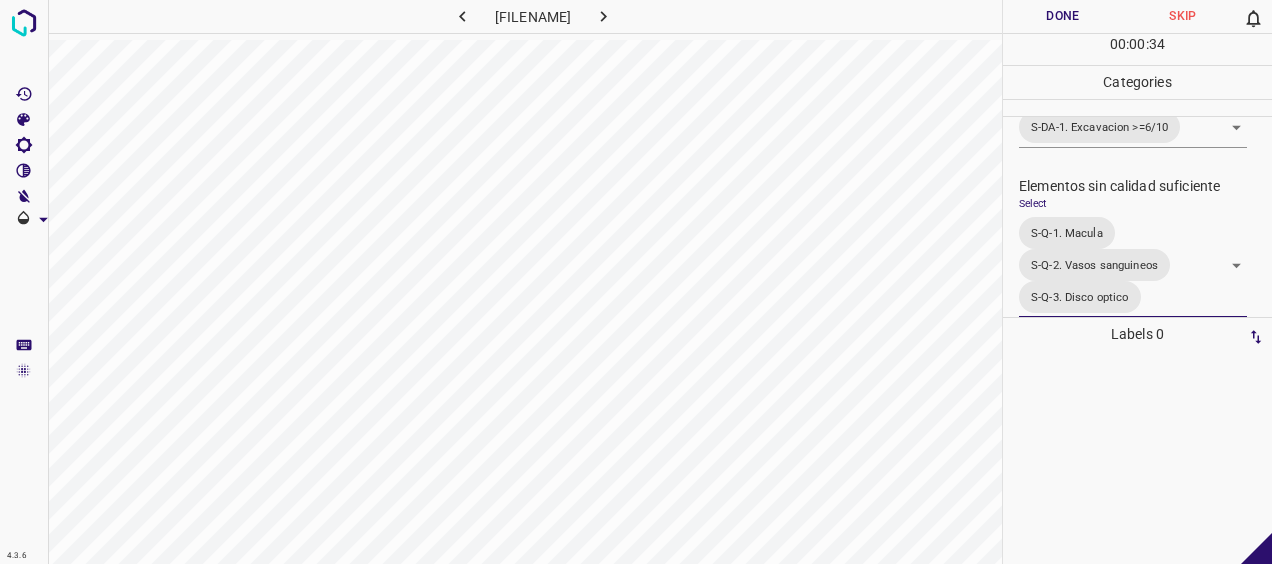 click on "Done" at bounding box center [1063, 16] 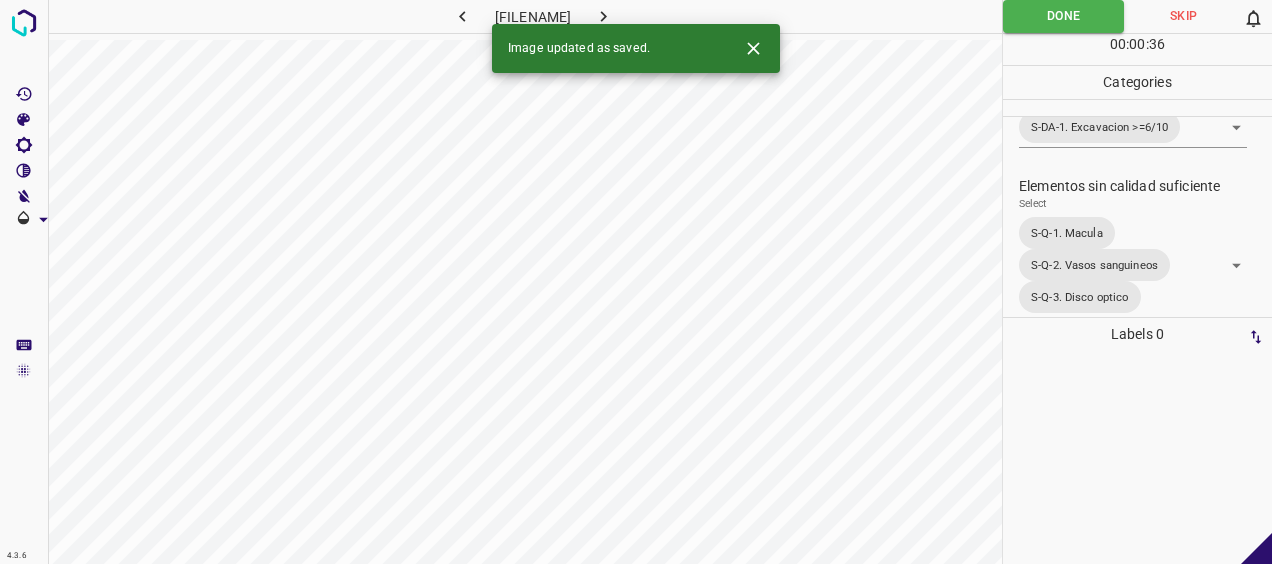click at bounding box center (603, 16) 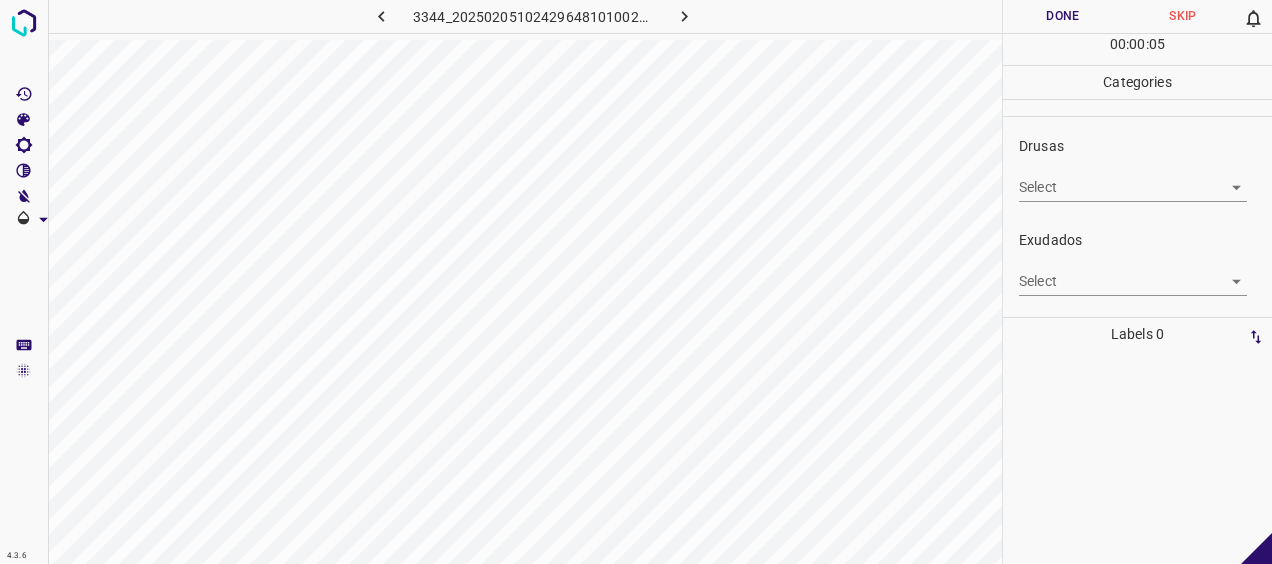 scroll, scrollTop: 292, scrollLeft: 0, axis: vertical 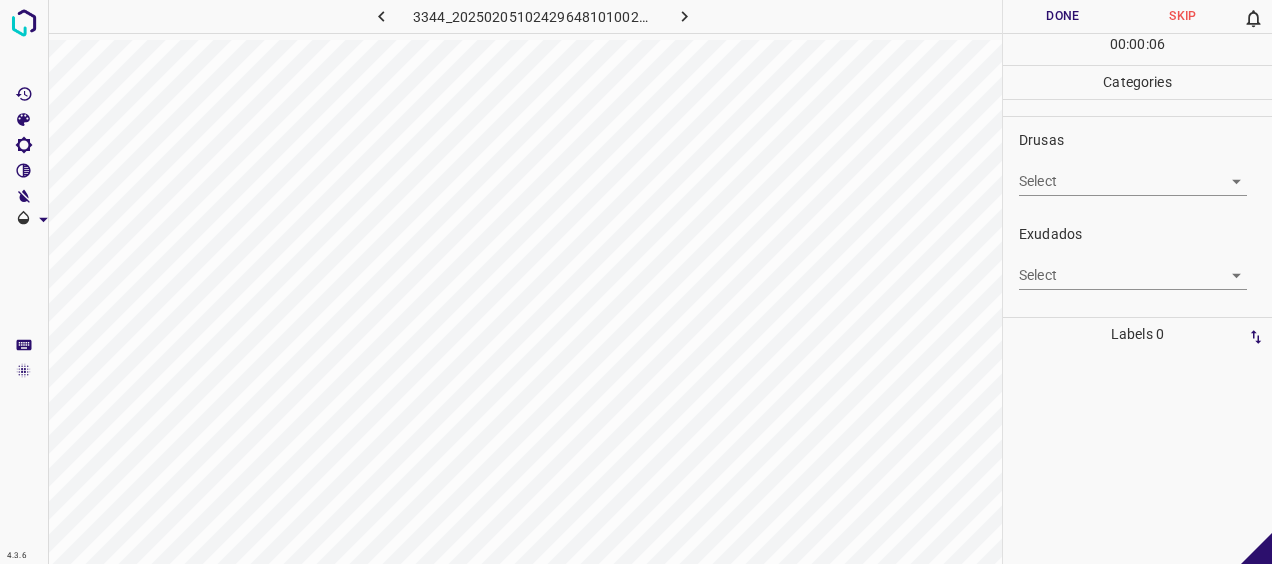 click on "4.3.6  [FILENAME] Done Skip 0 00   : 00   : 06   Categories 0. Sin hallazgos   Select ​ Anomalías vasculares   Select ​ Atrofias   Select ​ Drusas   Select ​ Exudados   Select ​ Hemorragias o Microaneurismas   Select ​ Otros hallazgos patológicos   Select ​ Otros hallazgos no patológicos   Select ​ Anomalías de disco óptico   Select ​ Elementos sin calidad suficiente   Select ​ Labels   0 Categories 1 0. Sin hallazgos 2 Anomalías vasculares 3 Atrofias 4 Drusas 5 Exudados 6 Hemorragias o Microaneurismas 7 Otros hallazgos patológicos 8 Otros hallazgos no patológicos 9 Anomalías de disco óptico 0 Elementos sin calidad suficiente Tools Space Change between modes (Draw & Edit) I Auto labeling R Restore zoom M Zoom in N Zoom out Delete Delete selecte label Filters Z Restore filters X Saturation filter C Brightness filter V Contrast filter B Gray scale filter General O Download - Text - Hide - Delete" at bounding box center (636, 282) 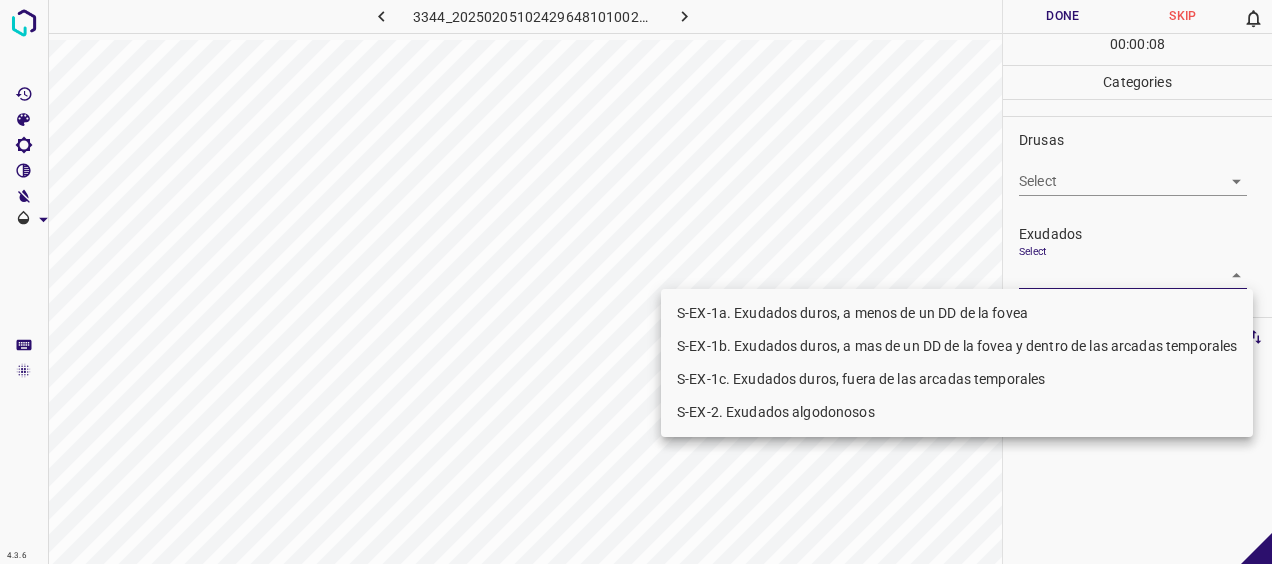 click on "S-EX-1c. Exudados duros, fuera de las arcadas temporales" at bounding box center [957, 379] 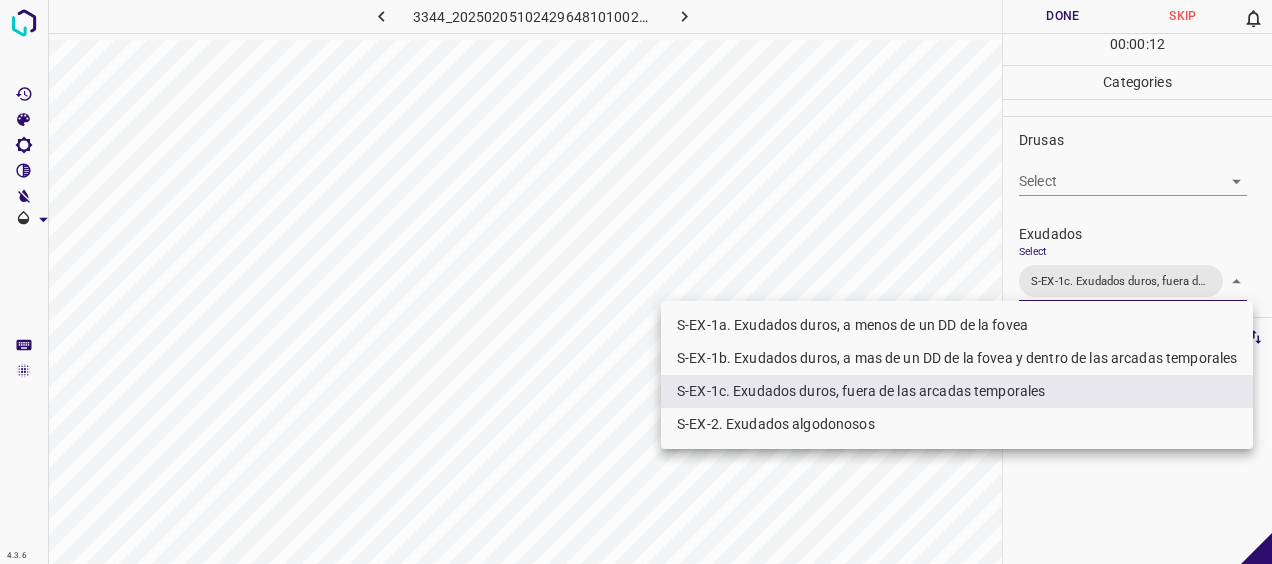 click at bounding box center (636, 282) 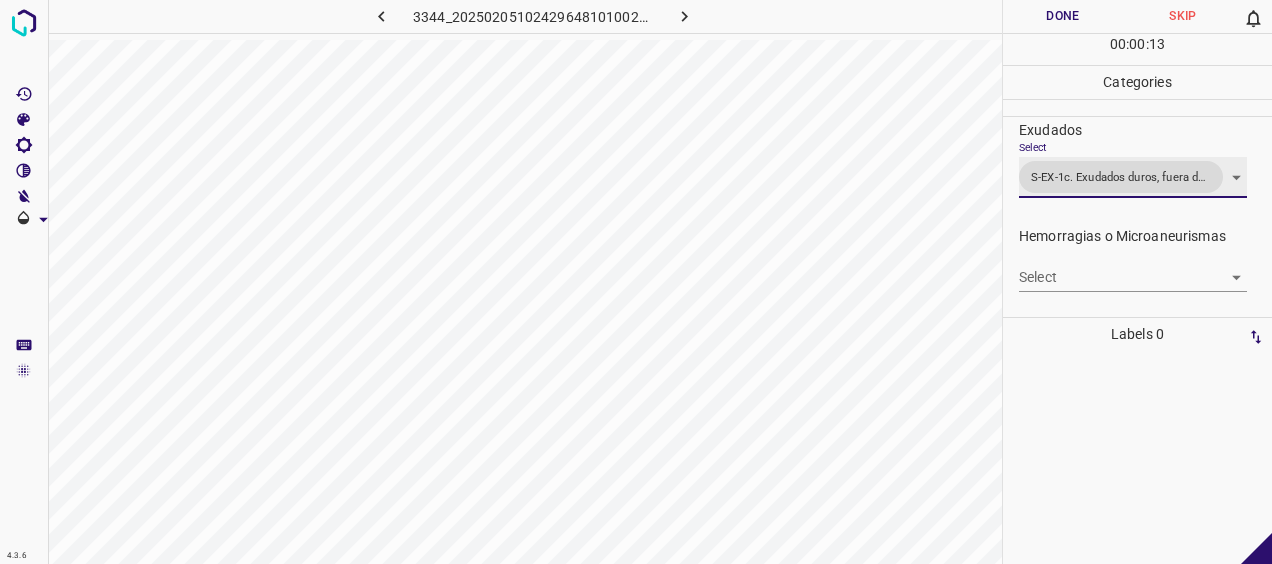 scroll, scrollTop: 456, scrollLeft: 0, axis: vertical 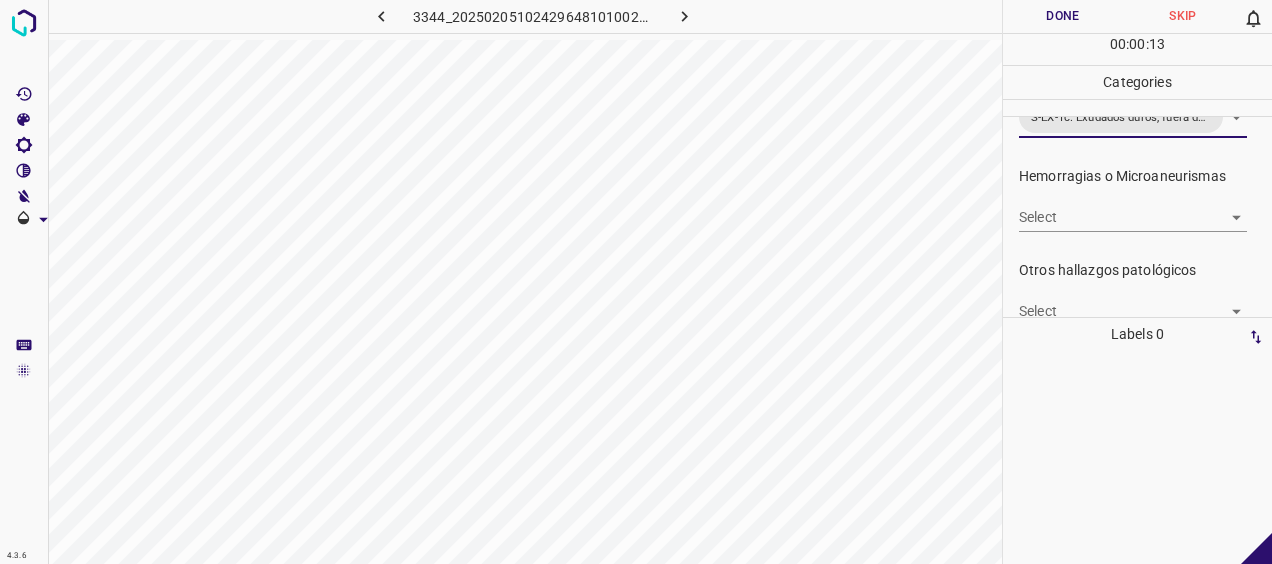 click on "4.3.6  [NUMBER]_[DATE][TIME]_[HASH].jpg Done Skip 0 00   : 00   : 13   Categories 0. Sin hallazgos   Select ​ Anomalías vasculares   Select ​ Atrofias   Select ​ Drusas   Select ​ Exudados   Select S-EX-1c. Exudados duros, fuera de las arcadas temporales S-EX-1c. Exudados duros, fuera de las arcadas temporales Hemorragias o Microaneurismas   Select ​ Otros hallazgos patológicos   Select ​ Otros hallazgos no patológicos   Select ​ Anomalías de disco óptico   Select ​ Elementos sin calidad suficiente   Select ​ Labels   0 Categories 1 0. Sin hallazgos 2 Anomalías vasculares 3 Atrofias 4 Drusas 5 Exudados 6 Hemorragias o Microaneurismas 7 Otros hallazgos patológicos 8 Otros hallazgos no patológicos 9 Anomalías de disco óptico 0 Elementos sin calidad suficiente Tools Space Change between modes (Draw & Edit) I Auto labeling R Restore zoom M Zoom in N Zoom out Delete Delete selecte label Filters Z Restore filters X Saturation filter C Brightness filter V Contrast filter B O" at bounding box center (636, 282) 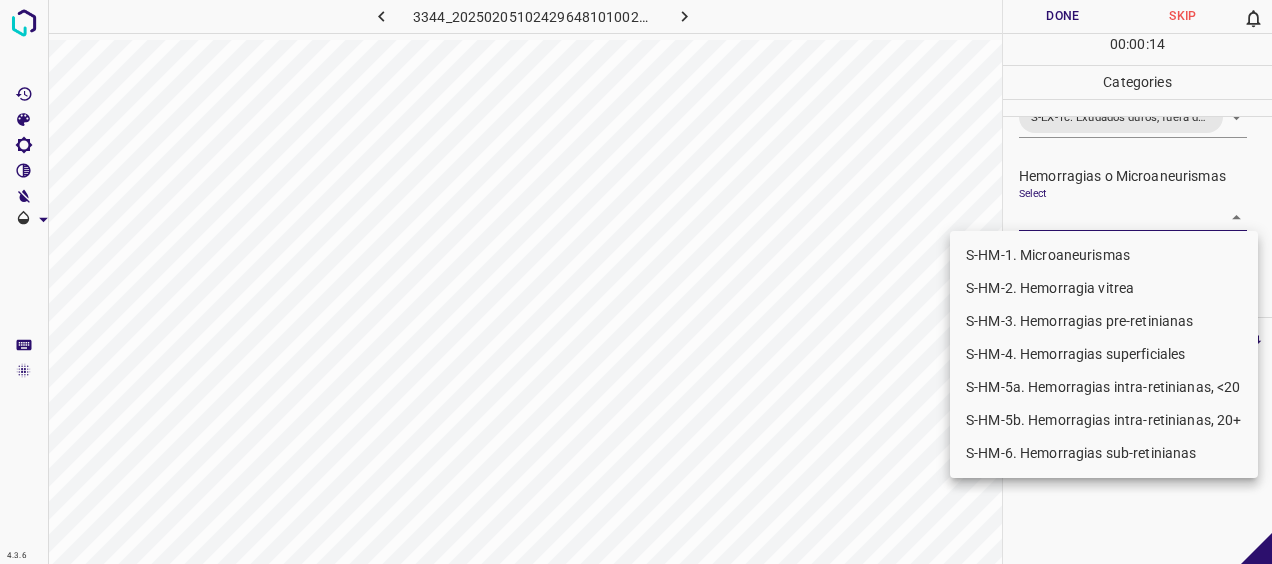 click on "S-HM-1. Microaneurismas" at bounding box center (1104, 255) 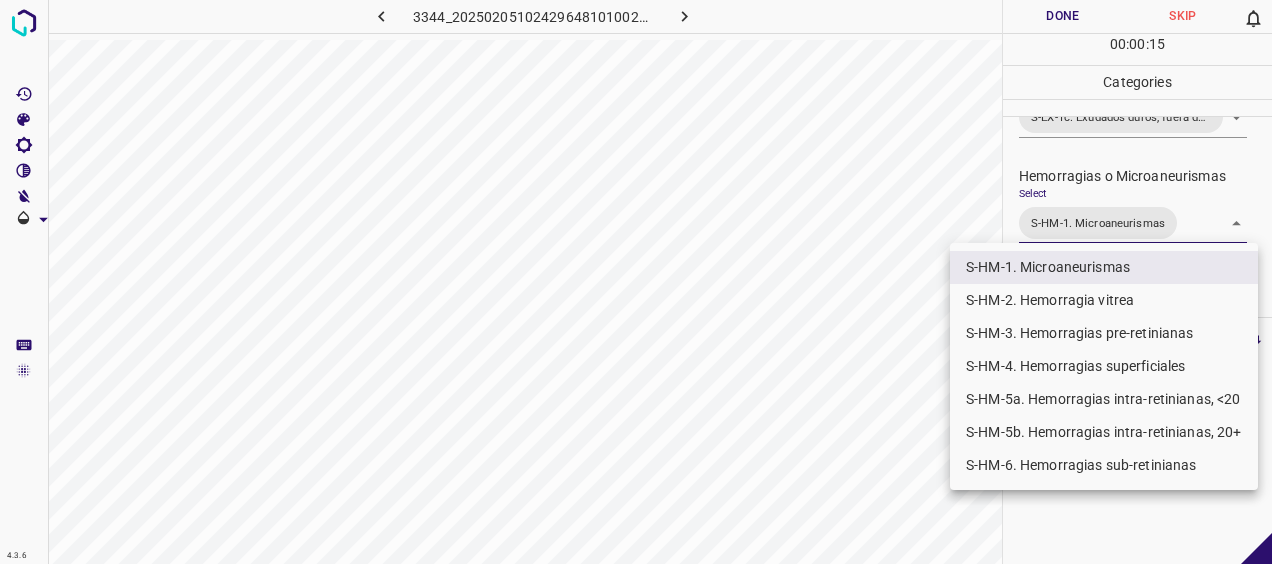click on "S-HM-5a. Hemorragias intra-retinianas, <20" at bounding box center (1104, 399) 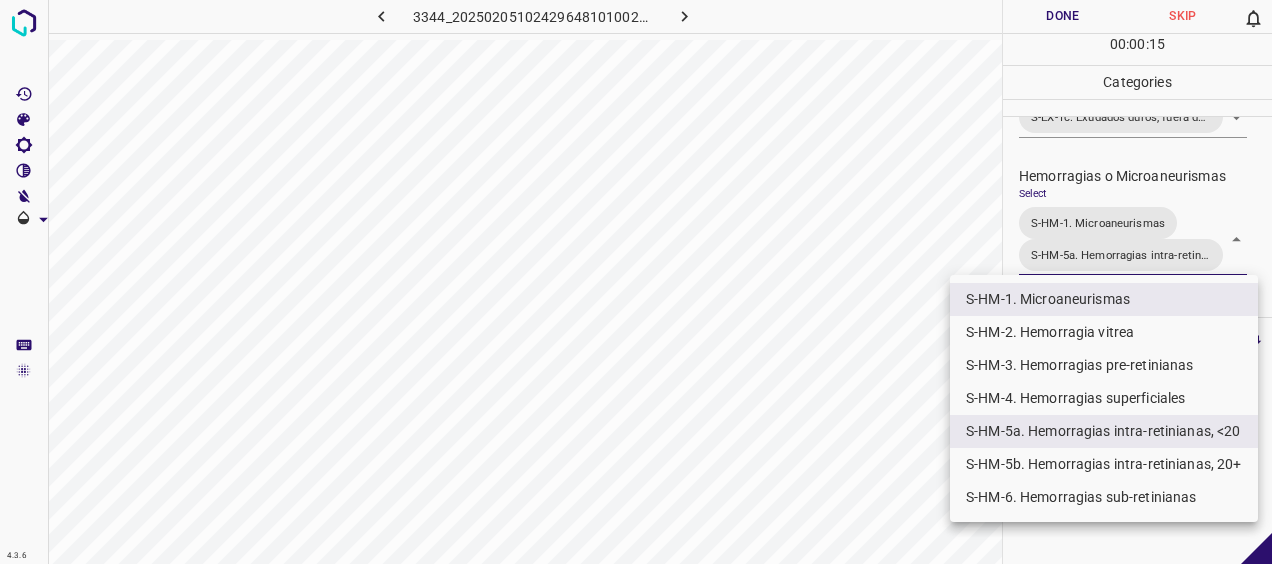 click at bounding box center (636, 282) 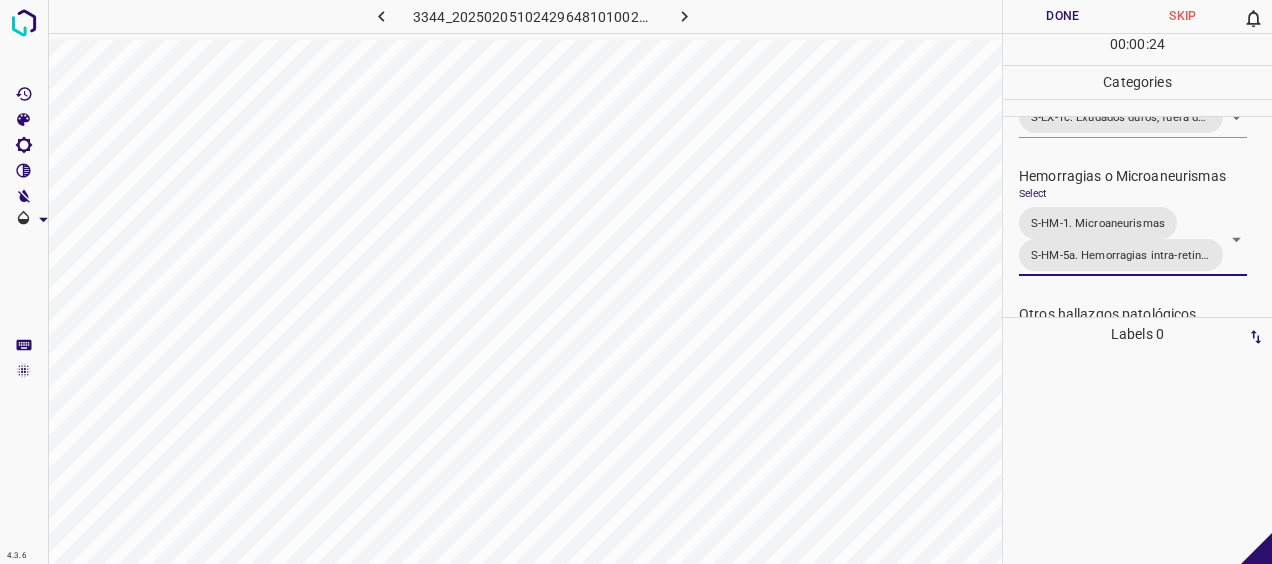 click on "Done" at bounding box center (1063, 16) 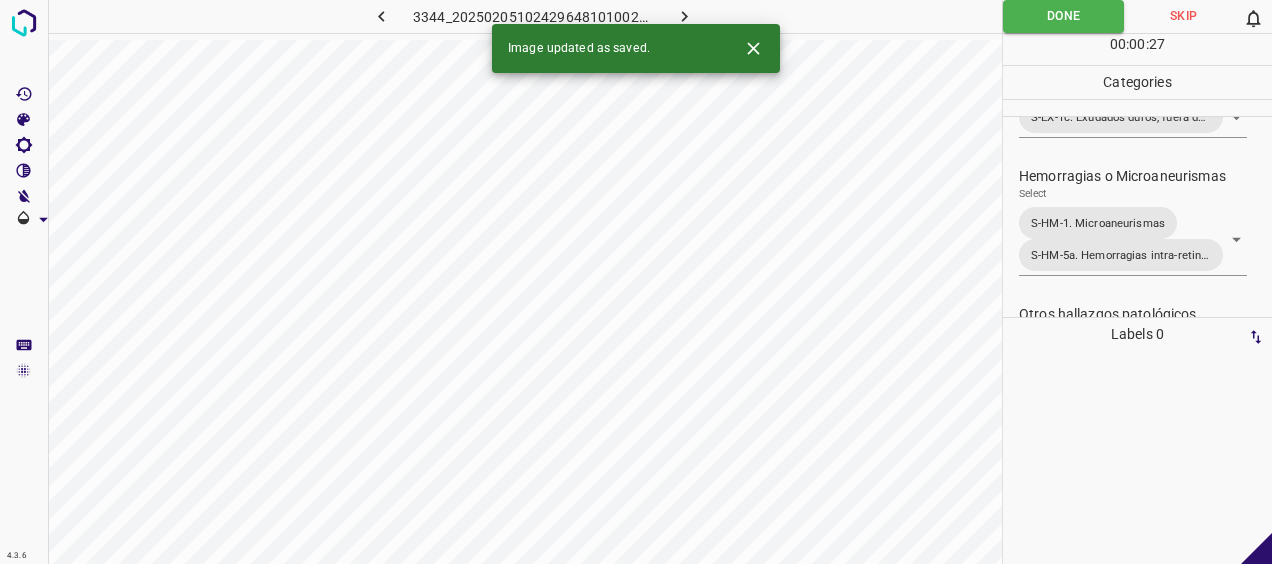 click at bounding box center (684, 16) 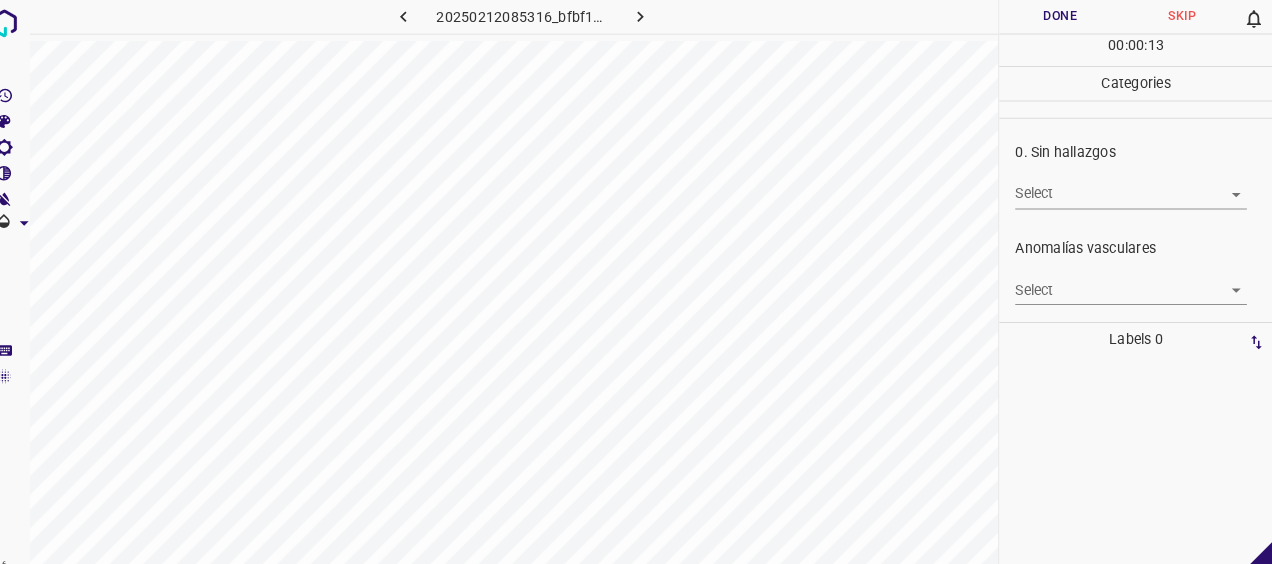 scroll, scrollTop: 0, scrollLeft: 0, axis: both 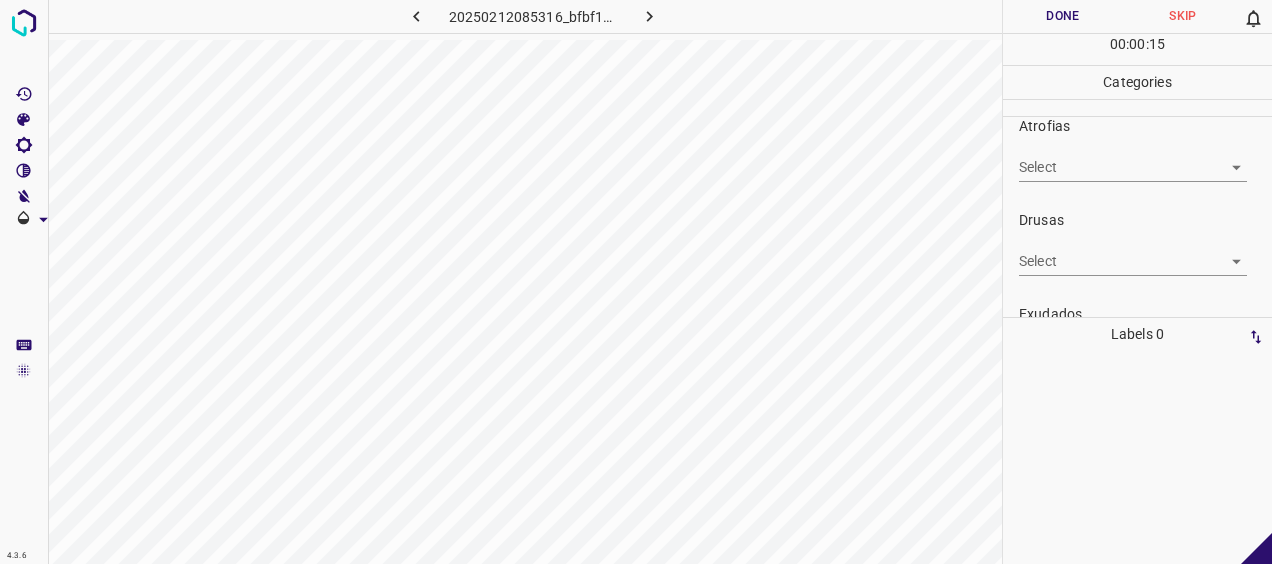 click on "4.3.6  [DATE][TIME]_[HASH].jpg Done Skip 0 00   : 00   : 15   Categories 0. Sin hallazgos   Select ​ Anomalías vasculares   Select ​ Atrofias   Select ​ Drusas   Select ​ Exudados   Select ​ Hemorragias o Microaneurismas   Select ​ Otros hallazgos patológicos   Select ​ Otros hallazgos no patológicos   Select ​ Anomalías de disco óptico   Select ​ Elementos sin calidad suficiente   Select ​ Labels   0 Categories 1 0. Sin hallazgos 2 Anomalías vasculares 3 Atrofias 4 Drusas 5 Exudados 6 Hemorragias o Microaneurismas 7 Otros hallazgos patológicos 8 Otros hallazgos no patológicos 9 Anomalías de disco óptico 0 Elementos sin calidad suficiente Tools Space Change between modes (Draw & Edit) I Auto labeling R Restore zoom M Zoom in N Zoom out Delete Delete selecte label Filters Z Restore filters X Saturation filter C Brightness filter V Contrast filter B Gray scale filter General O Download - Text - Hide - Delete" at bounding box center (636, 282) 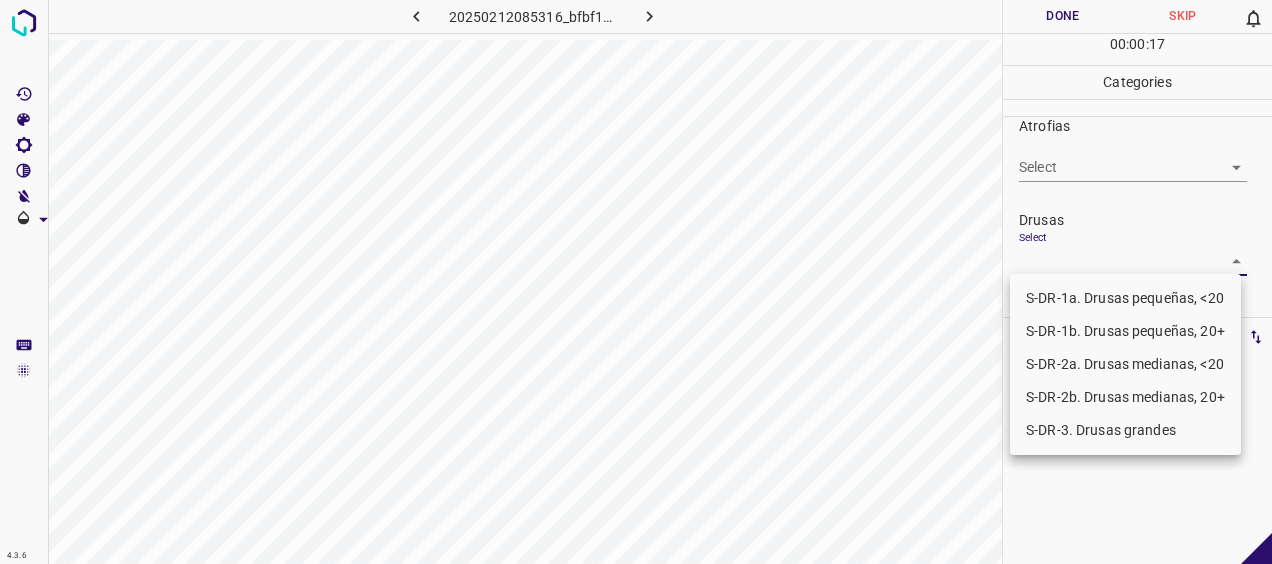 click on "S-DR-1b. Drusas pequeñas, 20+" at bounding box center (1125, 331) 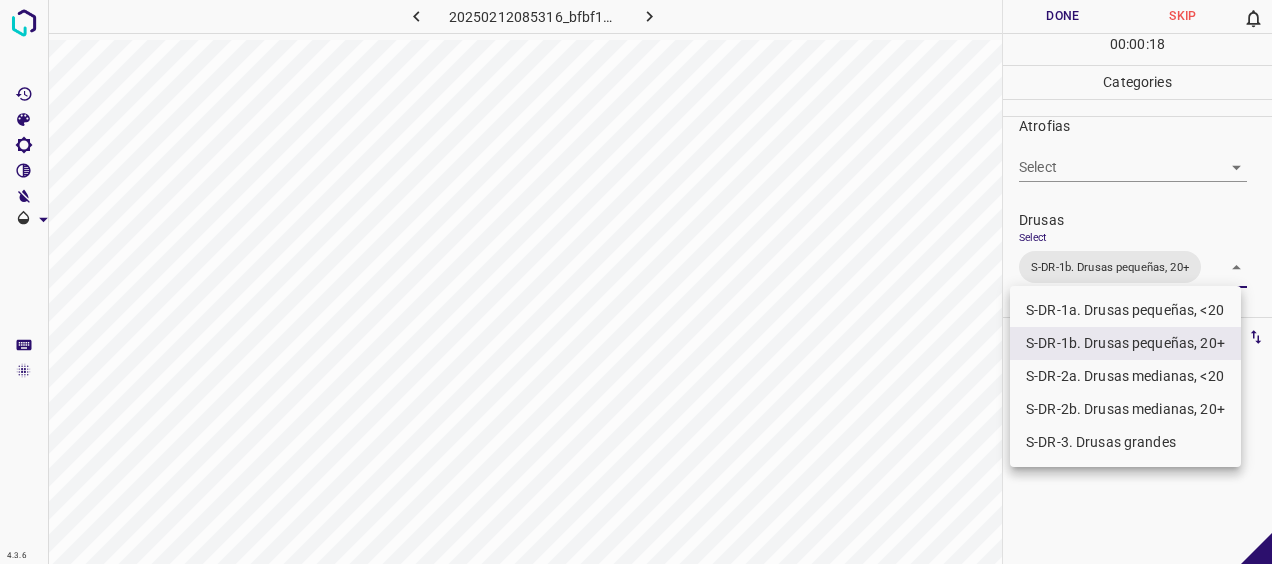 click at bounding box center [636, 282] 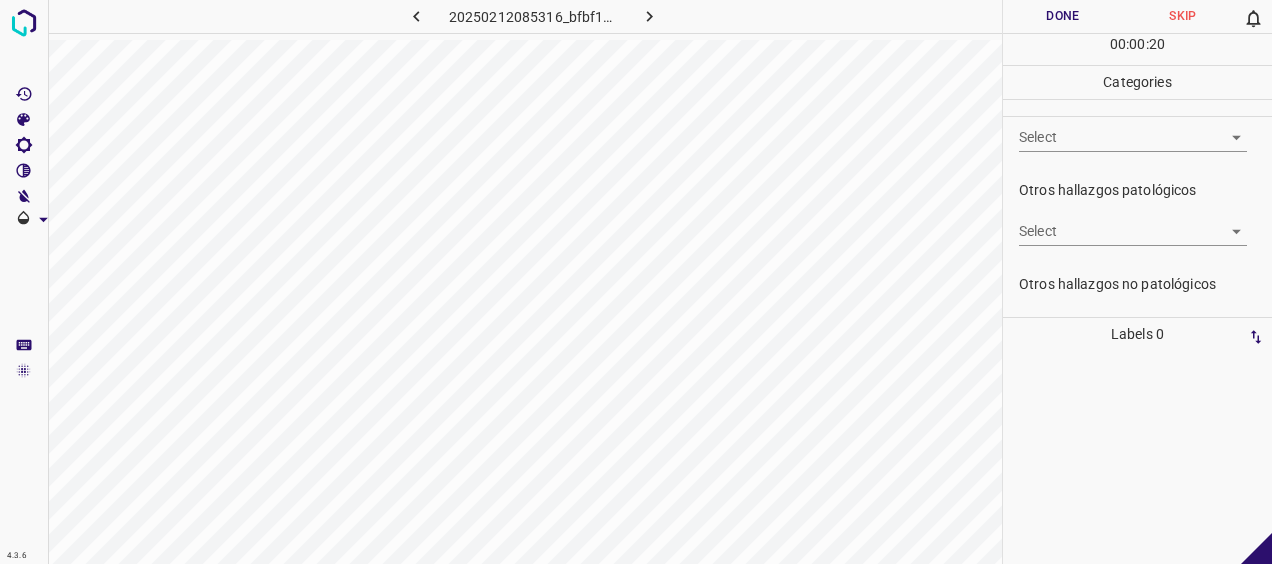 scroll, scrollTop: 594, scrollLeft: 0, axis: vertical 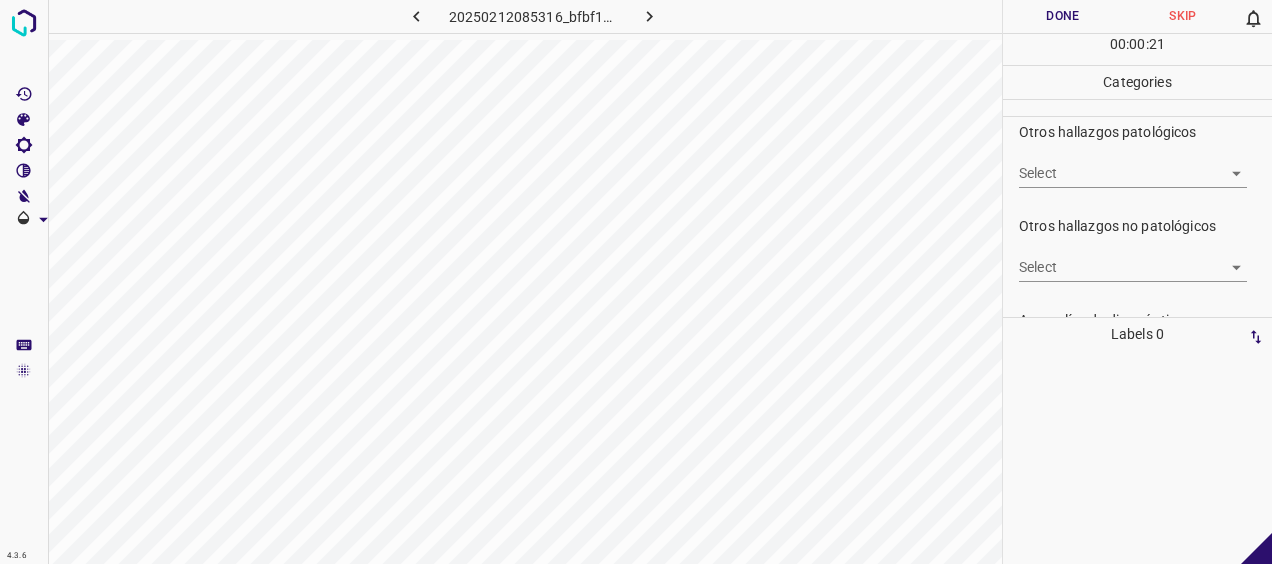 click on "4.3.6  20250212085316_bfbf1ecd0.jpg Done Skip 0 00   : 00   : 21   Categories 0. Sin hallazgos   Select ​ Anomalías vasculares   Select ​ Atrofias   Select ​ Drusas   Select S-DR-1b. Drusas pequeñas, 20+ S-DR-1b. Drusas pequeñas, 20+ Exudados   Select ​ Hemorragias o Microaneurismas   Select ​ Otros hallazgos patológicos   Select ​ Otros hallazgos no patológicos   Select ​ Anomalías de disco óptico   Select ​ Elementos sin calidad suficiente   Select ​ Labels   0 Categories 1 0. Sin hallazgos 2 Anomalías vasculares 3 Atrofias 4 Drusas 5 Exudados 6 Hemorragias o Microaneurismas 7 Otros hallazgos patológicos 8 Otros hallazgos no patológicos 9 Anomalías de disco óptico 0 Elementos sin calidad suficiente Tools Space Change between modes (Draw & Edit) I Auto labeling R Restore zoom M Zoom in N Zoom out Delete Delete selecte label Filters Z Restore filters X Saturation filter C Brightness filter V Contrast filter B Gray scale filter General O Download - Text - Hide - Delete" at bounding box center (636, 282) 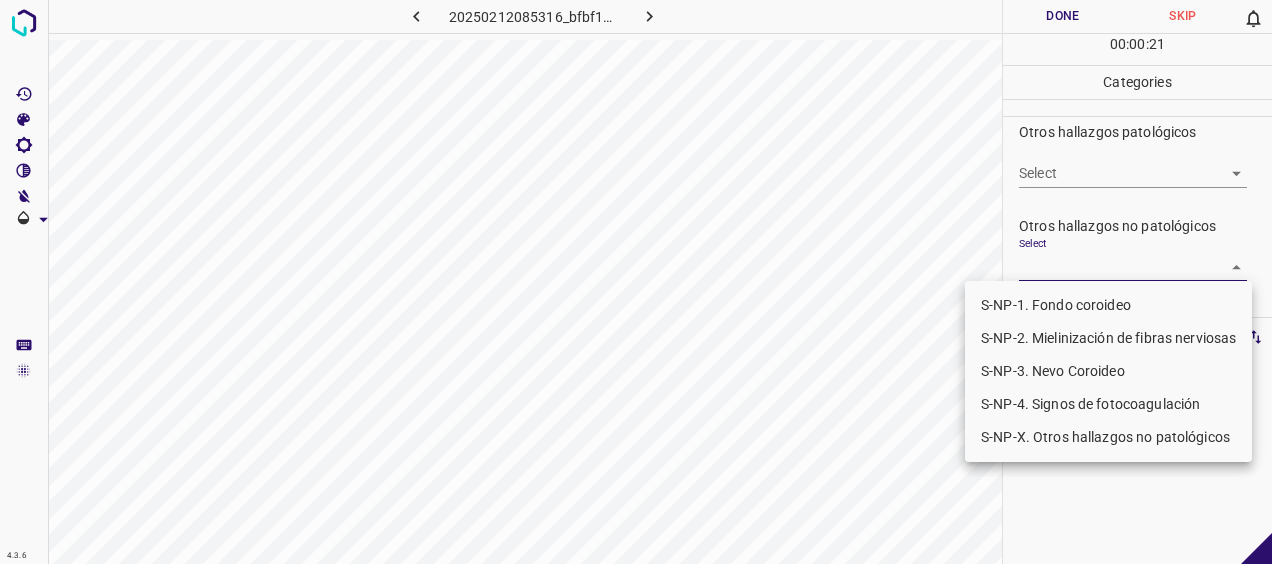 click on "S-NP-1. Fondo coroideo" at bounding box center (1108, 305) 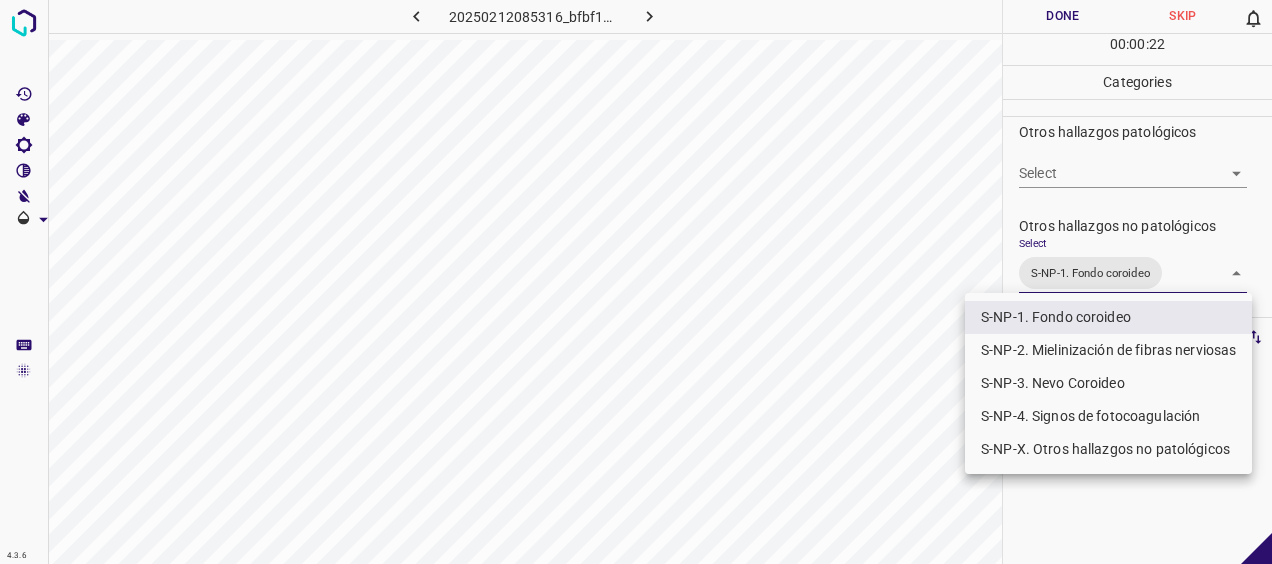 click at bounding box center [636, 282] 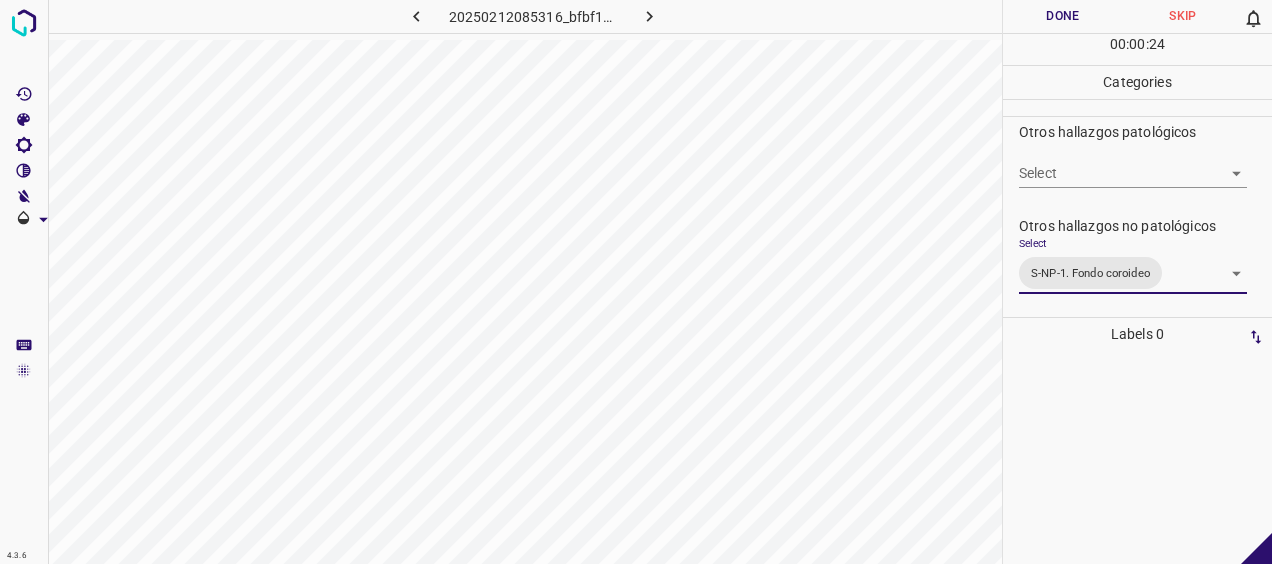 click on "Done" at bounding box center [1063, 16] 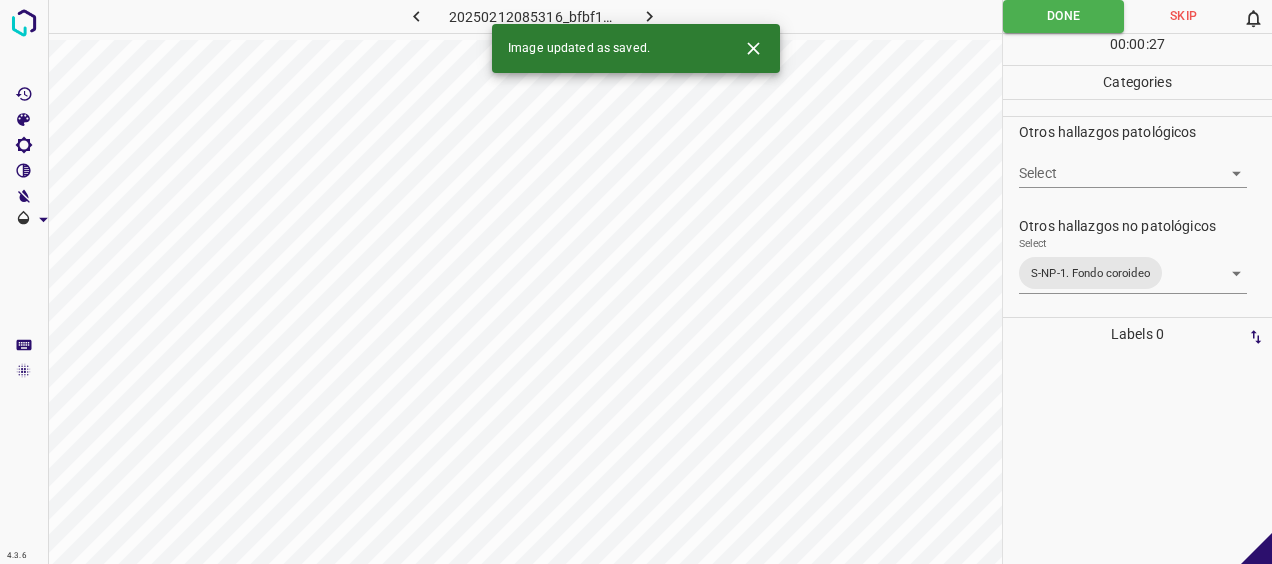 click at bounding box center [649, 16] 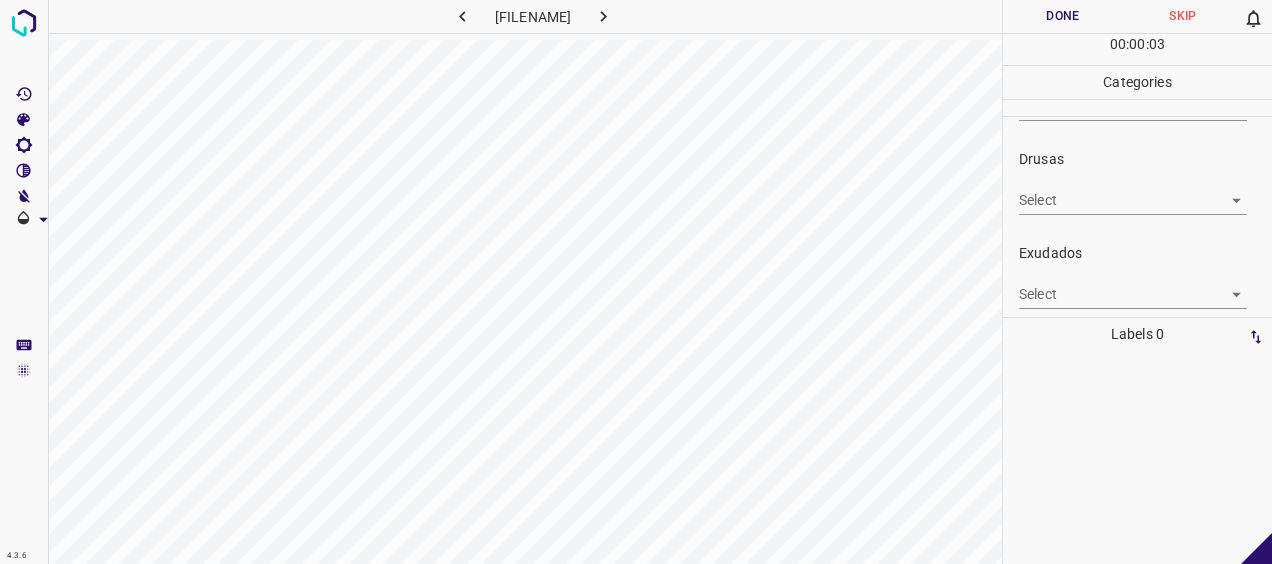 scroll, scrollTop: 292, scrollLeft: 0, axis: vertical 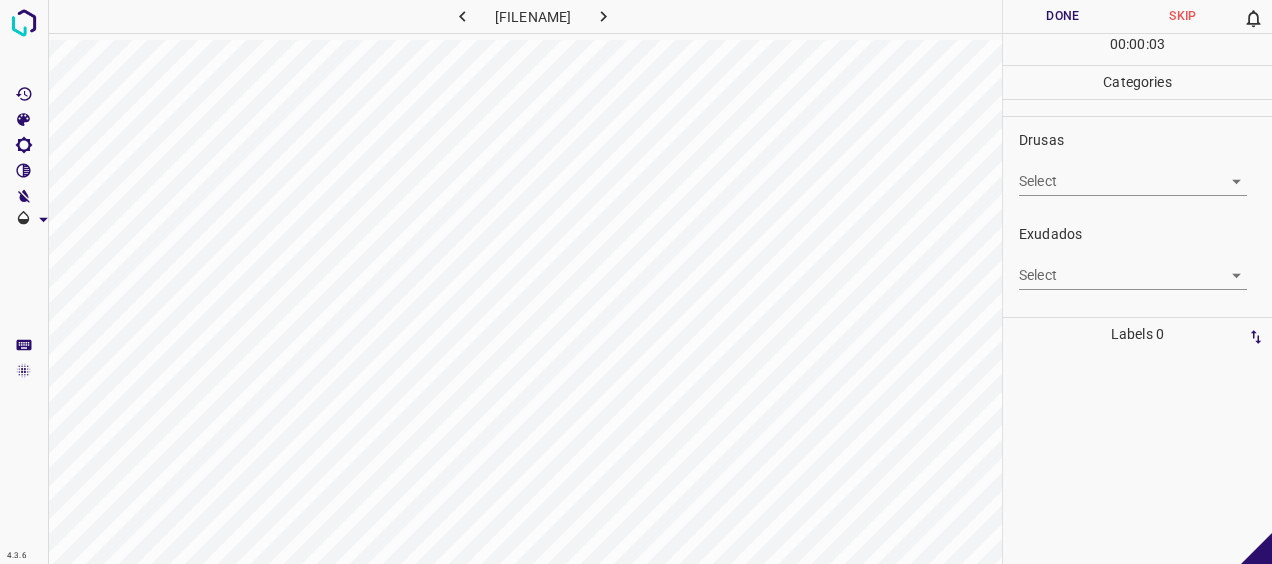 click on "4.3.6  3309_20250125102042643901001001_fa43f9c7e.jpg Done Skip 0 00   : 00   : 03   Categories 0. Sin hallazgos   Select ​ Anomalías vasculares   Select ​ Atrofias   Select ​ Drusas   Select ​ Exudados   Select ​ Hemorragias o Microaneurismas   Select ​ Otros hallazgos patológicos   Select ​ Otros hallazgos no patológicos   Select ​ Anomalías de disco óptico   Select ​ Elementos sin calidad suficiente   Select ​ Labels   0 Categories 1 0. Sin hallazgos 2 Anomalías vasculares 3 Atrofias 4 Drusas 5 Exudados 6 Hemorragias o Microaneurismas 7 Otros hallazgos patológicos 8 Otros hallazgos no patológicos 9 Anomalías de disco óptico 0 Elementos sin calidad suficiente Tools Space Change between modes (Draw & Edit) I Auto labeling R Restore zoom M Zoom in N Zoom out Delete Delete selecte label Filters Z Restore filters X Saturation filter C Brightness filter V Contrast filter B Gray scale filter General O Download - Text - Hide - Delete" at bounding box center [636, 282] 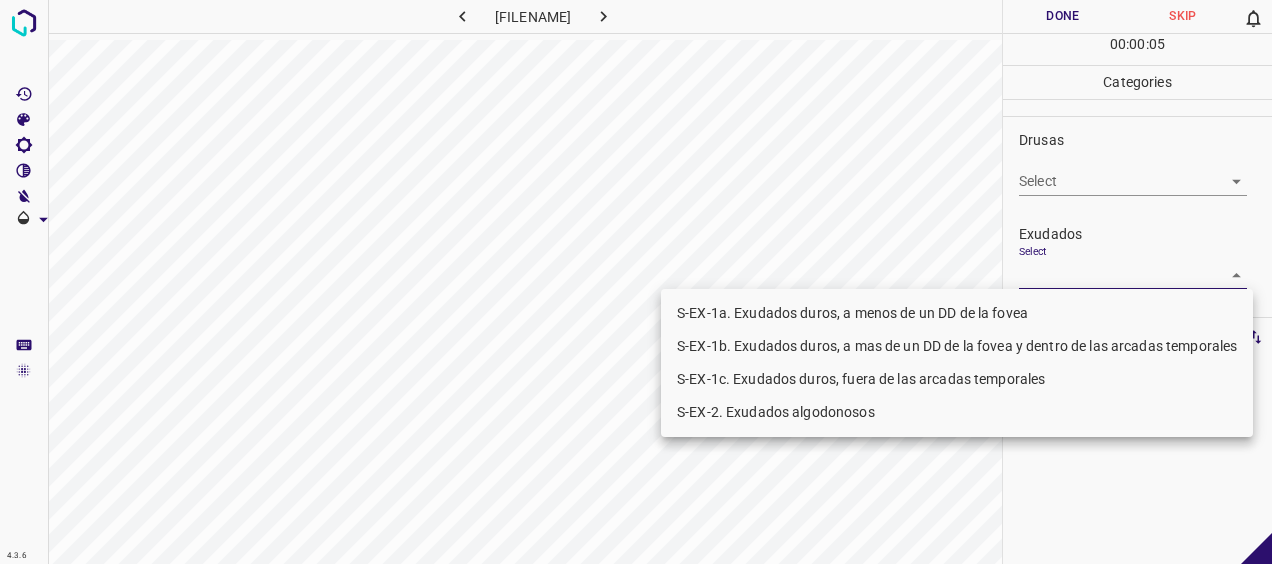 click at bounding box center (636, 282) 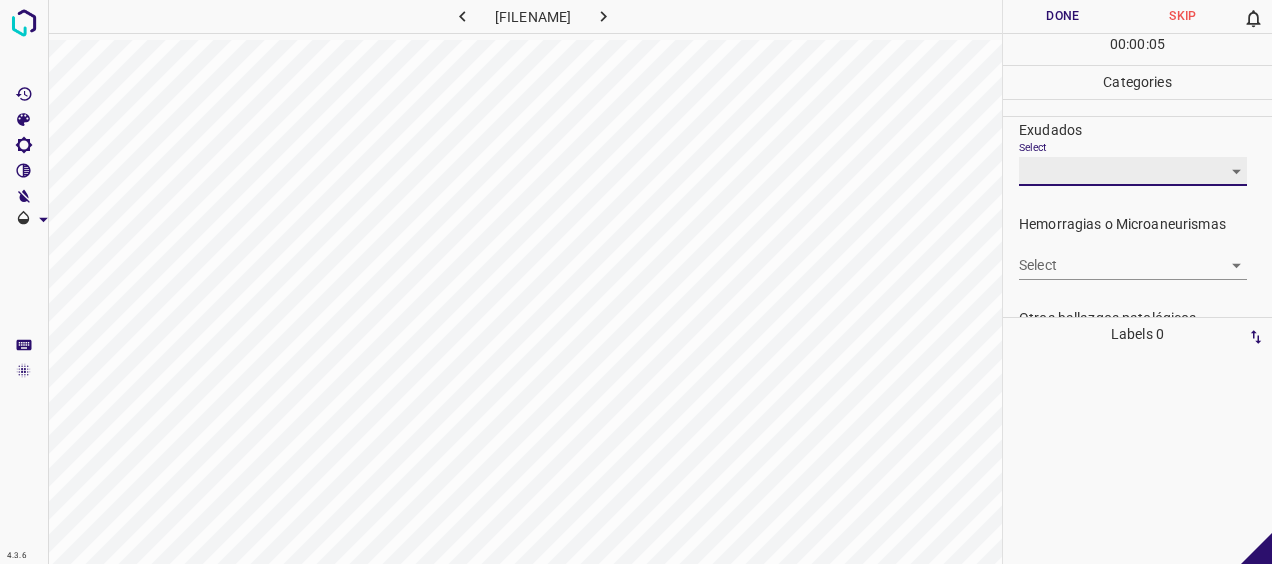 scroll, scrollTop: 397, scrollLeft: 0, axis: vertical 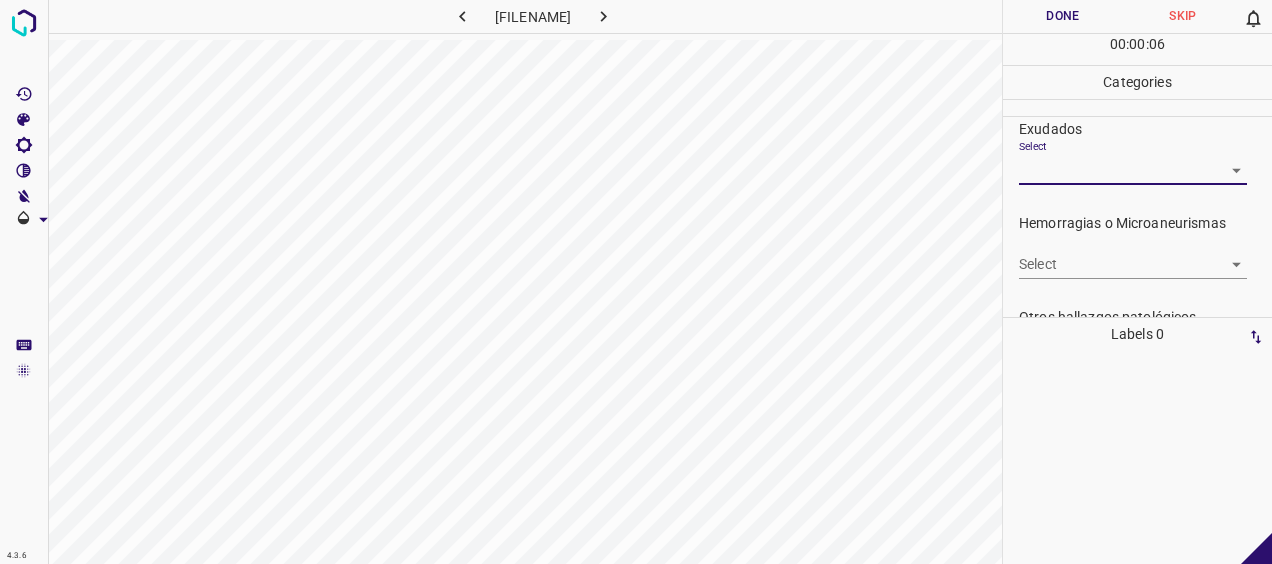 click on "4.3.6  [NUMBER]_[DATE][TIME]_[HASH].jpg Done Skip 0 00   : 00   : 06   Categories 0. Sin hallazgos   Select ​ Anomalías vasculares   Select ​ Atrofias   Select ​ Drusas   Select ​ Exudados   Select ​ Hemorragias o Microaneurismas   Select ​ Otros hallazgos patológicos   Select ​ Otros hallazgos no patológicos   Select ​ Anomalías de disco óptico   Select ​ Elementos sin calidad suficiente   Select ​ Labels   0 Categories 1 0. Sin hallazgos 2 Anomalías vasculares 3 Atrofias 4 Drusas 5 Exudados 6 Hemorragias o Microaneurismas 7 Otros hallazgos patológicos 8 Otros hallazgos no patológicos 9 Anomalías de disco óptico 0 Elementos sin calidad suficiente Tools Space Change between modes (Draw & Edit) I Auto labeling R Restore zoom M Zoom in N Zoom out Delete Delete selecte label Filters Z Restore filters X Saturation filter C Brightness filter V Contrast filter B Gray scale filter General O Download - Text - Hide - Delete" at bounding box center [636, 282] 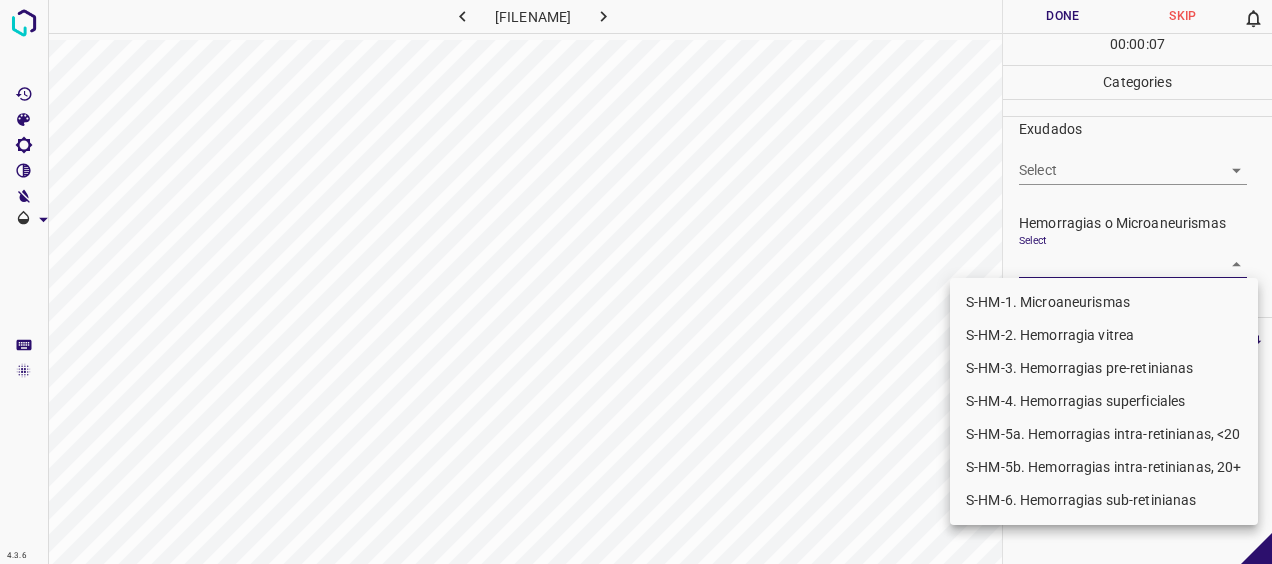 click on "S-HM-1. Microaneurismas" at bounding box center [1104, 302] 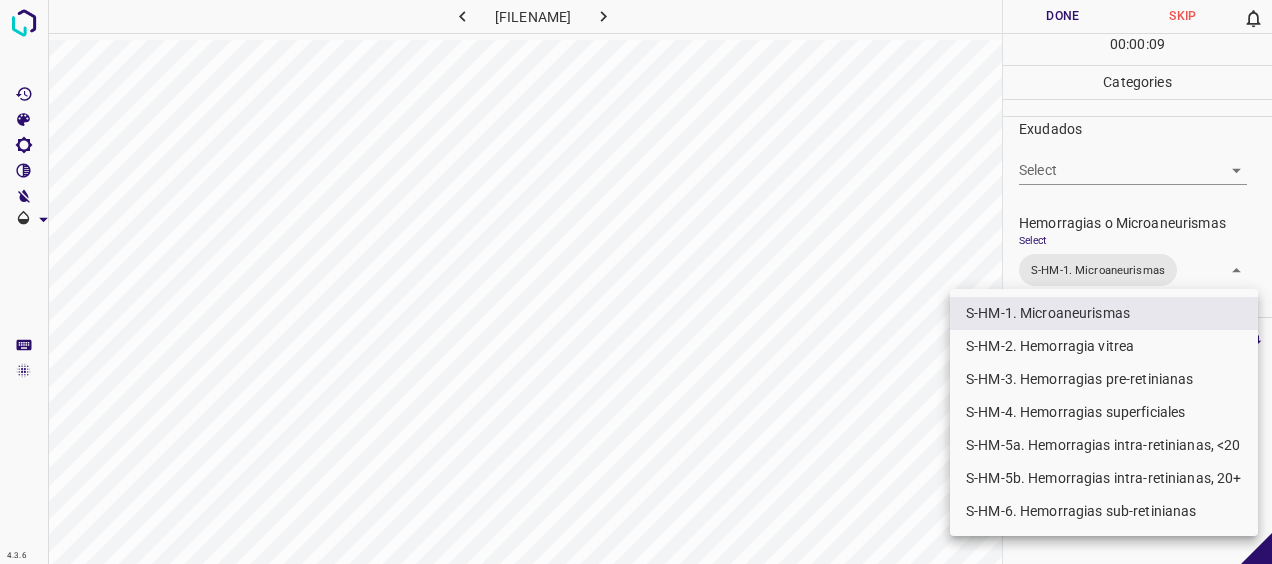 click at bounding box center [636, 282] 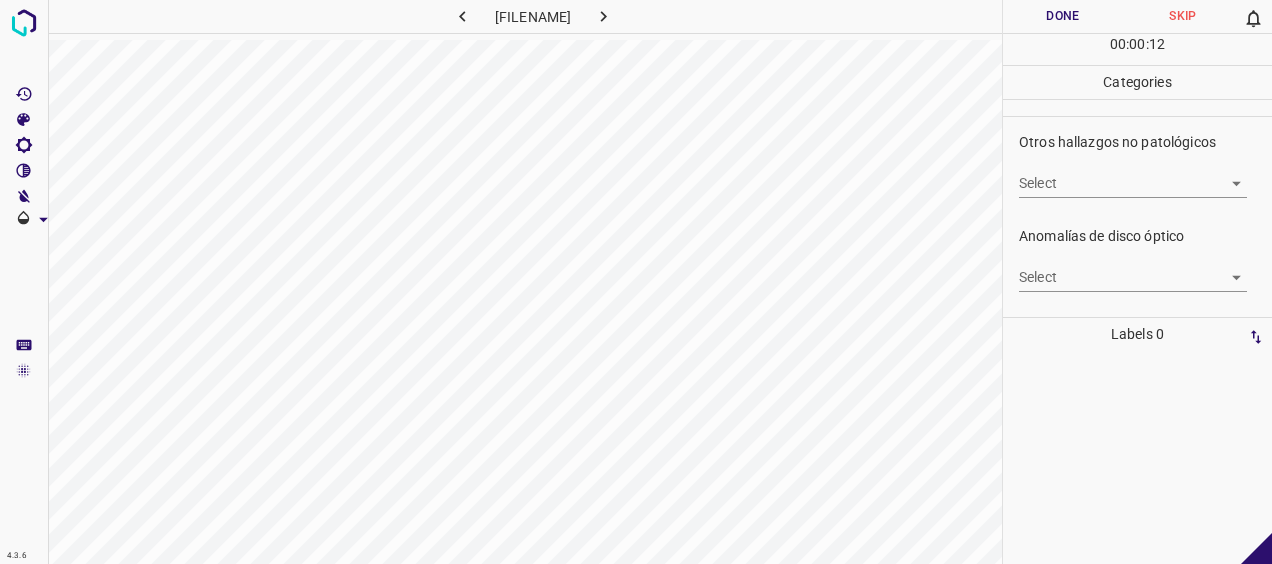 scroll, scrollTop: 769, scrollLeft: 0, axis: vertical 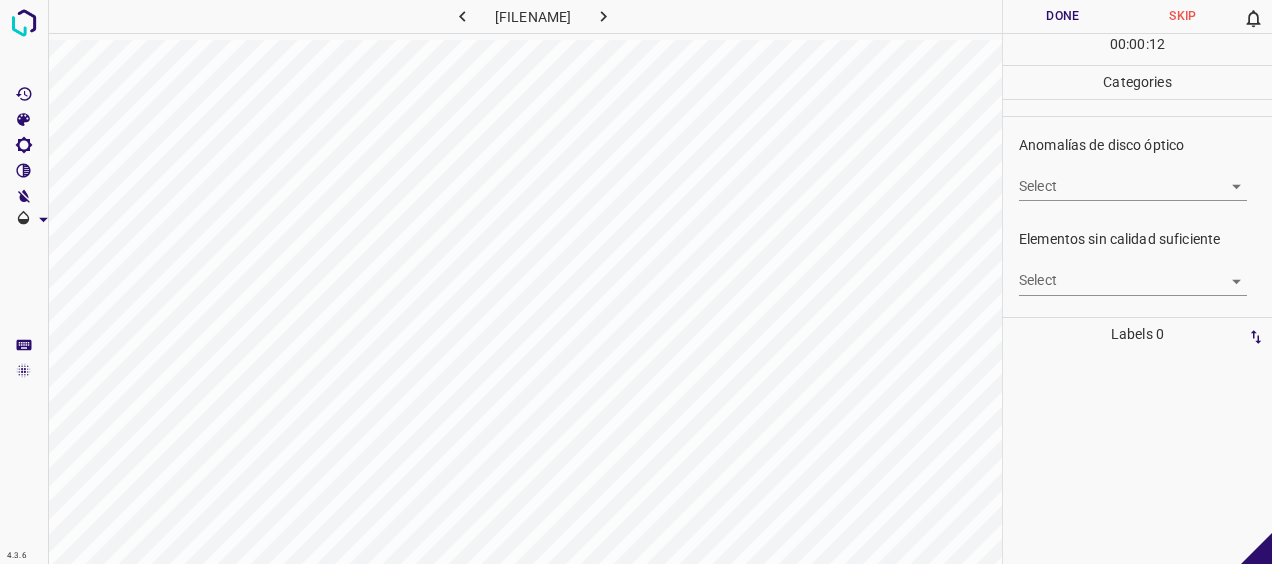 click on "4.3.6  3309_20250125102042643901001001_fa43f9c7e.jpg Done Skip 0 00   : 00   : 12   Categories 0. Sin hallazgos   Select ​ Anomalías vasculares   Select ​ Atrofias   Select ​ Drusas   Select ​ Exudados   Select ​ Hemorragias o Microaneurismas   Select S-HM-1. Microaneurismas S-HM-1. Microaneurismas Otros hallazgos patológicos   Select ​ Otros hallazgos no patológicos   Select ​ Anomalías de disco óptico   Select ​ Elementos sin calidad suficiente   Select ​ Labels   0 Categories 1 0. Sin hallazgos 2 Anomalías vasculares 3 Atrofias 4 Drusas 5 Exudados 6 Hemorragias o Microaneurismas 7 Otros hallazgos patológicos 8 Otros hallazgos no patológicos 9 Anomalías de disco óptico 0 Elementos sin calidad suficiente Tools Space Change between modes (Draw & Edit) I Auto labeling R Restore zoom M Zoom in N Zoom out Delete Delete selecte label Filters Z Restore filters X Saturation filter C Brightness filter V Contrast filter B Gray scale filter General O Download - Text - Hide - Delete" at bounding box center [636, 282] 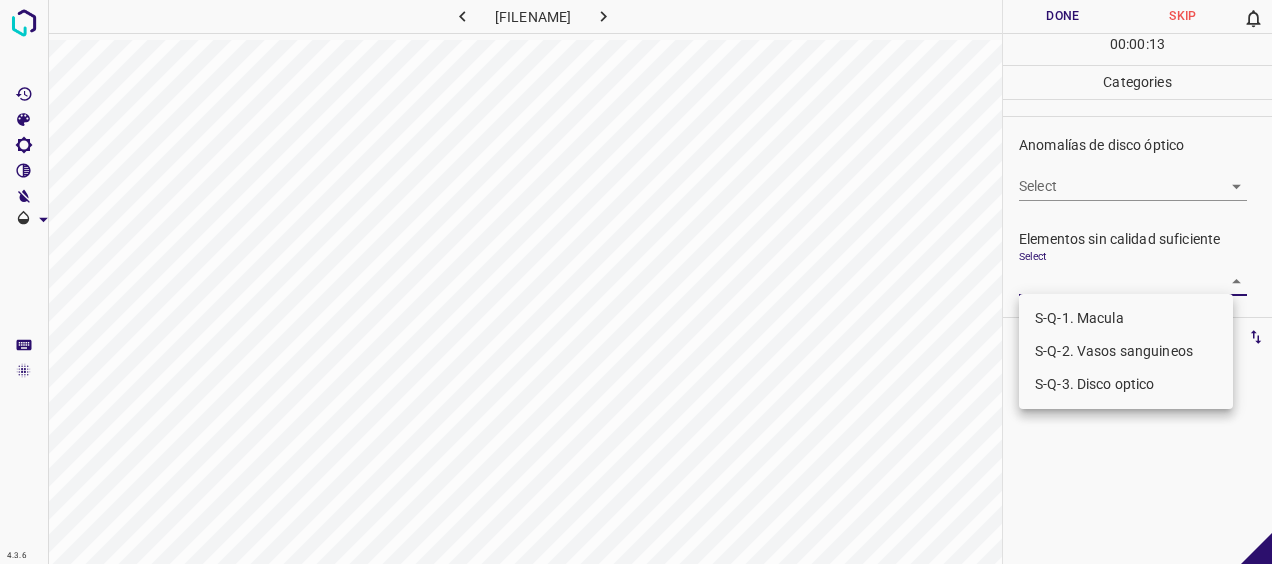 click on "S-Q-1. Macula" at bounding box center [1126, 318] 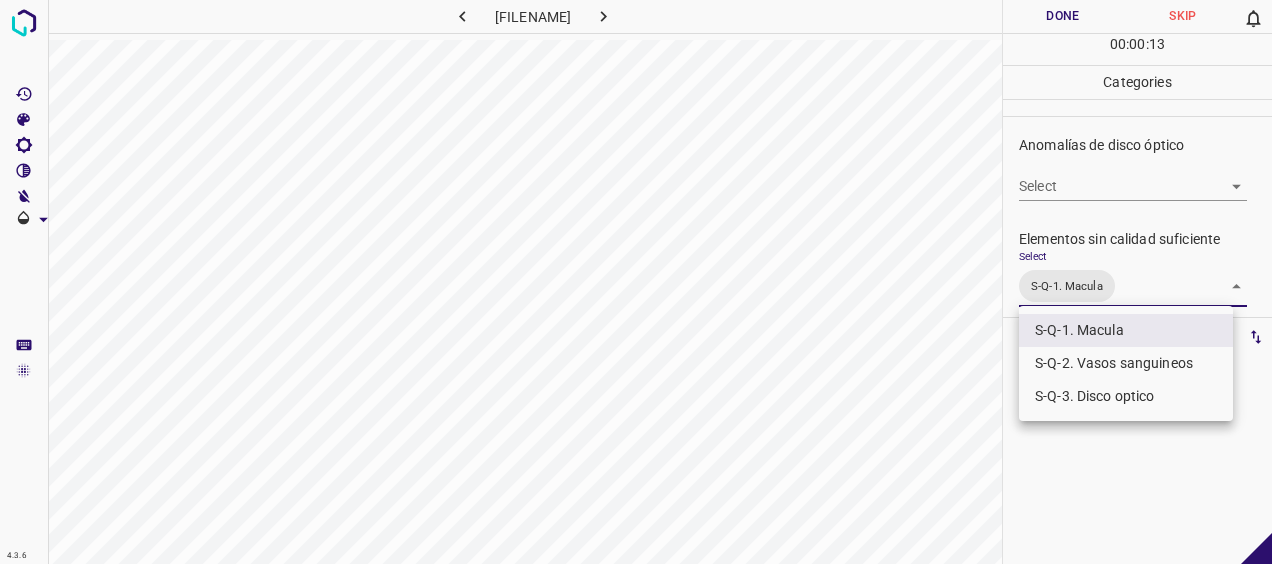 click on "S-Q-2. Vasos sanguineos" at bounding box center [1126, 363] 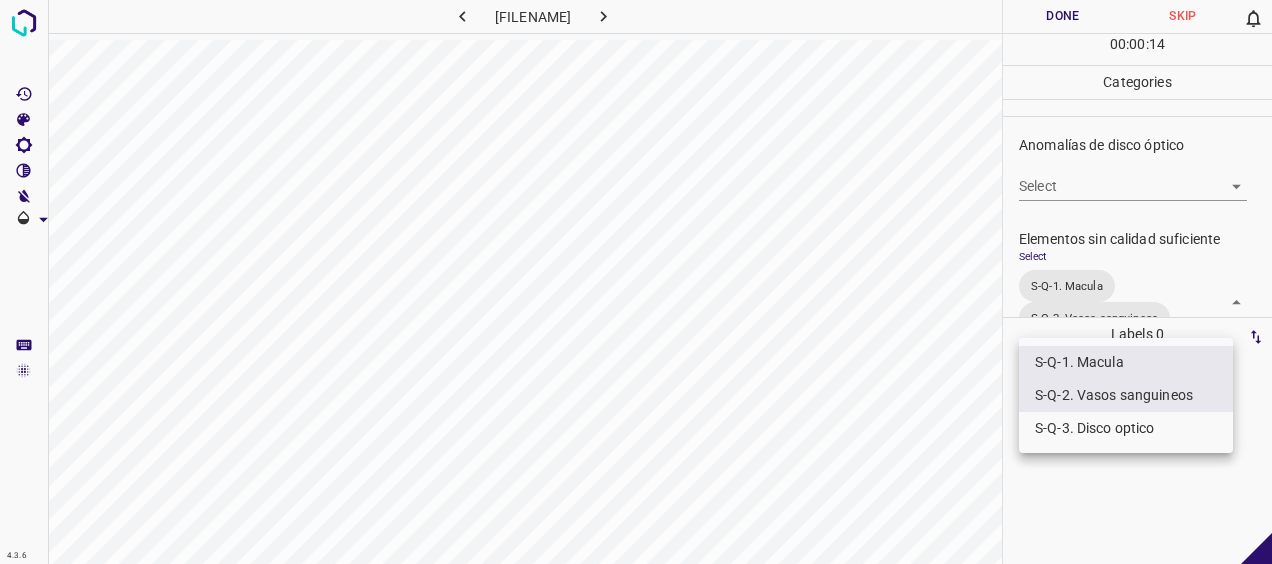 click on "S-Q-3. Disco optico" at bounding box center (1126, 428) 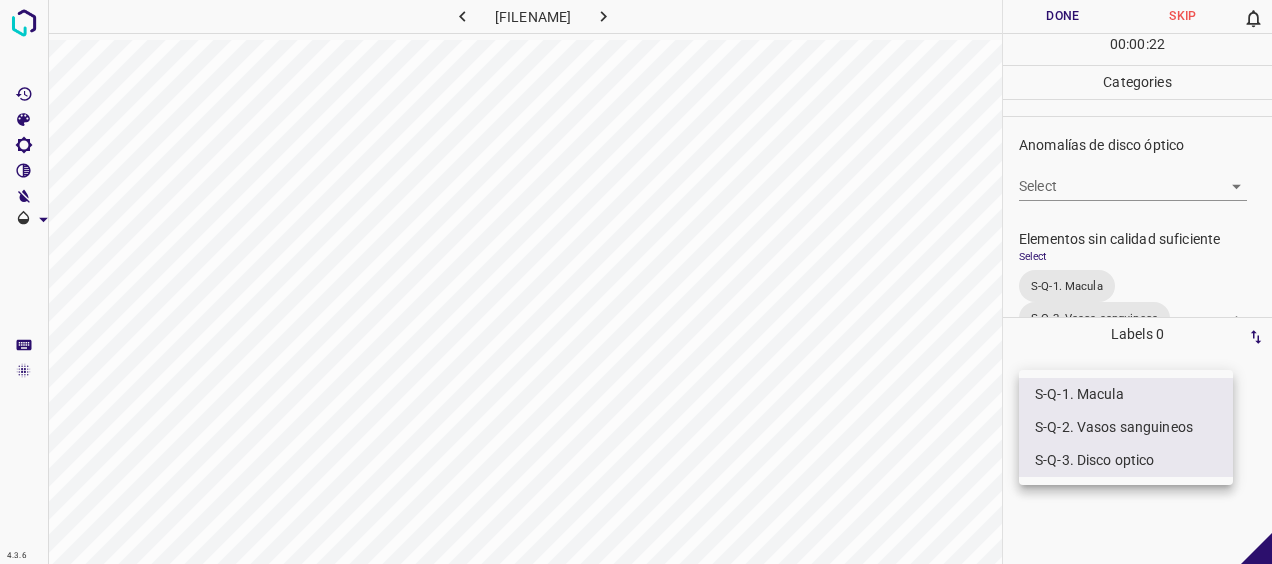 click at bounding box center [636, 282] 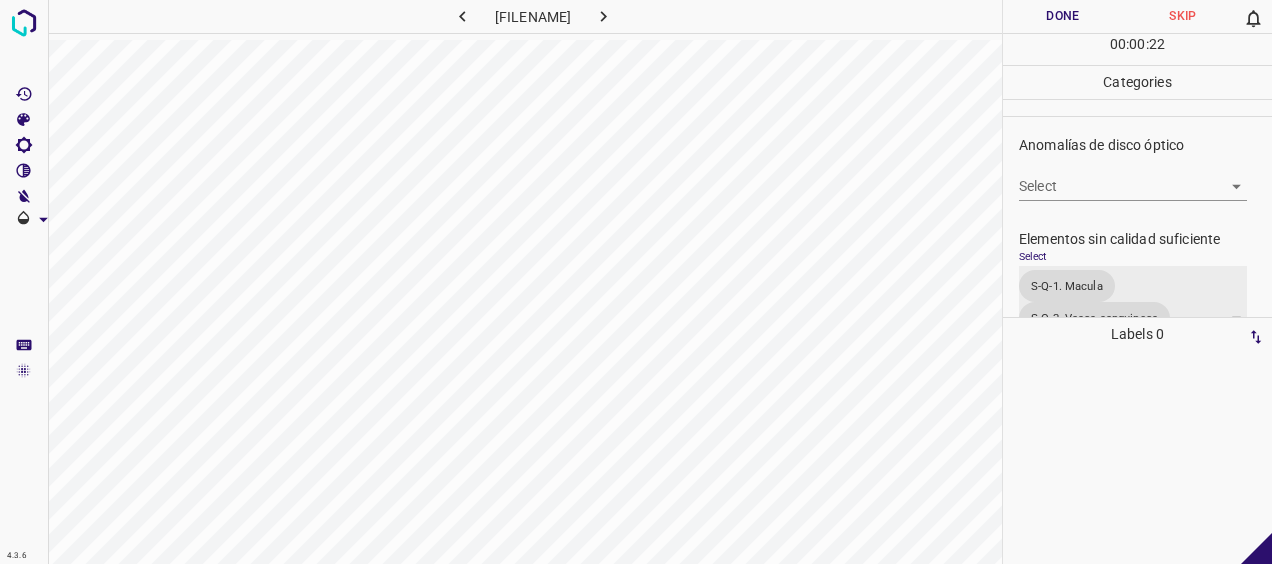 scroll, scrollTop: 823, scrollLeft: 0, axis: vertical 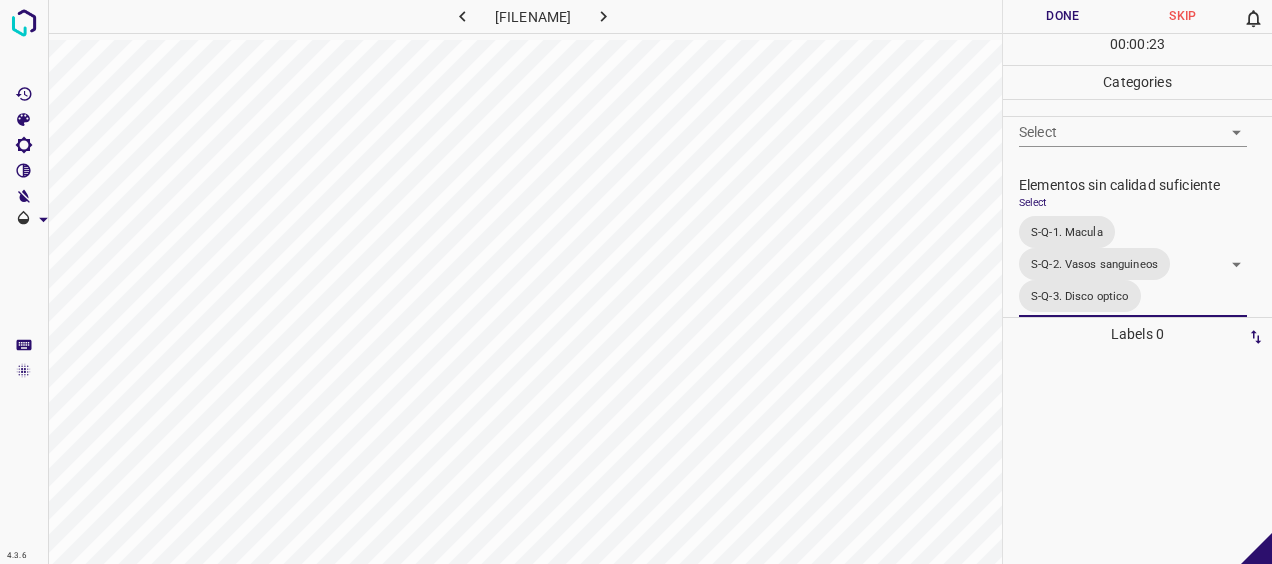 click on "Done" at bounding box center (1063, 16) 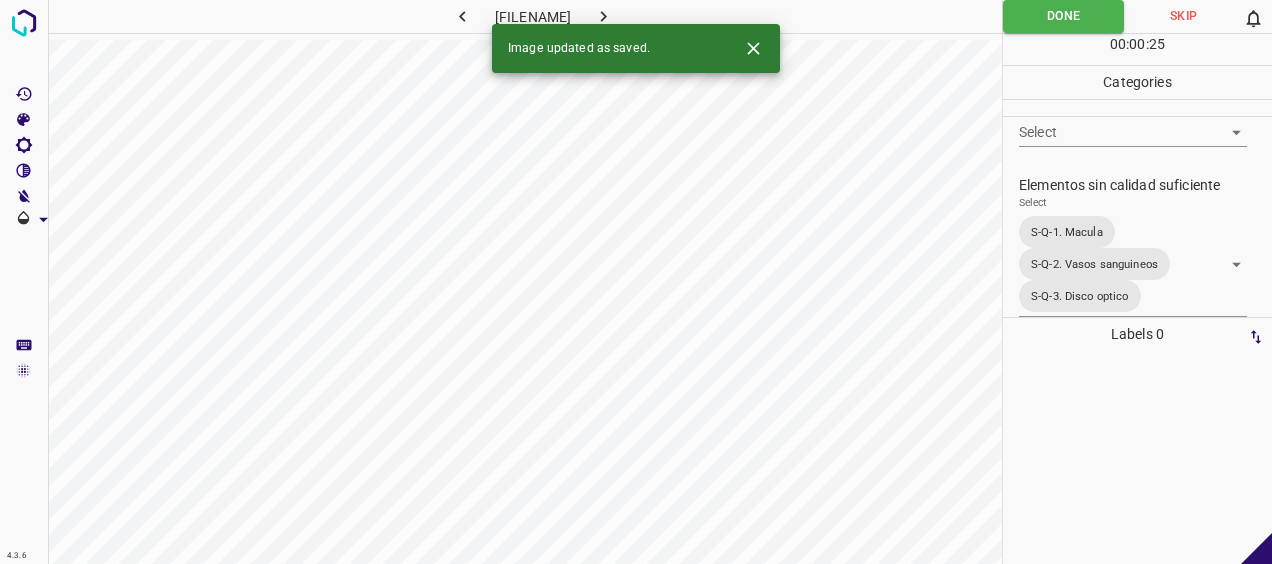 click at bounding box center (603, 16) 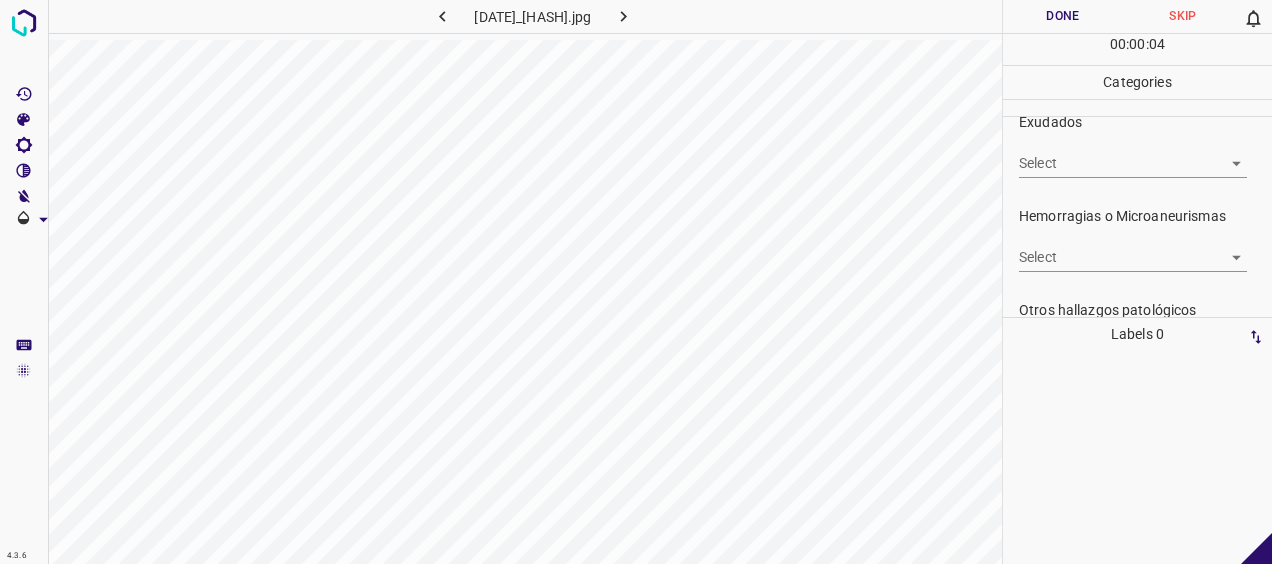 scroll, scrollTop: 409, scrollLeft: 0, axis: vertical 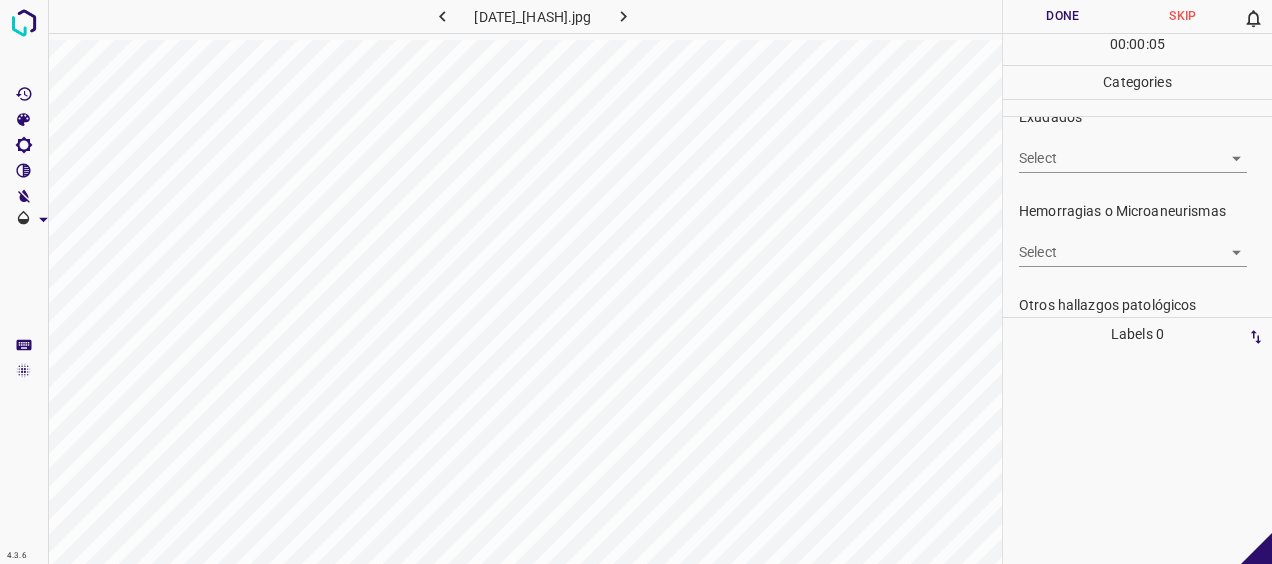 click on "4.3.6  20250213133748_f72c4bcbe.jpg Done Skip 0 00   : 00   : 05   Categories 0. Sin hallazgos   Select ​ Anomalías vasculares   Select ​ Atrofias   Select ​ Drusas   Select ​ Exudados   Select ​ Hemorragias o Microaneurismas   Select ​ Otros hallazgos patológicos   Select ​ Otros hallazgos no patológicos   Select ​ Anomalías de disco óptico   Select ​ Elementos sin calidad suficiente   Select ​ Labels   0 Categories 1 0. Sin hallazgos 2 Anomalías vasculares 3 Atrofias 4 Drusas 5 Exudados 6 Hemorragias o Microaneurismas 7 Otros hallazgos patológicos 8 Otros hallazgos no patológicos 9 Anomalías de disco óptico 0 Elementos sin calidad suficiente Tools Space Change between modes (Draw & Edit) I Auto labeling R Restore zoom M Zoom in N Zoom out Delete Delete selecte label Filters Z Restore filters X Saturation filter C Brightness filter V Contrast filter B Gray scale filter General O Download - Text - Hide - Delete" at bounding box center [636, 282] 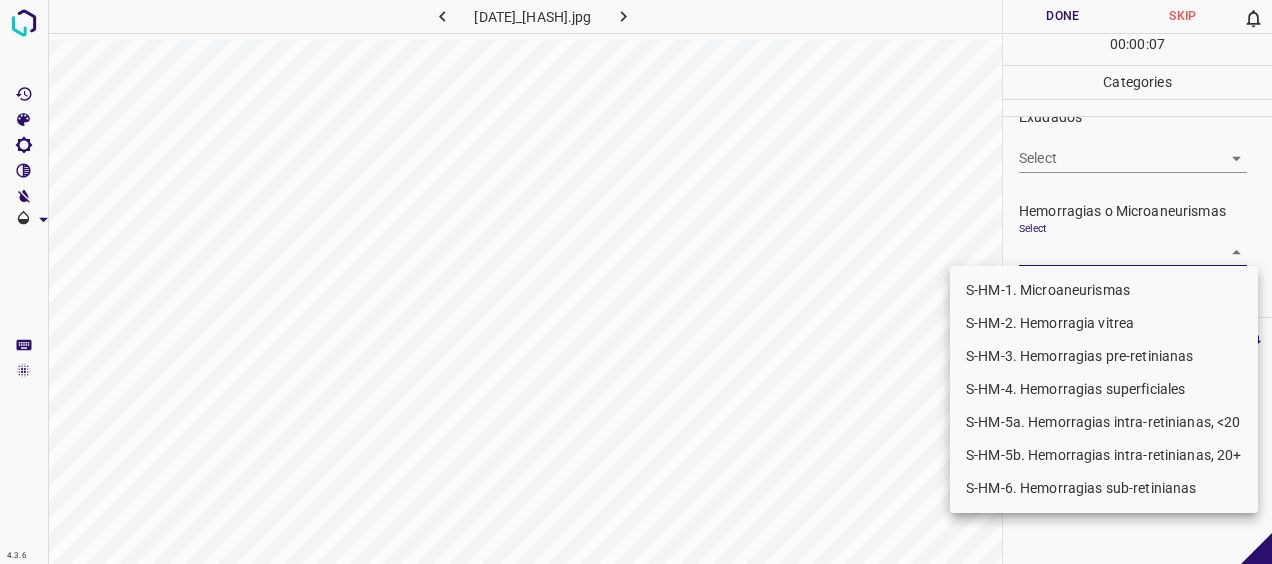 click on "S-HM-1. Microaneurismas" at bounding box center [1104, 290] 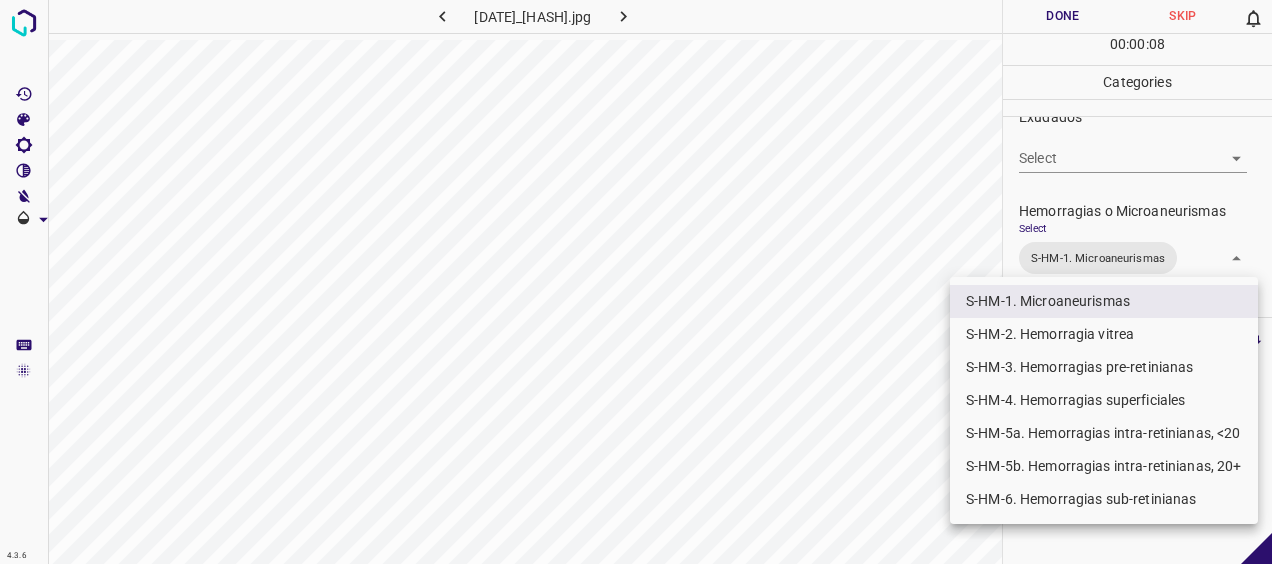 click on "S-HM-4. Hemorragias superficiales" at bounding box center [1104, 400] 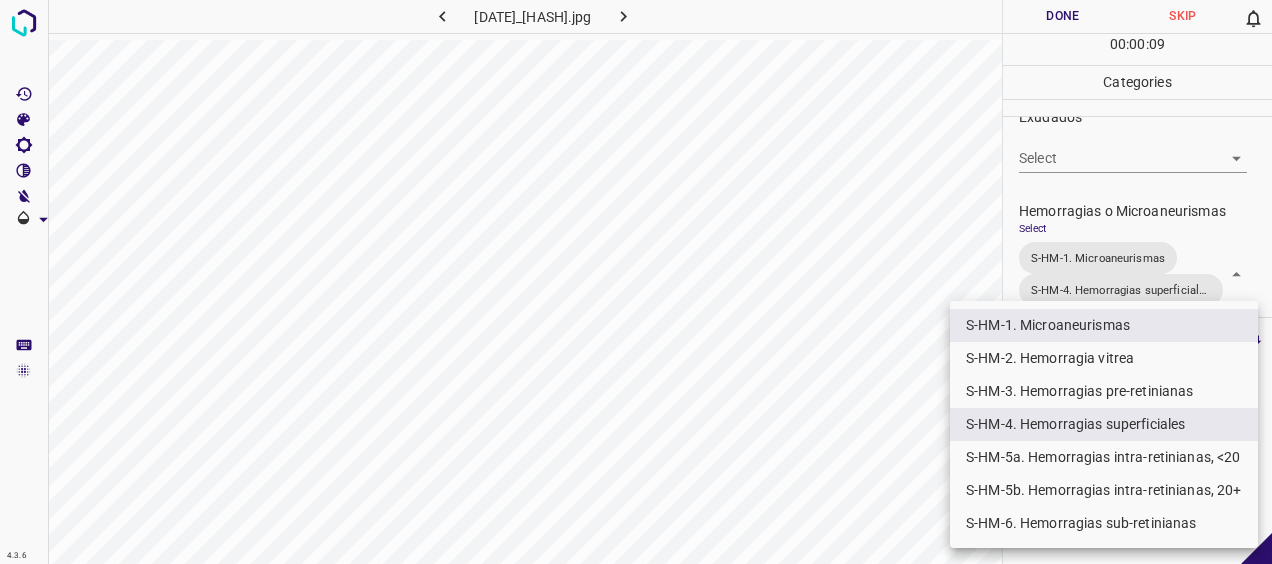 click on "S-HM-5a. Hemorragias intra-retinianas, <20" at bounding box center [1104, 457] 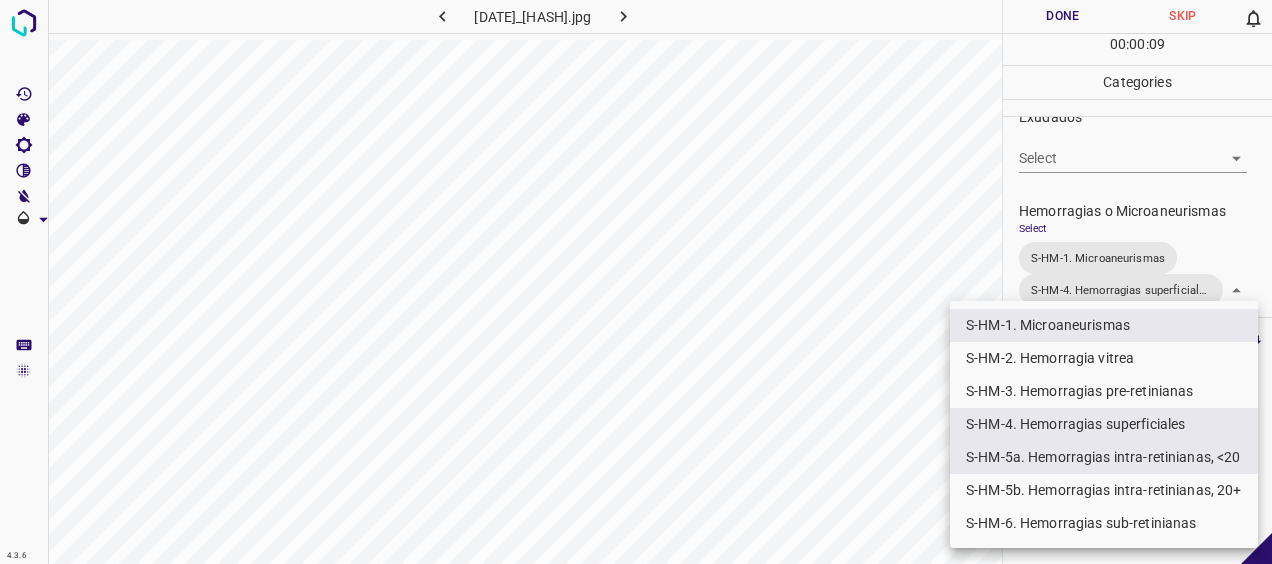 click at bounding box center (636, 282) 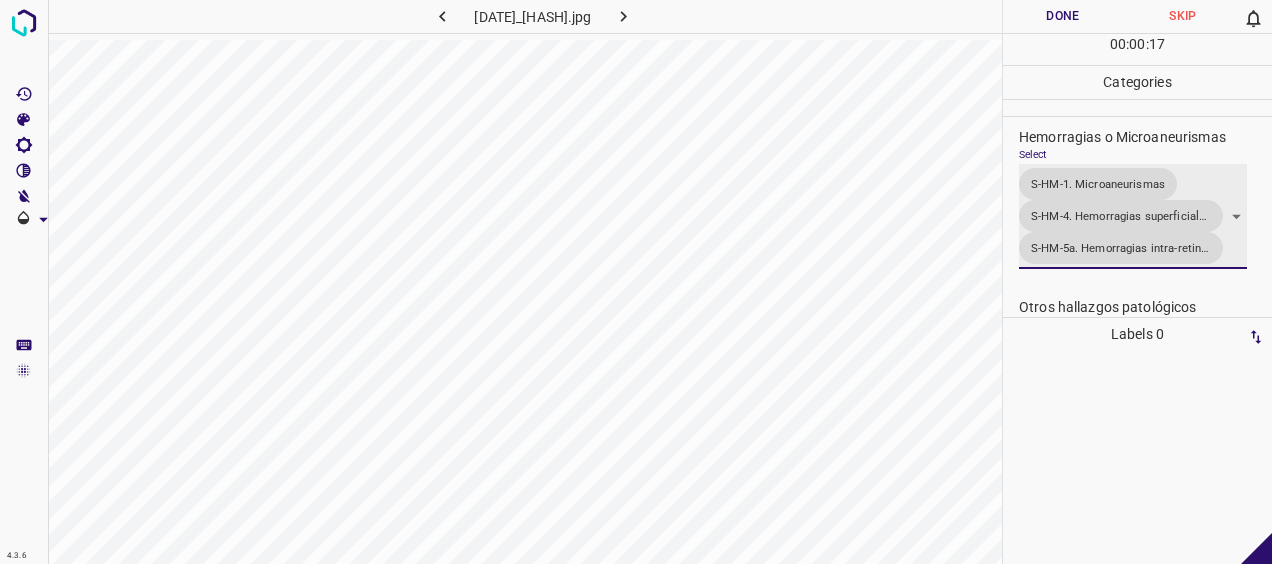 scroll, scrollTop: 484, scrollLeft: 0, axis: vertical 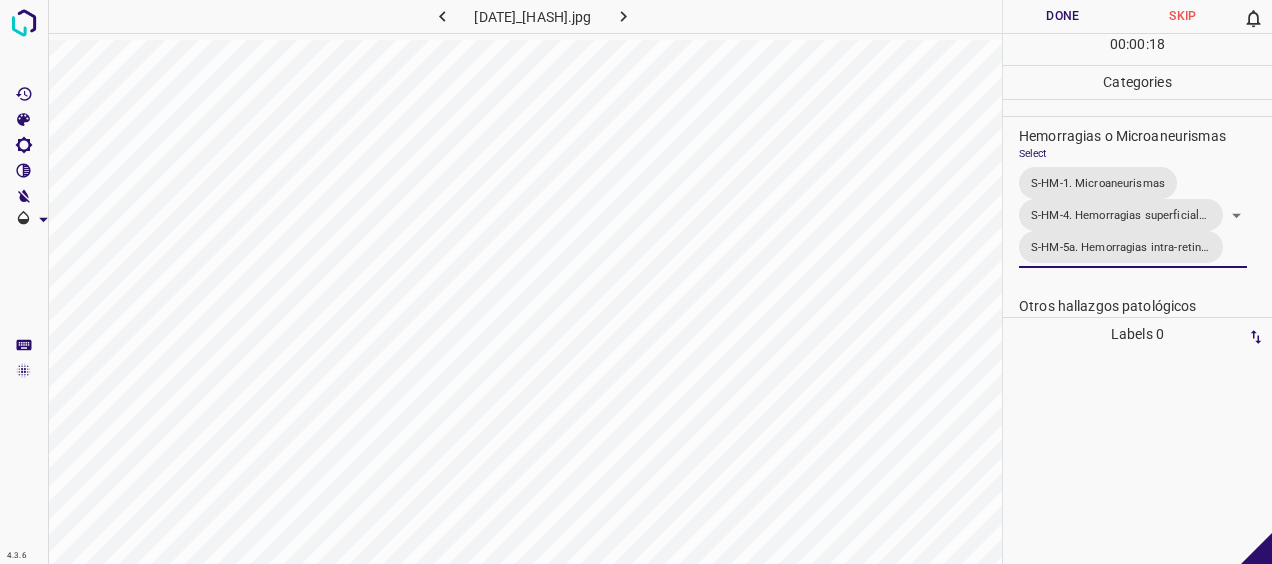 click on "4.3.6  [FILENAME] Done Skip 0 00   : 00   : 18   Categories 0. Sin hallazgos   Select ​ Anomalías vasculares   Select ​ Atrofias   Select ​ Drusas   Select ​ Exudados   Select ​ Hemorragias o Microaneurismas   Select S-HM-1. Microaneurismas S-HM-4. Hemorragias superficiales S-HM-5a. Hemorragias intra-retinianas, <20 S-HM-1. Microaneurismas,S-HM-4. Hemorragias superficiales,S-HM-5a. Hemorragias intra-retinianas, <20 Otros hallazgos patológicos   Select ​ Otros hallazgos no patológicos   Select ​ Anomalías de disco óptico   Select ​ Elementos sin calidad suficiente   Select ​ Labels   0 Categories 1 0. Sin hallazgos 2 Anomalías vasculares 3 Atrofias 4 Drusas 5 Exudados 6 Hemorragias o Microaneurismas 7 Otros hallazgos patológicos 8 Otros hallazgos no patológicos 9 Anomalías de disco óptico 0 Elementos sin calidad suficiente Tools Space Change between modes (Draw & Edit) I Auto labeling R Restore zoom M Zoom in N Zoom out Delete Delete selecte label Filters Z X C V B" at bounding box center [636, 282] 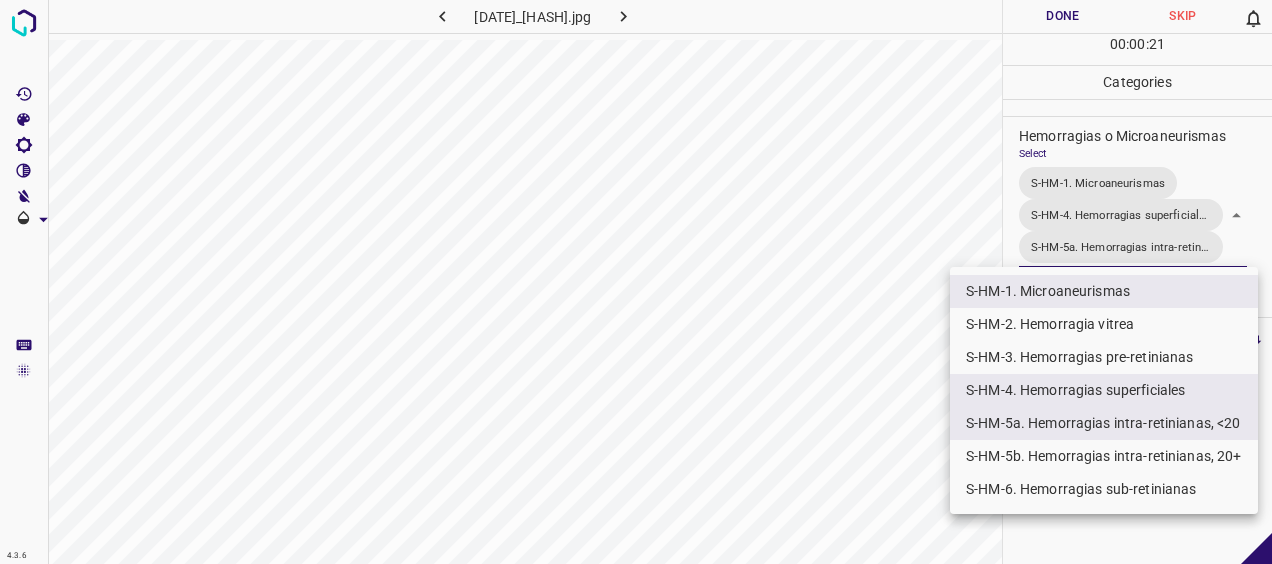 click on "S-HM-2. Hemorragia vitrea" at bounding box center (1104, 324) 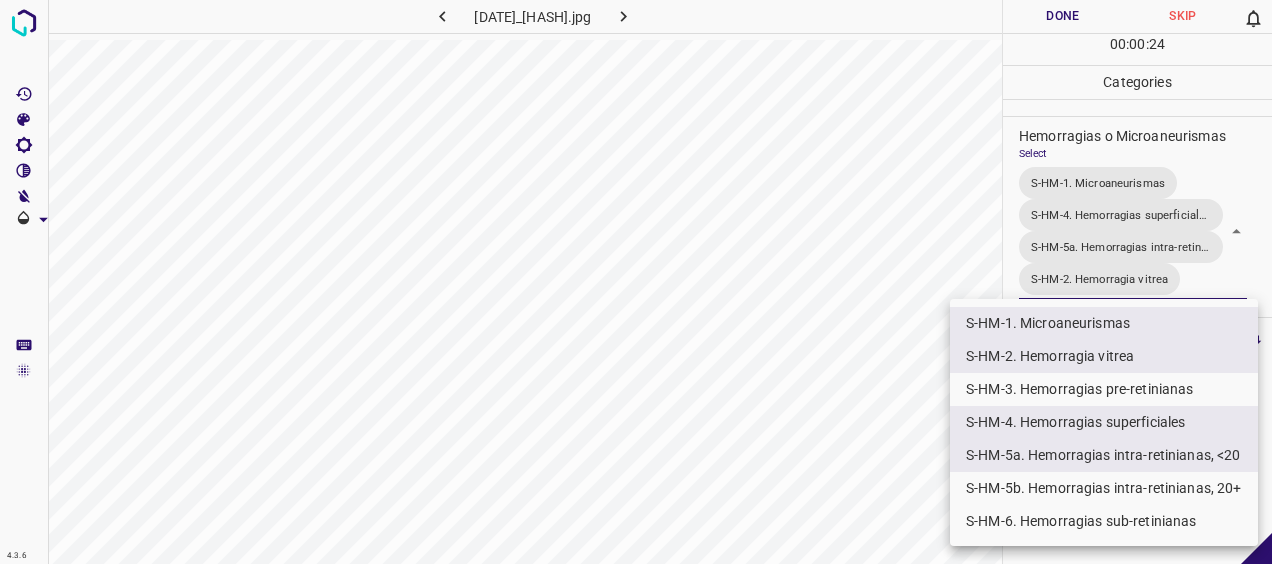 click at bounding box center (636, 282) 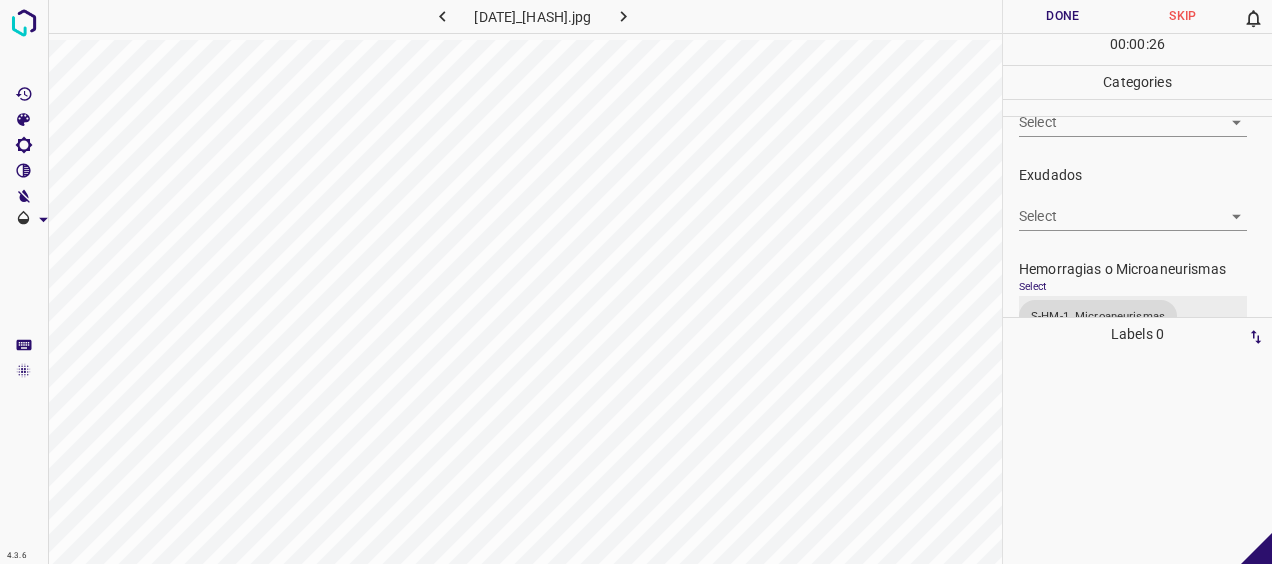 scroll, scrollTop: 350, scrollLeft: 0, axis: vertical 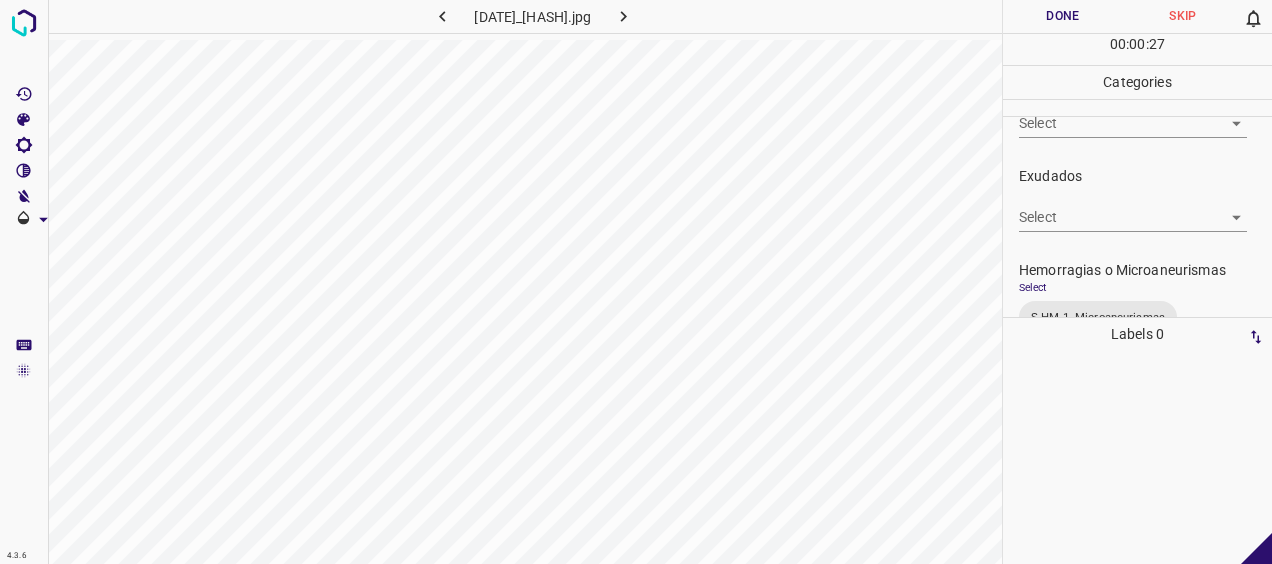 click on "4.3.6  [FILENAME] Done Skip 0 00   : 00   : 27   Categories 0. Sin hallazgos   Select ​ Anomalías vasculares   Select ​ Atrofias   Select ​ Drusas   Select ​ Exudados   Select ​ Hemorragias o Microaneurismas   Select S-HM-1. Microaneurismas S-HM-4. Hemorragias superficiales S-HM-5a. Hemorragias intra-retinianas, <20 S-HM-2. Hemorragia vitrea S-HM-1. Microaneurismas,S-HM-4. Hemorragias superficiales,S-HM-5a. Hemorragias intra-retinianas, <20,S-HM-2. Hemorragia vitrea Otros hallazgos patológicos   Select ​ Otros hallazgos no patológicos   Select ​ Anomalías de disco óptico   Select ​ Elementos sin calidad suficiente   Select ​ Labels   0 Categories 1 0. Sin hallazgos 2 Anomalías vasculares 3 Atrofias 4 Drusas 5 Exudados 6 Hemorragias o Microaneurismas 7 Otros hallazgos patológicos 8 Otros hallazgos no patológicos 9 Anomalías de disco óptico 0 Elementos sin calidad suficiente Tools Space Change between modes (Draw & Edit) I Auto labeling R Restore zoom M Zoom in N Z" at bounding box center (636, 282) 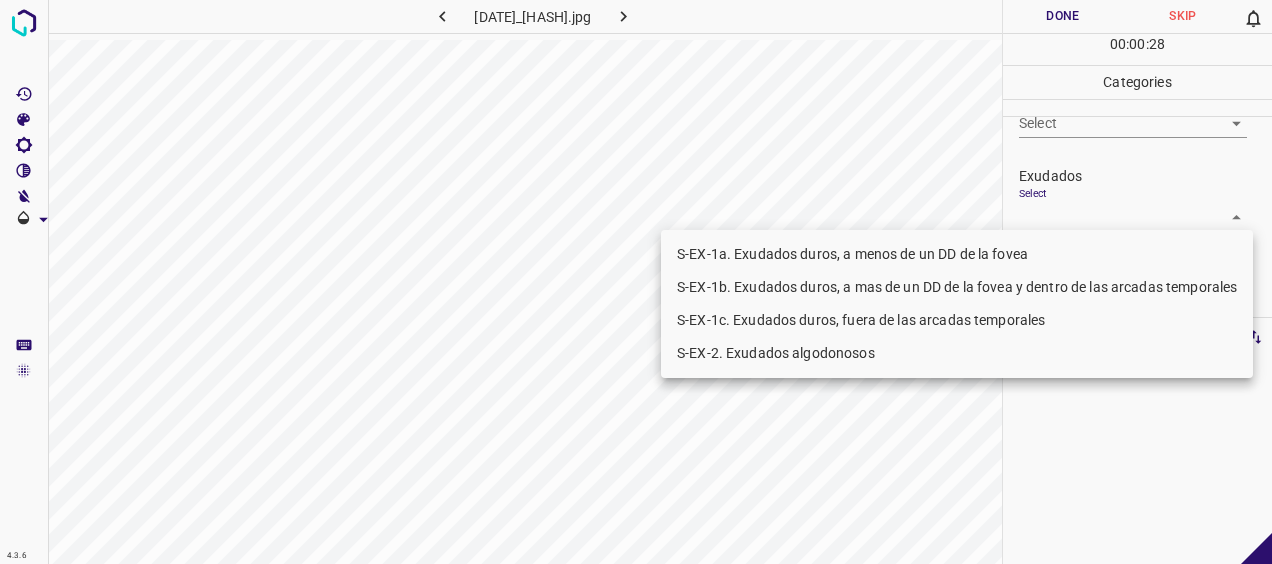 click on "S-EX-1c. Exudados duros, fuera de las arcadas temporales" at bounding box center (957, 320) 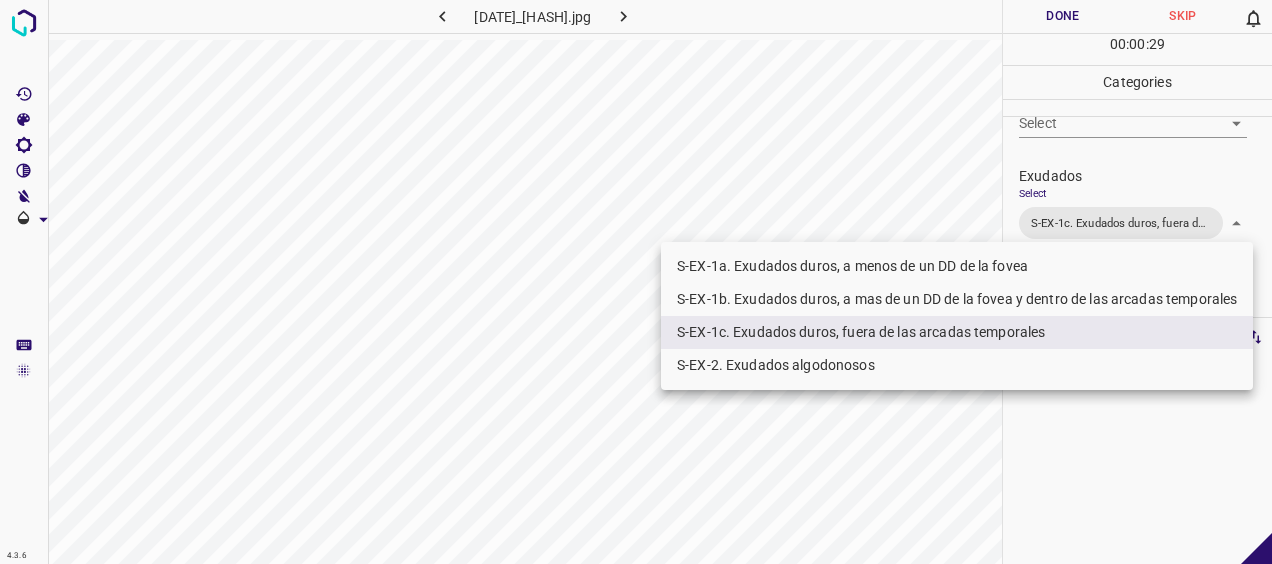 click at bounding box center [636, 282] 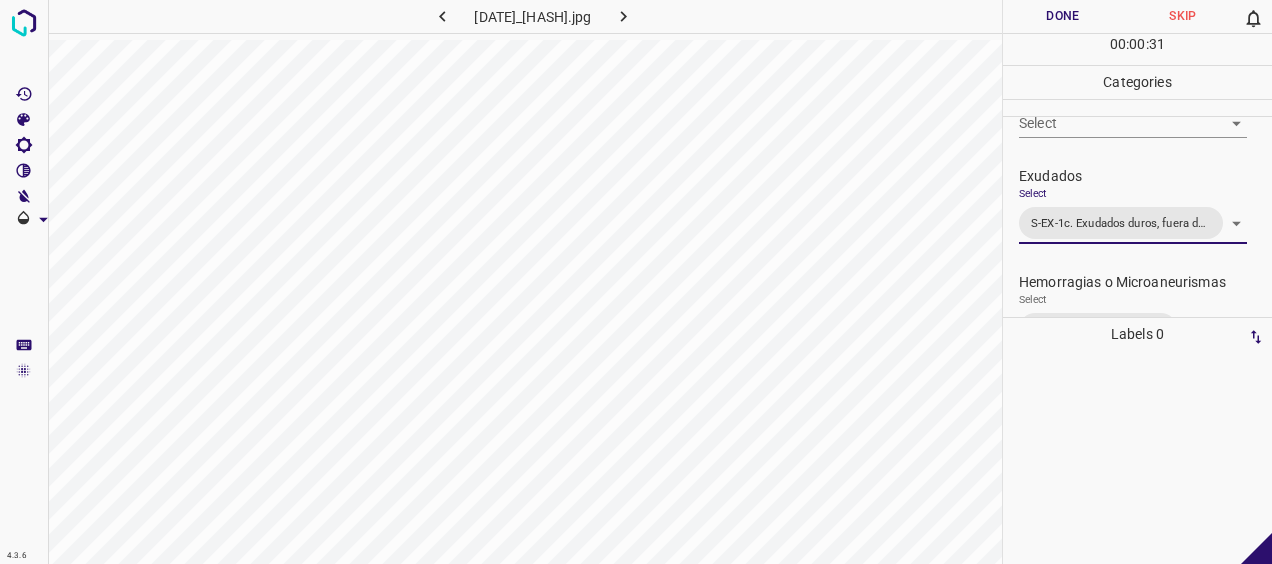 click on "Done" at bounding box center [1063, 16] 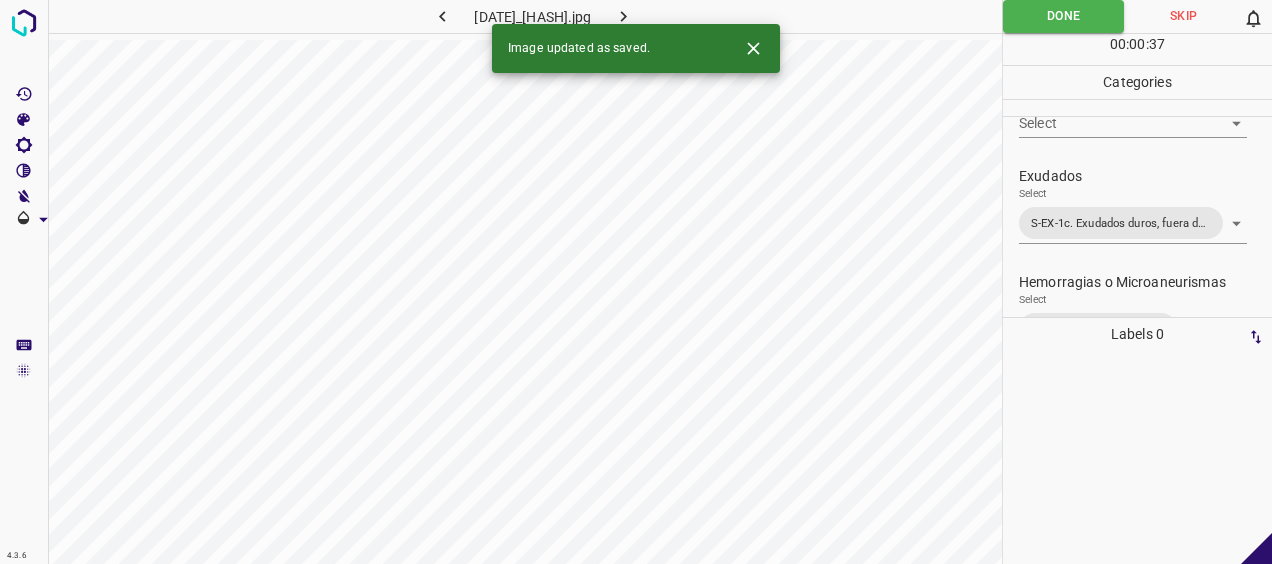 click on "4.3.6  20250213133748_f72c4bcbe.jpg Done Skip 0 00   : 00   : 37   Categories 0. Sin hallazgos   Select ​ Anomalías vasculares   Select ​ Atrofias   Select ​ Drusas   Select ​ Exudados   Select S-EX-1c. Exudados duros, fuera de las arcadas temporales S-EX-1c. Exudados duros, fuera de las arcadas temporales Hemorragias o Microaneurismas   Select S-HM-1. Microaneurismas S-HM-4. Hemorragias superficiales S-HM-5a. Hemorragias intra-retinianas, <20 S-HM-2. Hemorragia vitrea S-HM-1. Microaneurismas,S-HM-4. Hemorragias superficiales,S-HM-5a. Hemorragias intra-retinianas, <20,S-HM-2. Hemorragia vitrea Otros hallazgos patológicos   Select ​ Otros hallazgos no patológicos   Select ​ Anomalías de disco óptico   Select ​ Elementos sin calidad suficiente   Select ​ Labels   0 Categories 1 0. Sin hallazgos 2 Anomalías vasculares 3 Atrofias 4 Drusas 5 Exudados 6 Hemorragias o Microaneurismas 7 Otros hallazgos patológicos 8 Otros hallazgos no patológicos 9 Anomalías de disco óptico 0 Tools Space I R" at bounding box center (636, 282) 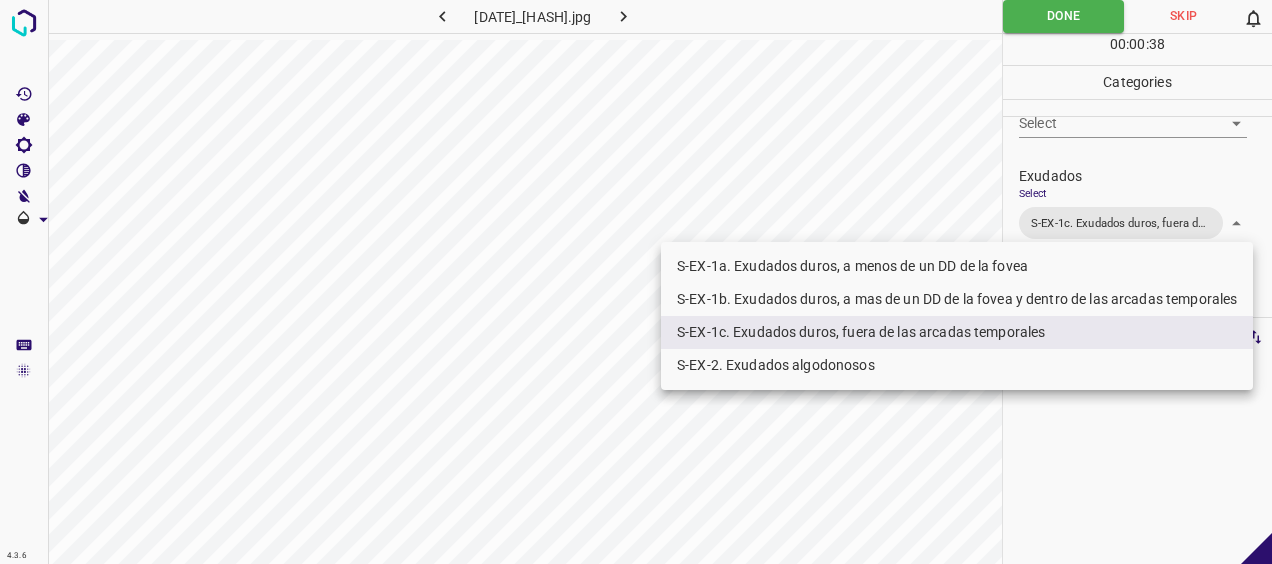 click on "S-EX-1b. Exudados duros, a mas de un DD de la fovea y dentro de las arcadas temporales" at bounding box center (957, 299) 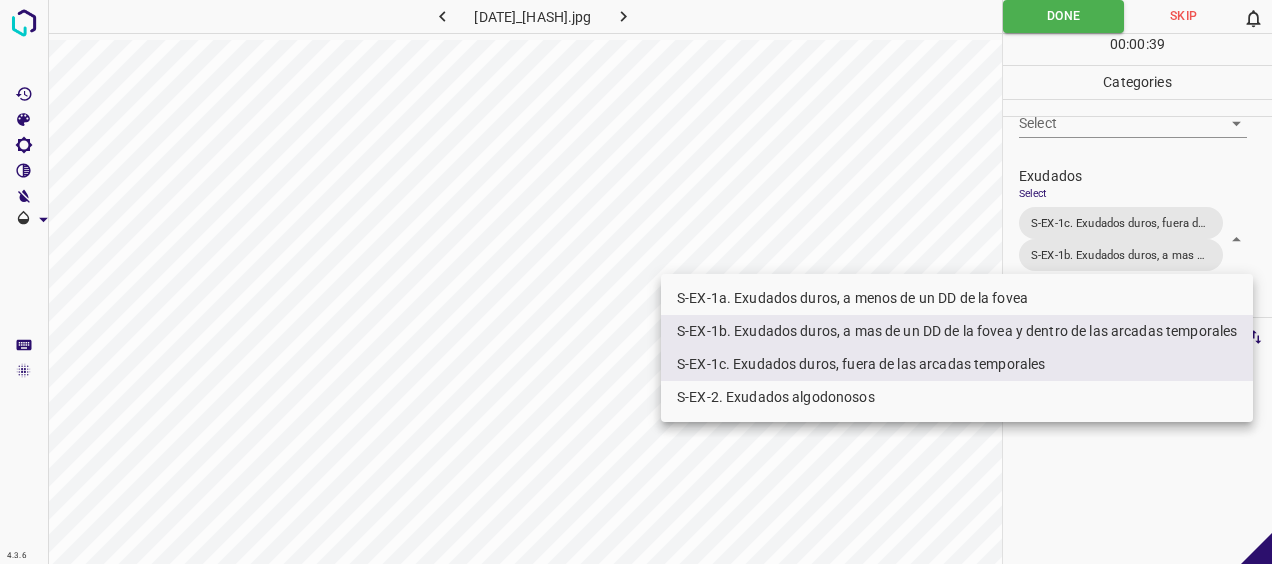 click at bounding box center [636, 282] 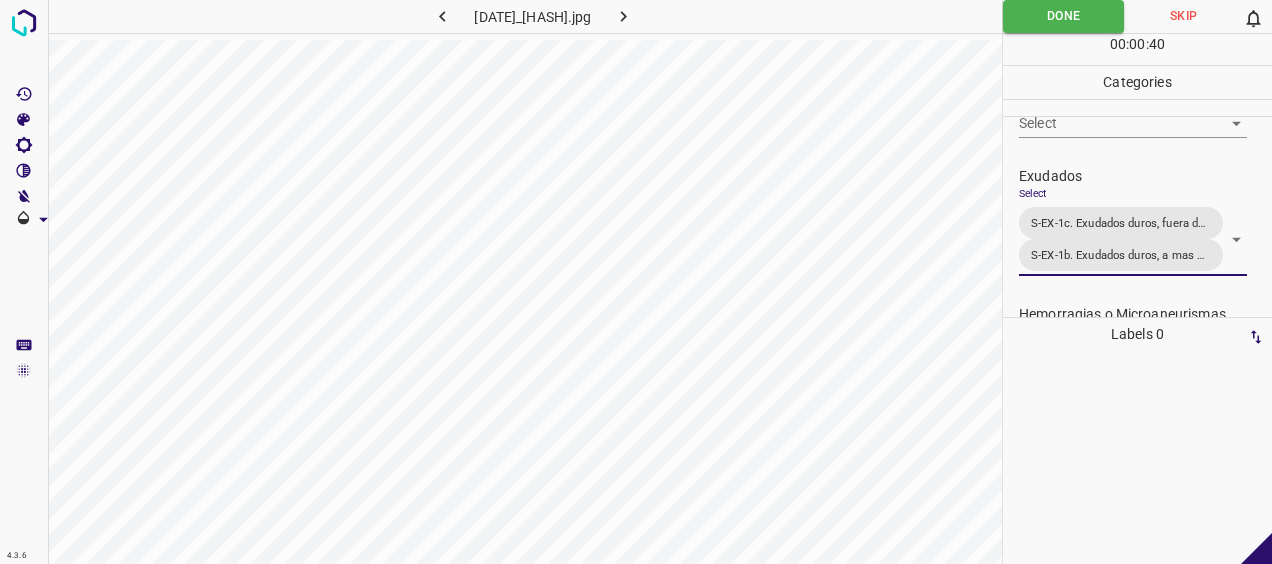 click at bounding box center (623, 16) 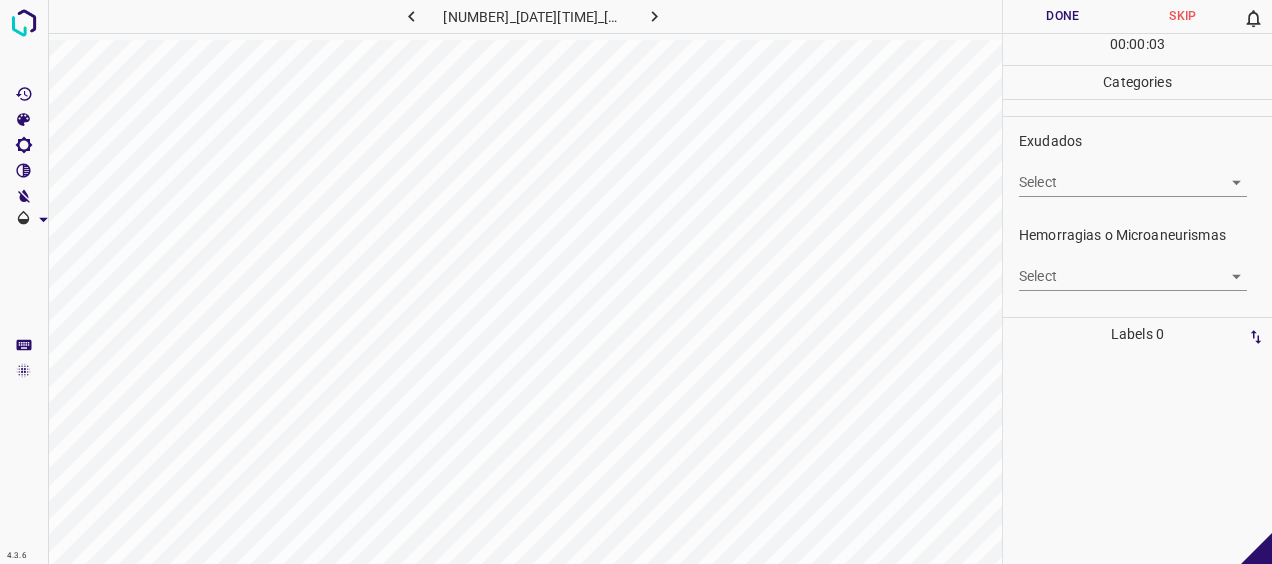 scroll, scrollTop: 386, scrollLeft: 0, axis: vertical 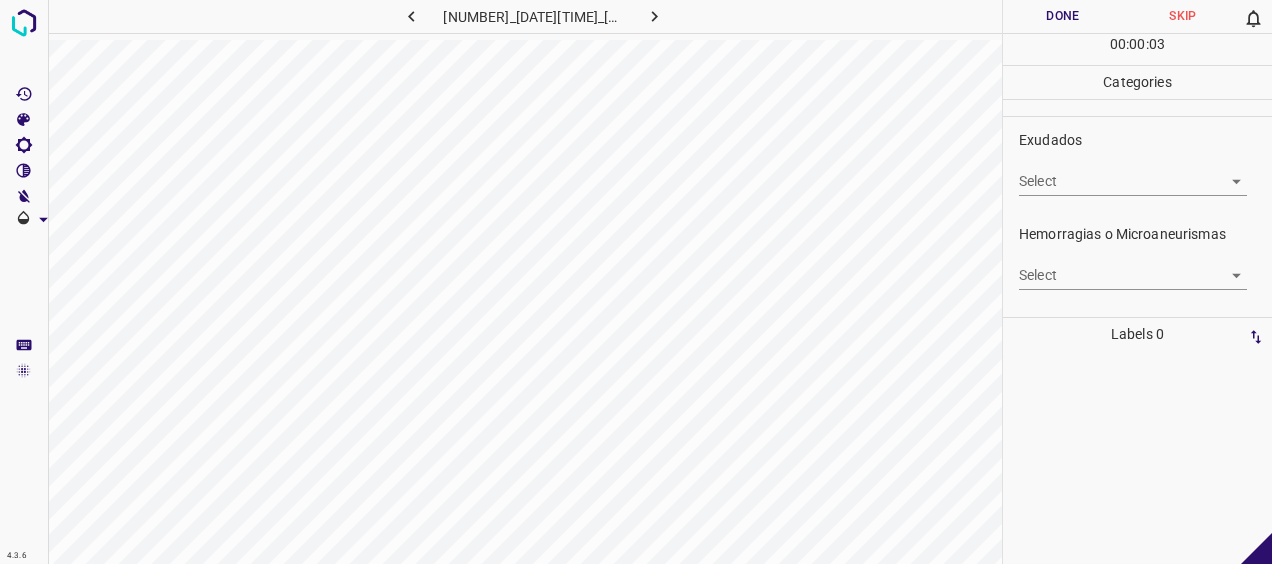 click on "4.3.6  [NUMBER]_[DATE][TIME]_[HASH].jpg Done Skip 0 00   : 00   : 03   Categories 0. Sin hallazgos   Select ​ Anomalías vasculares   Select ​ Atrofias   Select ​ Drusas   Select ​ Exudados   Select ​ Hemorragias o Microaneurismas   Select ​ Otros hallazgos patológicos   Select ​ Otros hallazgos no patológicos   Select ​ Anomalías de disco óptico   Select ​ Elementos sin calidad suficiente   Select ​ Labels   0 Categories 1 0. Sin hallazgos 2 Anomalías vasculares 3 Atrofias 4 Drusas 5 Exudados 6 Hemorragias o Microaneurismas 7 Otros hallazgos patológicos 8 Otros hallazgos no patológicos 9 Anomalías de disco óptico 0 Elementos sin calidad suficiente Tools Space Change between modes (Draw & Edit) I Auto labeling R Restore zoom M Zoom in N Zoom out Delete Delete selecte label Filters Z Restore filters X Saturation filter C Brightness filter V Contrast filter B Gray scale filter General O Download - Text - Hide - Delete" at bounding box center (636, 282) 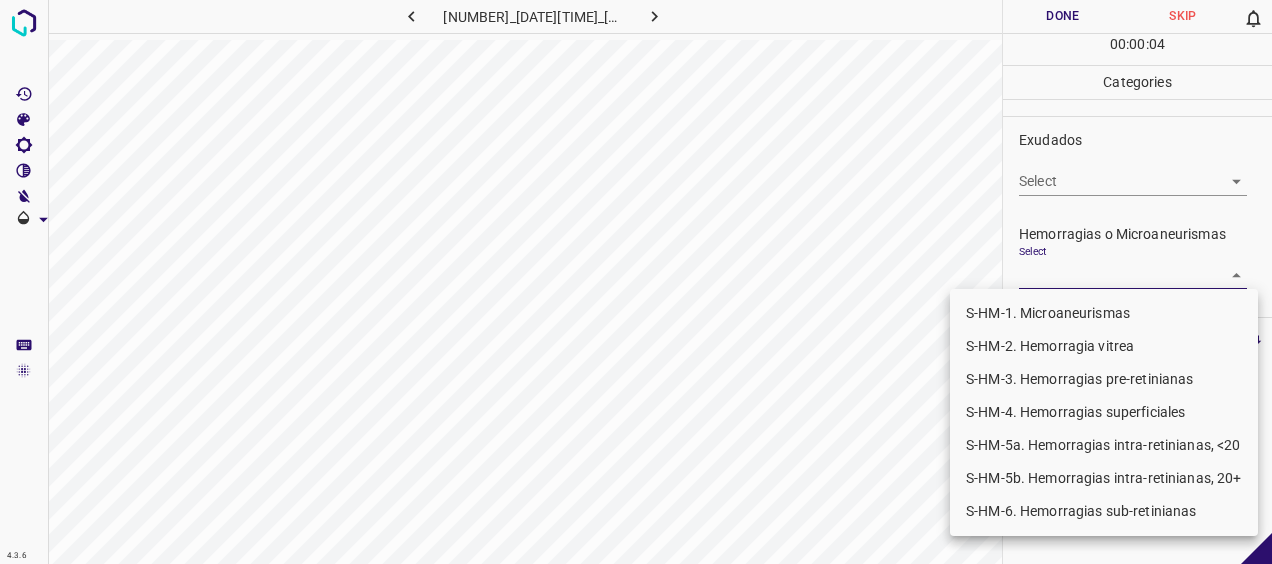click on "S-HM-4. Hemorragias superficiales" at bounding box center (1104, 412) 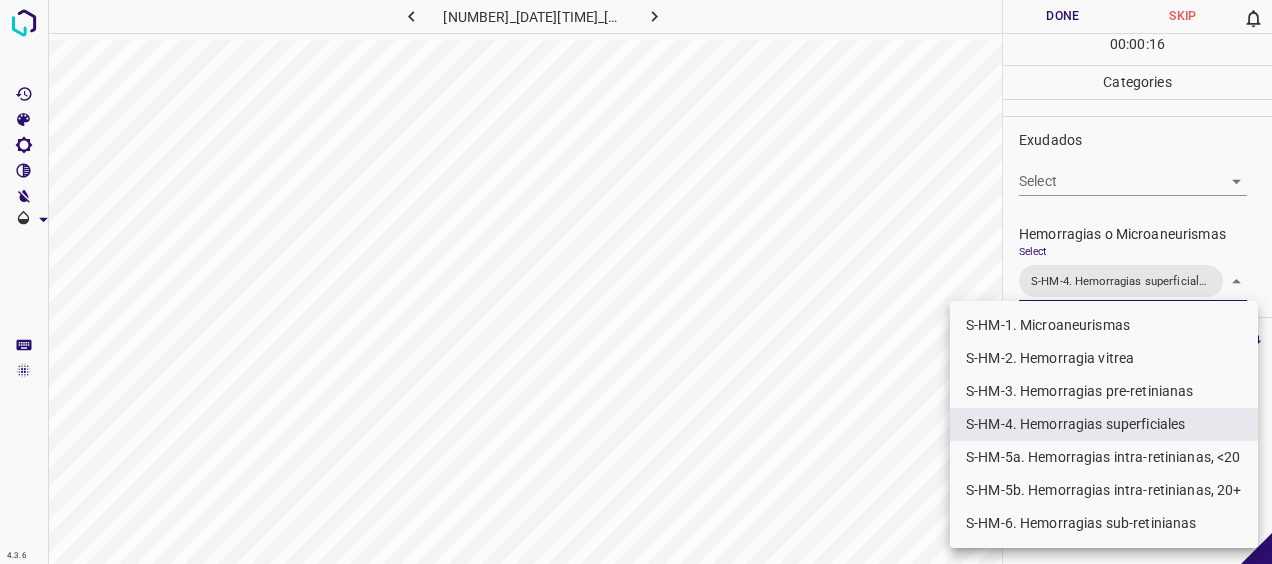 click at bounding box center [636, 282] 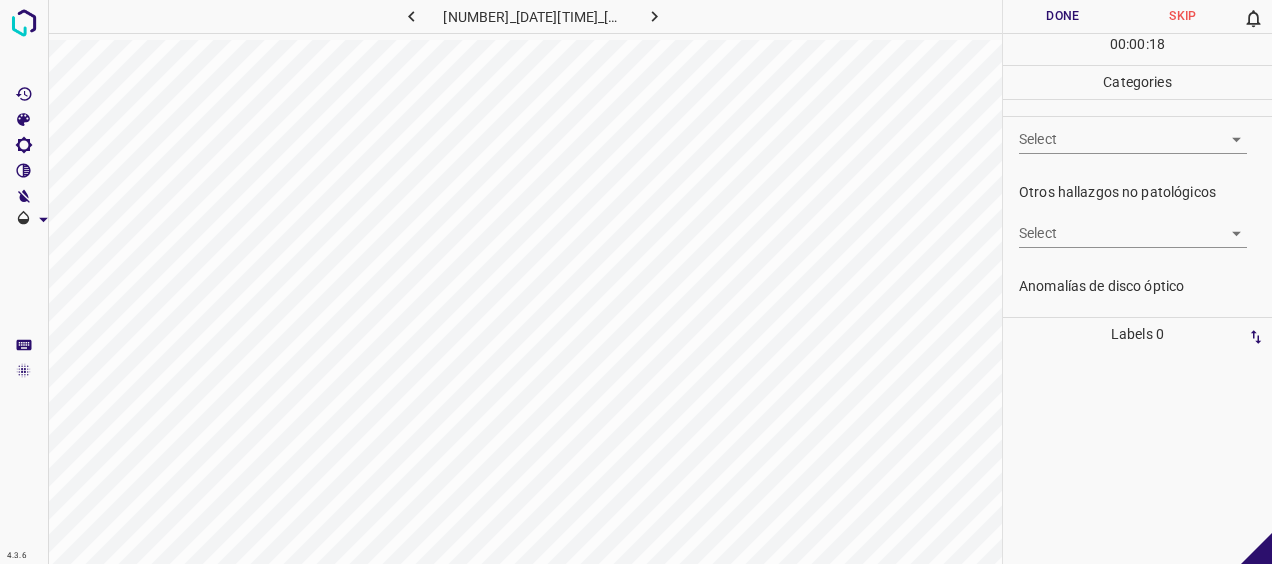 scroll, scrollTop: 642, scrollLeft: 0, axis: vertical 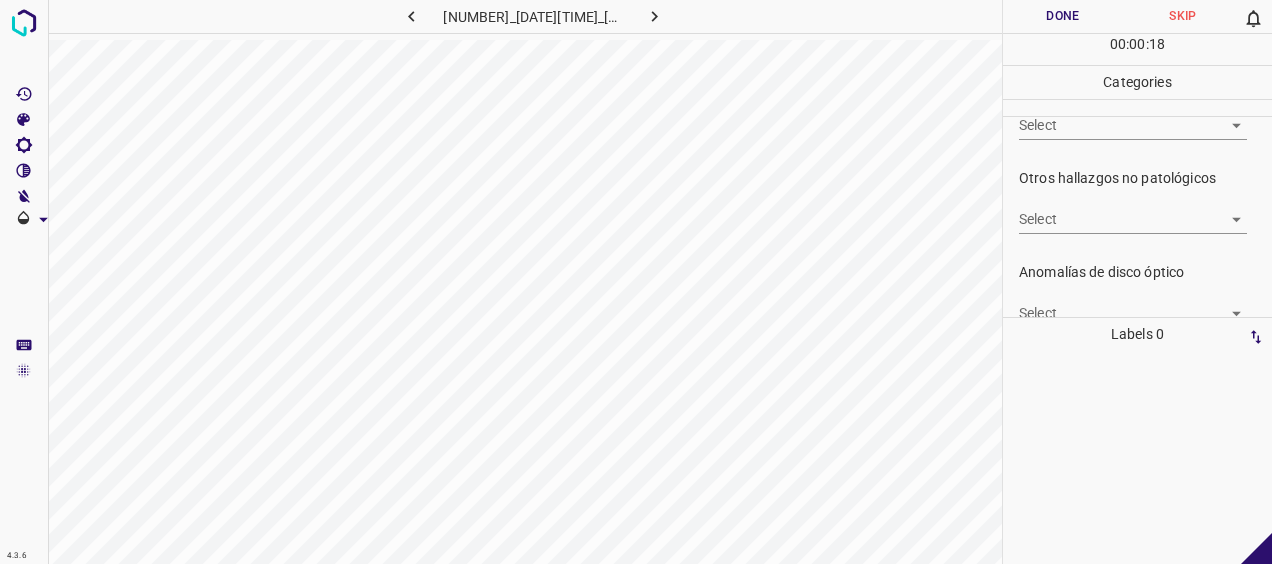 click on "4.3.6  [FILENAME] Done Skip 0 00   : 00   : 18   Categories 0. Sin hallazgos   Select ​ Anomalías vasculares   Select ​ Atrofias   Select ​ Drusas   Select ​ Exudados   Select ​ Hemorragias o Microaneurismas   Select S-HM-4. Hemorragias superficiales S-HM-4. Hemorragias superficiales Otros hallazgos patológicos   Select ​ Otros hallazgos no patológicos   Select ​ Anomalías de disco óptico   Select ​ Elementos sin calidad suficiente   Select ​ Labels   0 Categories 1 0. Sin hallazgos 2 Anomalías vasculares 3 Atrofias 4 Drusas 5 Exudados 6 Hemorragias o Microaneurismas 7 Otros hallazgos patológicos 8 Otros hallazgos no patológicos 9 Anomalías de disco óptico 0 Elementos sin calidad suficiente Tools Space Change between modes (Draw & Edit) I Auto labeling R Restore zoom M Zoom in N Zoom out Delete Delete selecte label Filters Z Restore filters X Saturation filter C Brightness filter V Contrast filter B Gray scale filter General O Download - Text" at bounding box center [636, 282] 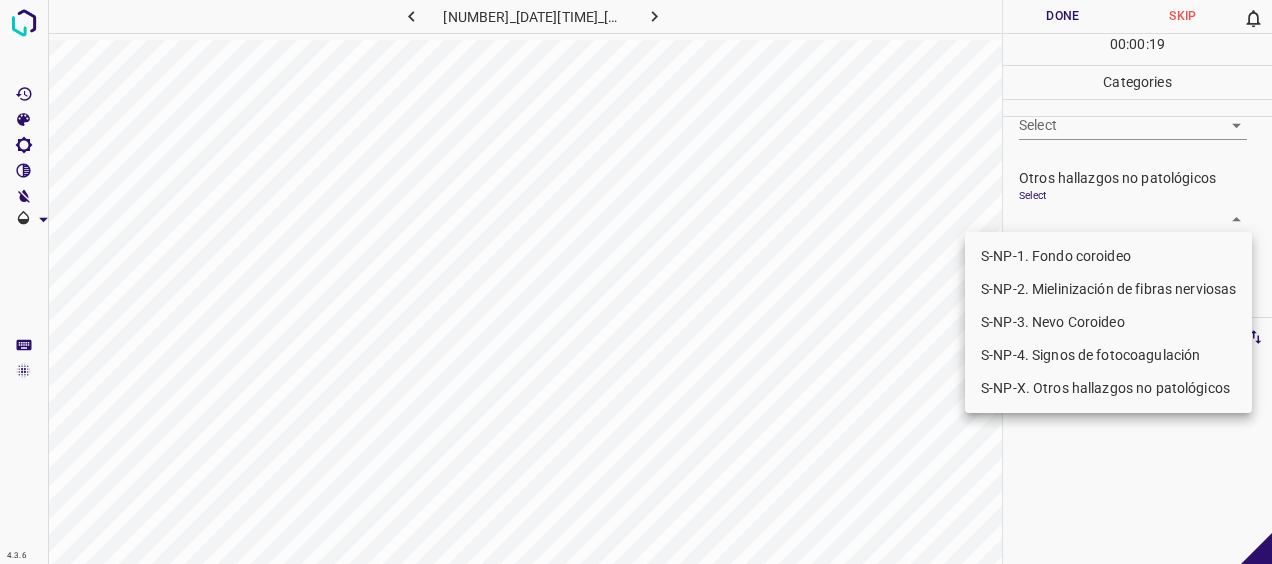 click on "S-NP-1. Fondo coroideo" at bounding box center [1108, 256] 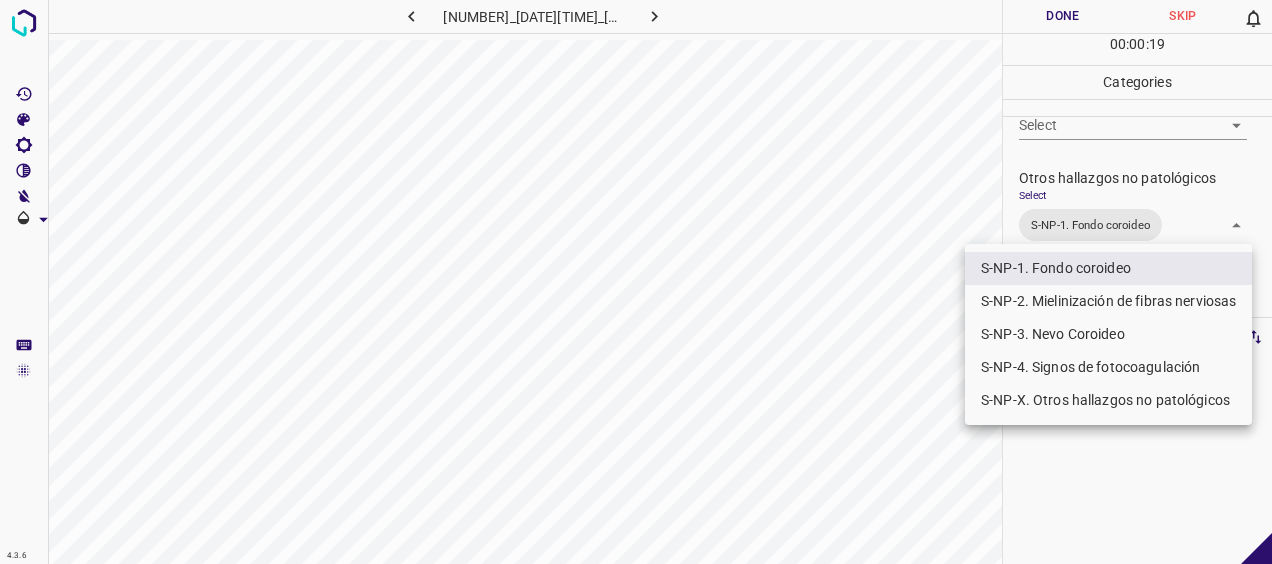 click at bounding box center [636, 282] 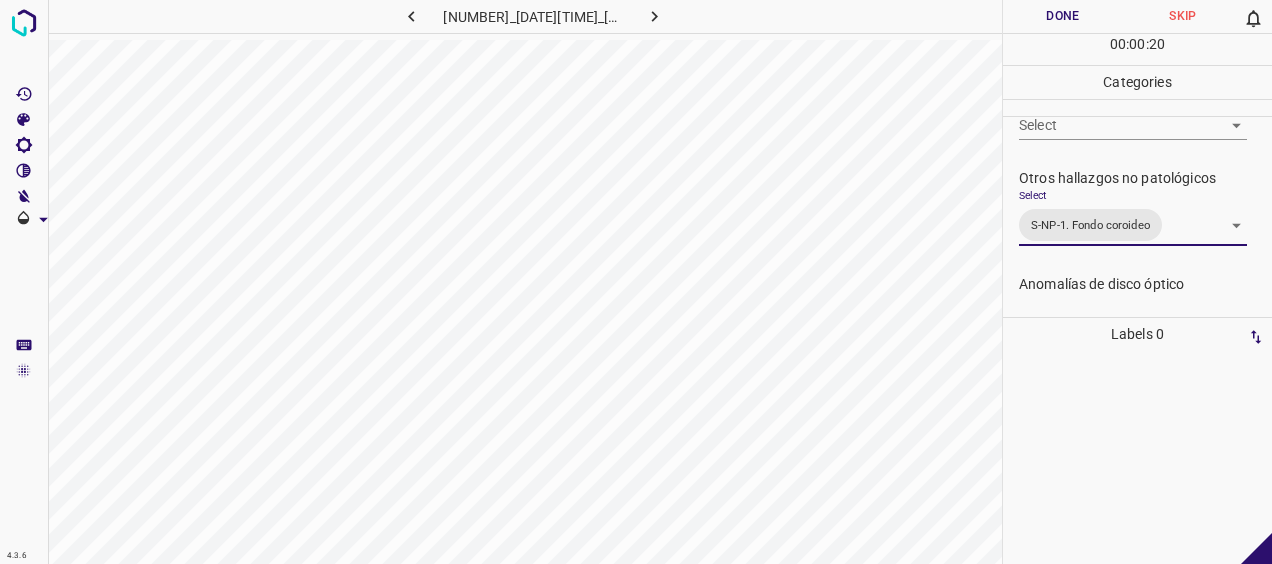 click on "Done" at bounding box center (1063, 16) 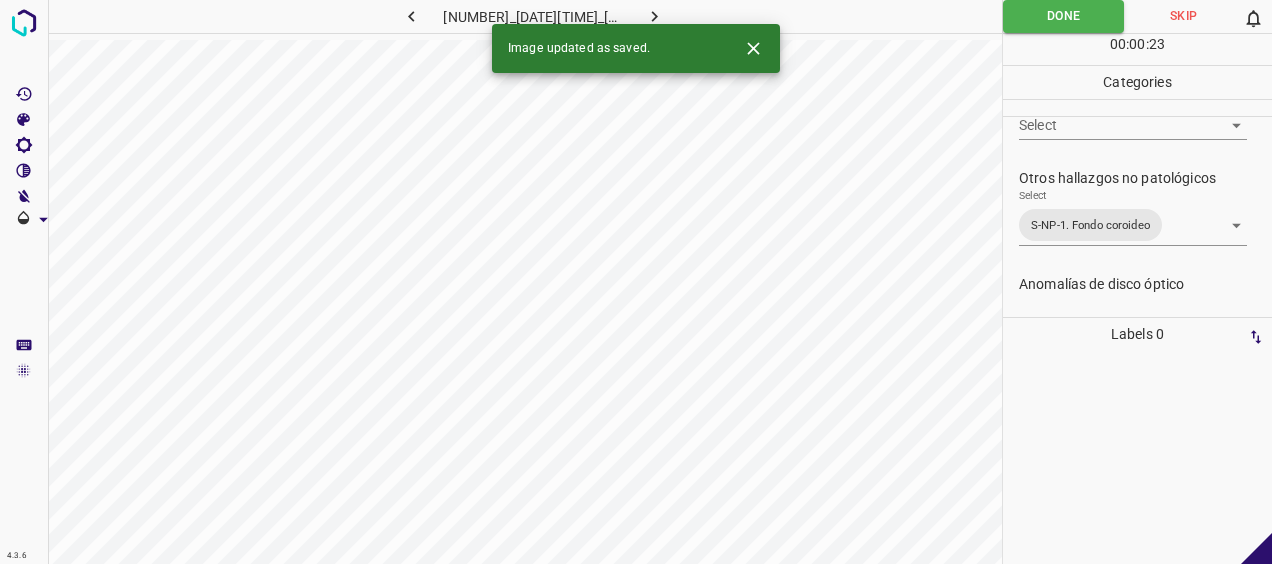 click at bounding box center [654, 16] 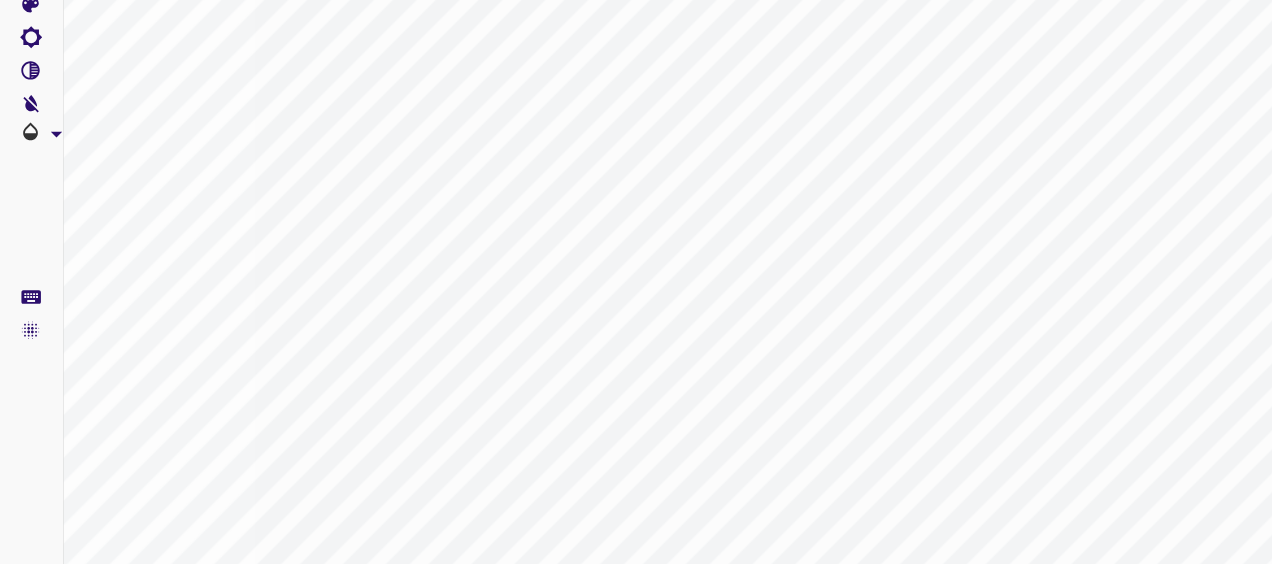 scroll, scrollTop: 0, scrollLeft: 0, axis: both 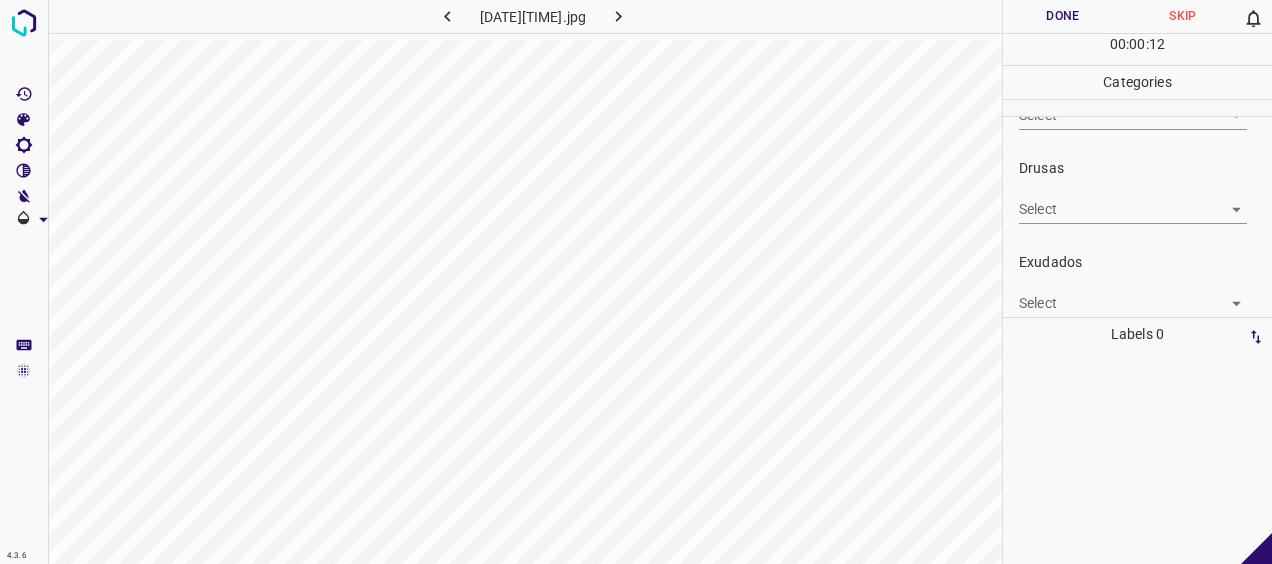 click on "4.3.6  [DATE][TIME]_[HASH].jpg Done Skip 0 00   : 00   : 12   Categories 0. Sin hallazgos   Select ​ Anomalías vasculares   Select ​ Atrofias   Select ​ Drusas   Select ​ Exudados   Select ​ Hemorragias o Microaneurismas   Select ​ Otros hallazgos patológicos   Select ​ Otros hallazgos no patológicos   Select ​ Anomalías de disco óptico   Select ​ Elementos sin calidad suficiente   Select ​ Labels   0 Categories 1 0. Sin hallazgos 2 Anomalías vasculares 3 Atrofias 4 Drusas 5 Exudados 6 Hemorragias o Microaneurismas 7 Otros hallazgos patológicos 8 Otros hallazgos no patológicos 9 Anomalías de disco óptico 0 Elementos sin calidad suficiente Tools Space Change between modes (Draw & Edit) I Auto labeling R Restore zoom M Zoom in N Zoom out Delete Delete selecte label Filters Z Restore filters X Saturation filter C Brightness filter V Contrast filter B Gray scale filter General O Download - Text - Hide - Delete" at bounding box center (636, 282) 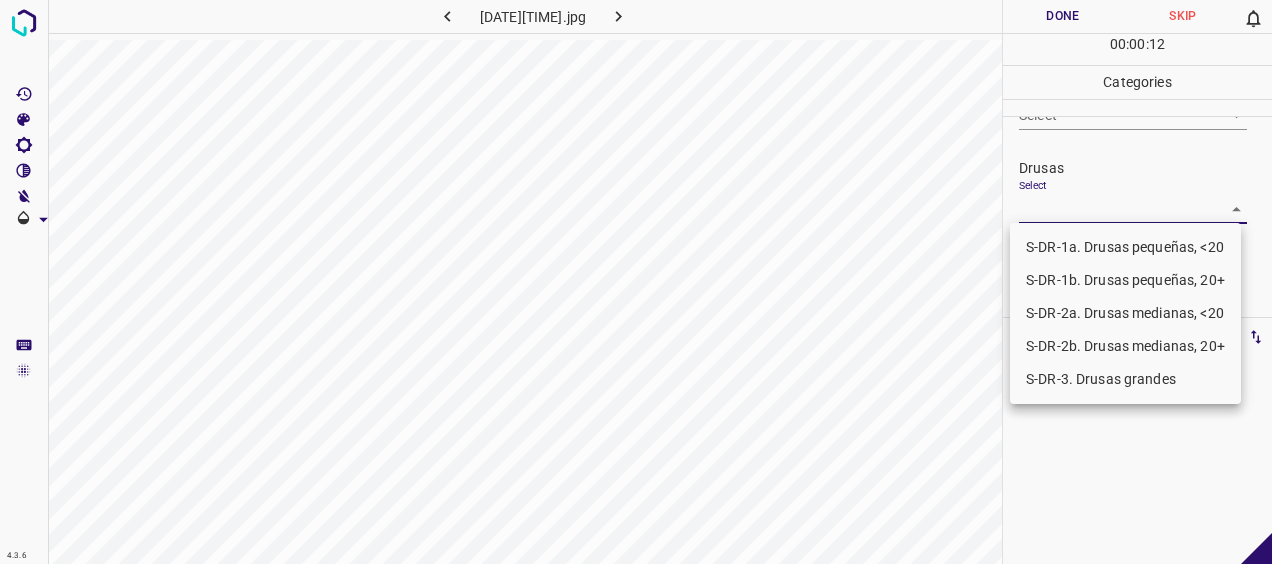 click on "S-DR-1a. Drusas pequeñas, <20" at bounding box center [1125, 247] 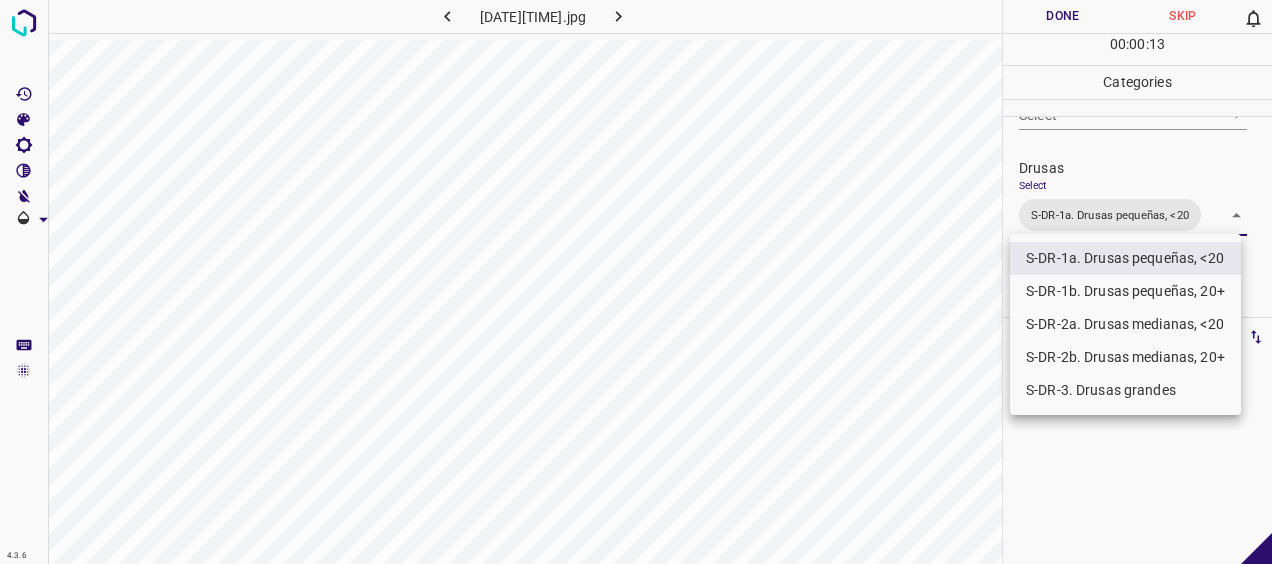 click on "S-DR-2a. Drusas medianas, <20" at bounding box center (1125, 324) 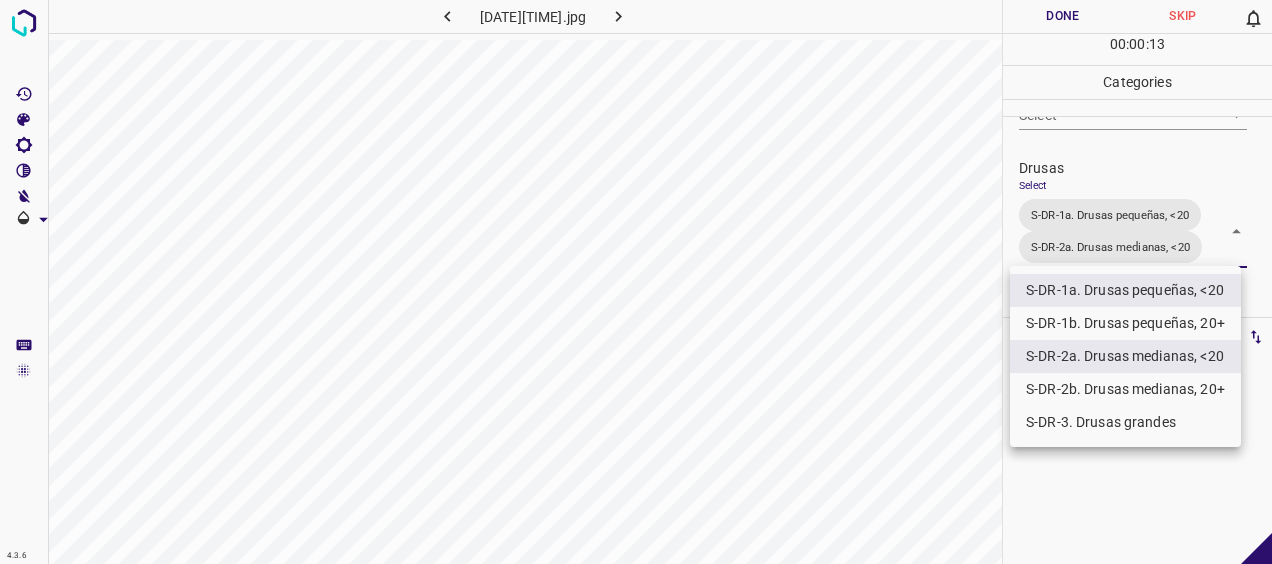 click at bounding box center [636, 282] 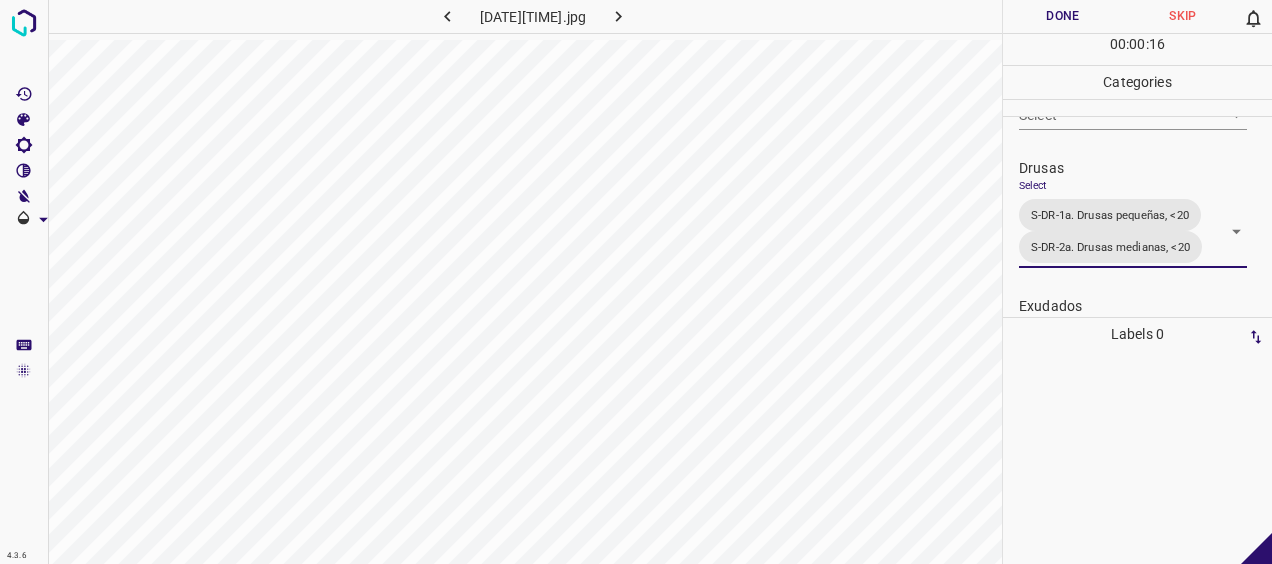 click on "Done" at bounding box center [1063, 16] 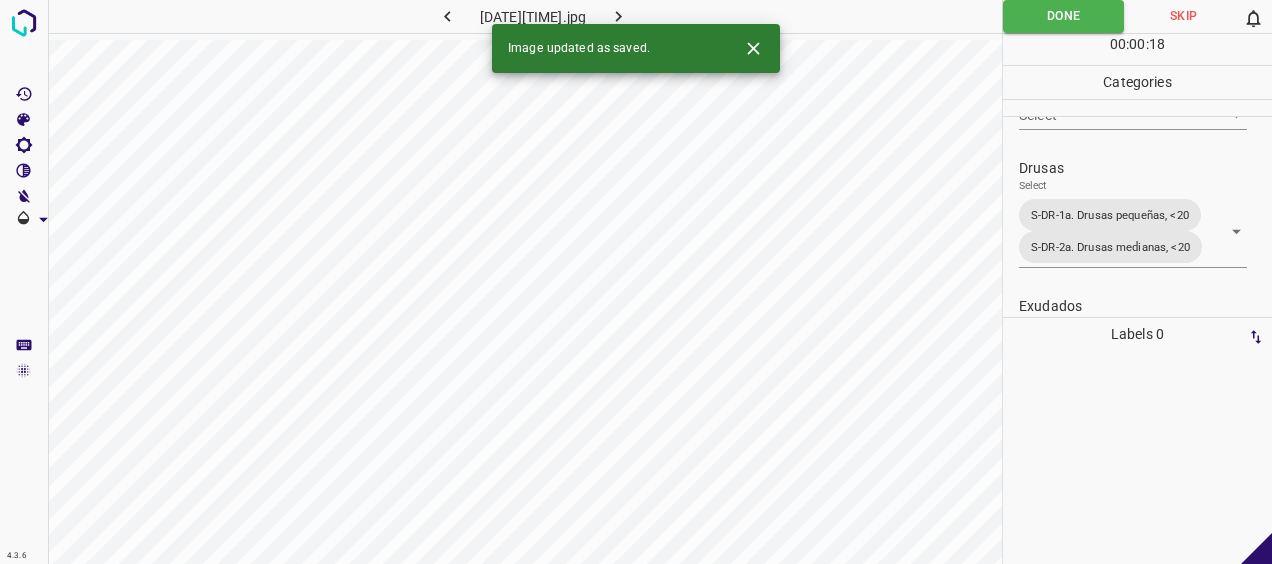 click at bounding box center (618, 16) 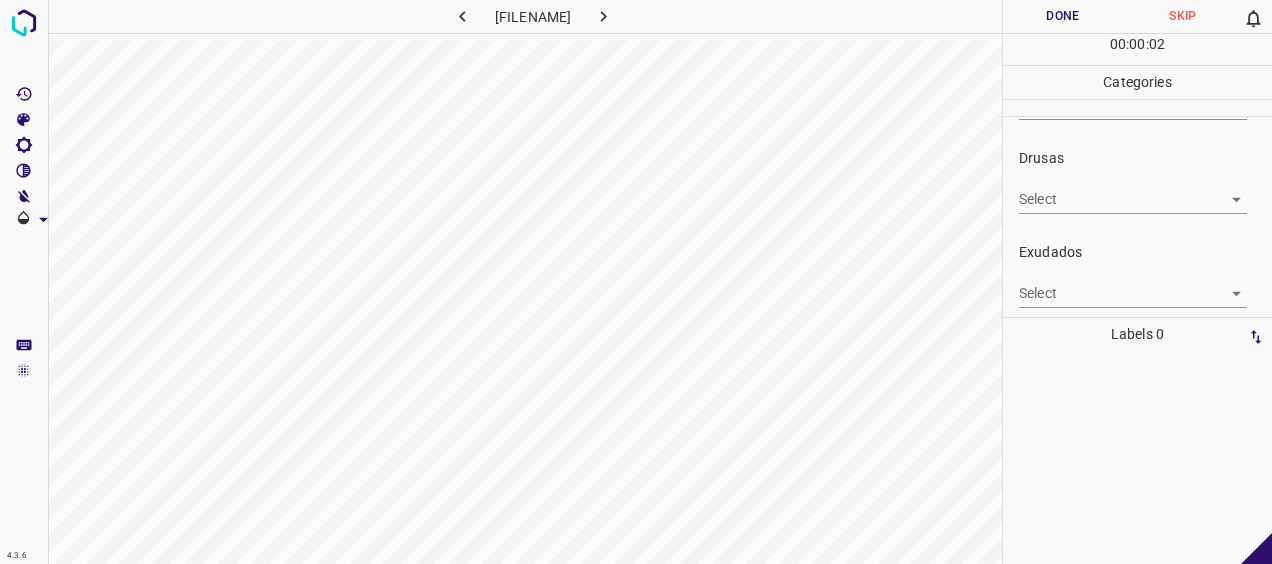 scroll, scrollTop: 319, scrollLeft: 0, axis: vertical 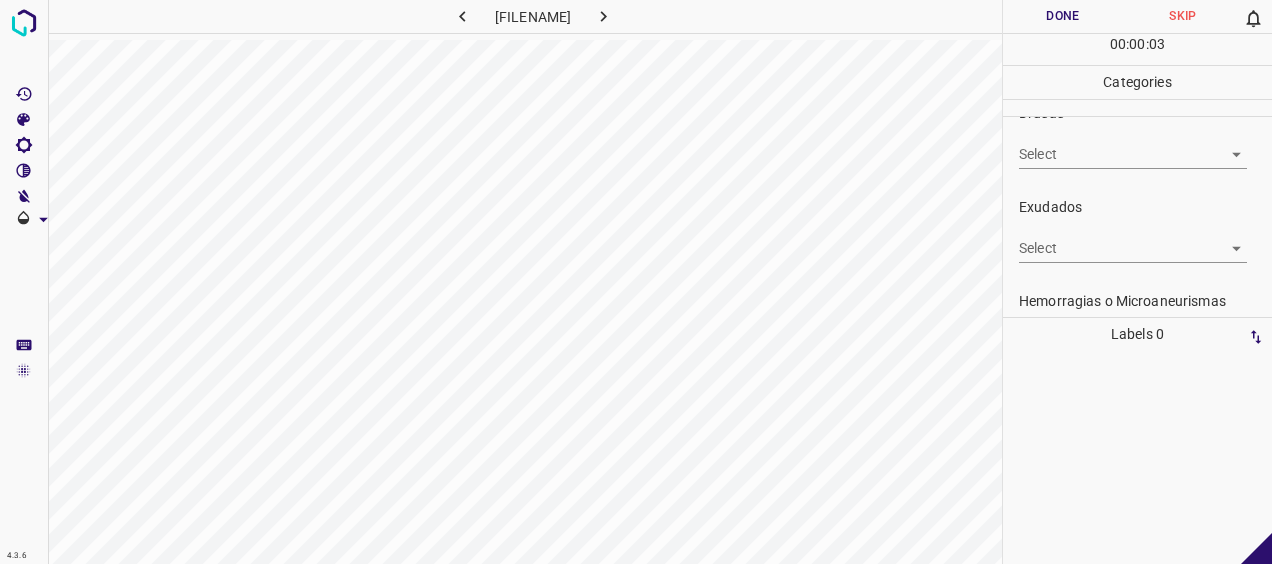 click on "4.3.6  3300_20250120082658642102003001_36f7c2077.jpg Done Skip 0 00   : 00   : 03   Categories 0. Sin hallazgos   Select ​ Anomalías vasculares   Select ​ Atrofias   Select ​ Drusas   Select ​ Exudados   Select ​ Hemorragias o Microaneurismas   Select ​ Otros hallazgos patológicos   Select ​ Otros hallazgos no patológicos   Select ​ Anomalías de disco óptico   Select ​ Elementos sin calidad suficiente   Select ​ Labels   0 Categories 1 0. Sin hallazgos 2 Anomalías vasculares 3 Atrofias 4 Drusas 5 Exudados 6 Hemorragias o Microaneurismas 7 Otros hallazgos patológicos 8 Otros hallazgos no patológicos 9 Anomalías de disco óptico 0 Elementos sin calidad suficiente Tools Space Change between modes (Draw & Edit) I Auto labeling R Restore zoom M Zoom in N Zoom out Delete Delete selecte label Filters Z Restore filters X Saturation filter C Brightness filter V Contrast filter B Gray scale filter General O Download - Text - Hide - Delete" at bounding box center (636, 282) 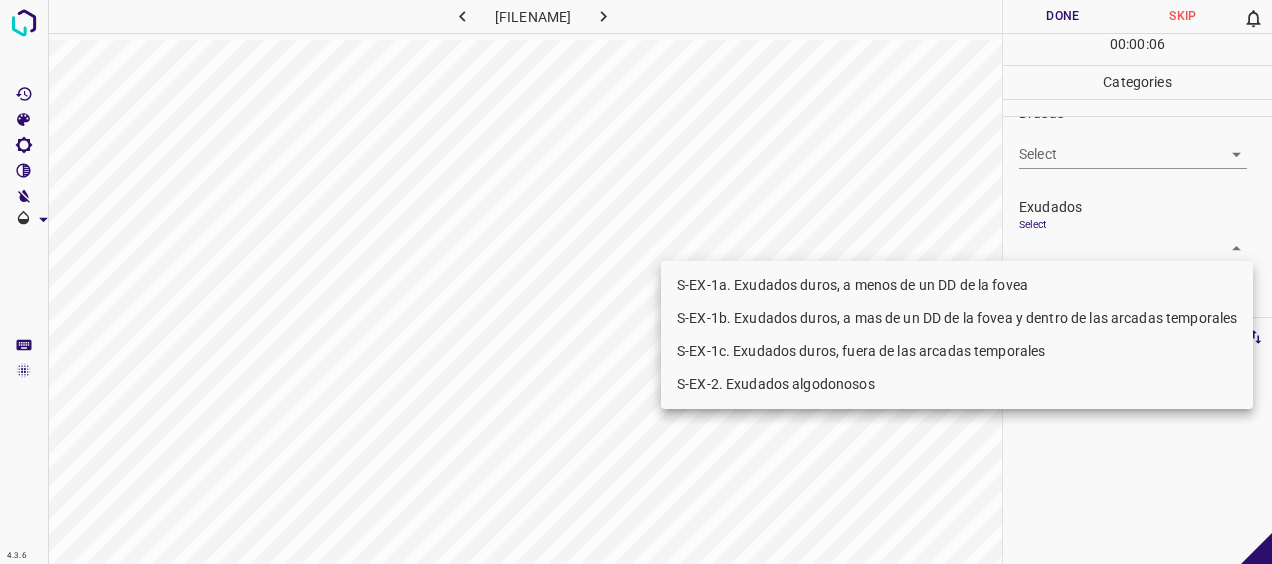 click on "S-EX-1a. Exudados duros, a menos de un DD de la fovea" at bounding box center [957, 285] 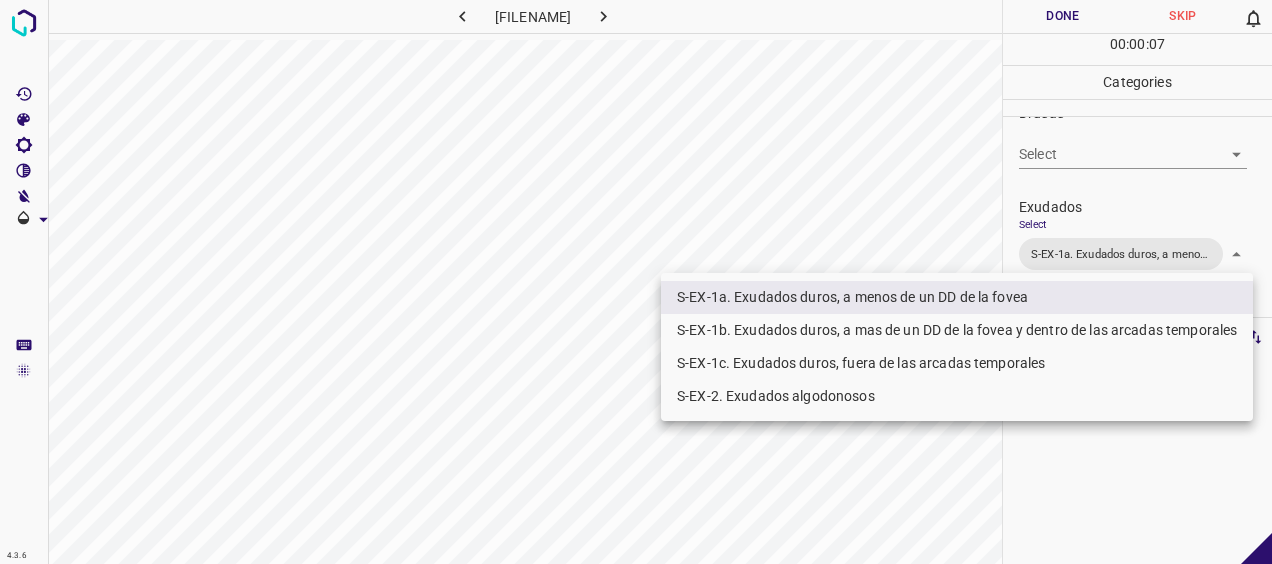 click on "S-EX-1c. Exudados duros, fuera de las arcadas temporales" at bounding box center (957, 363) 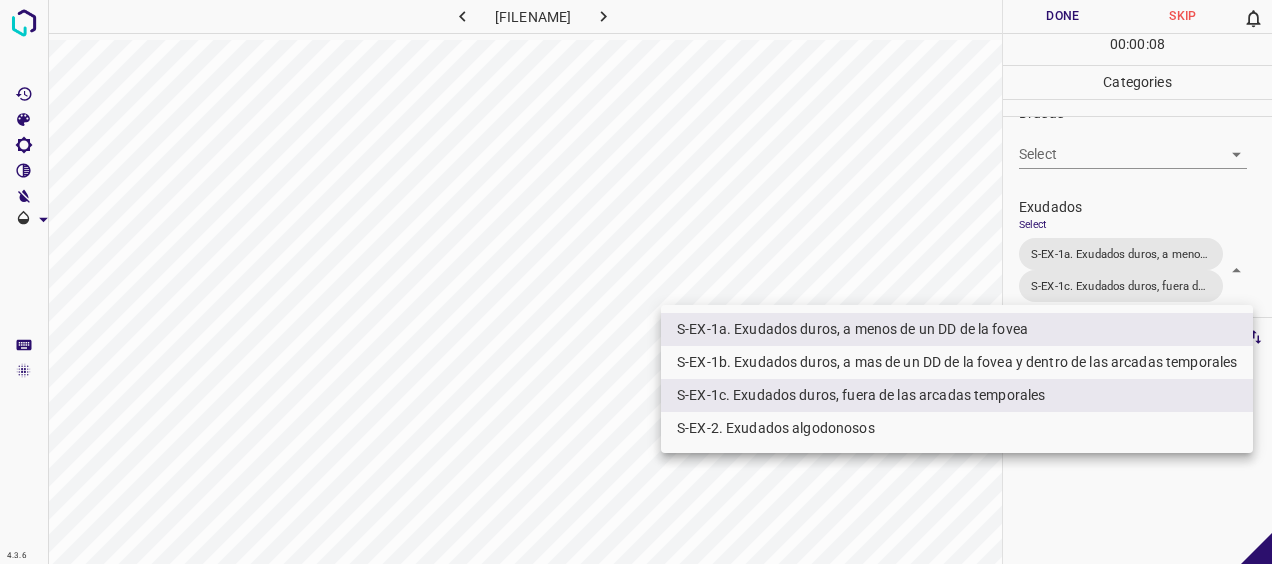 click at bounding box center (636, 282) 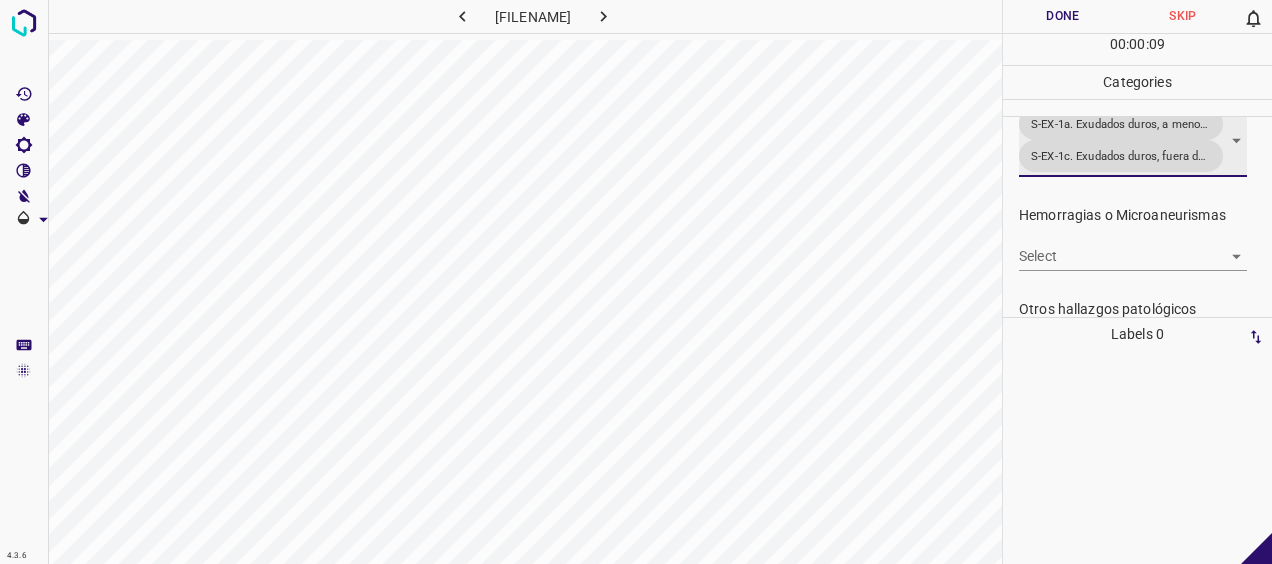 scroll, scrollTop: 456, scrollLeft: 0, axis: vertical 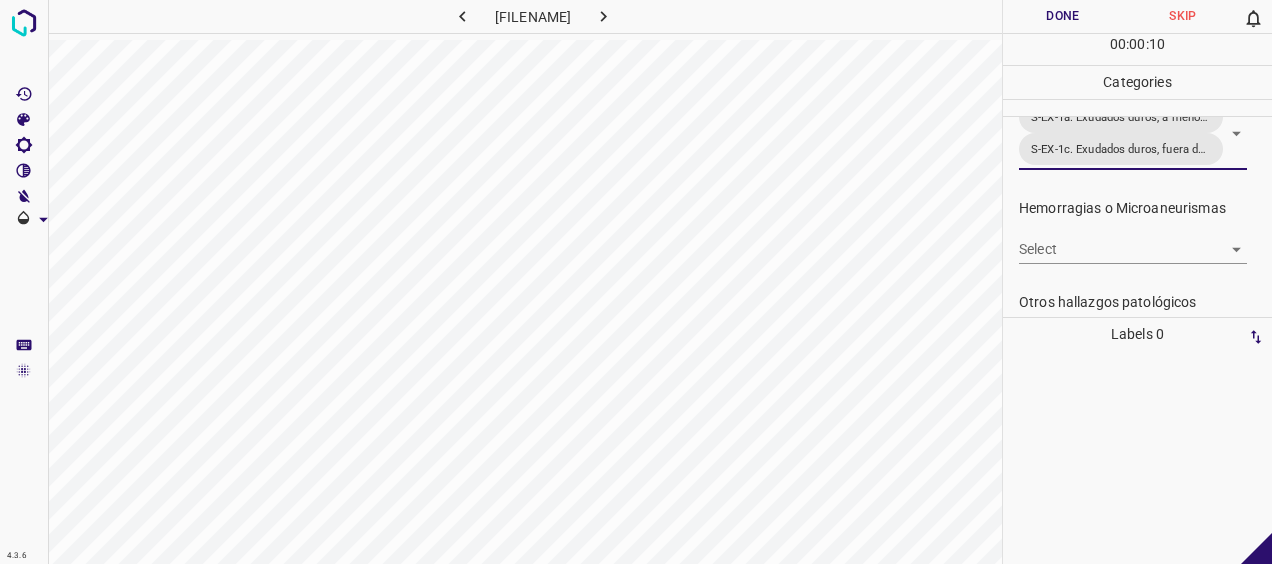 click on "4.3.6  [NUMBER]_[DATE][TIME]_[HASH].jpg Done Skip 0 00   : 00   : 10   Categories 0. Sin hallazgos   Select ​ Anomalías vasculares   Select ​ Atrofias   Select ​ Drusas   Select ​ Exudados   Select S-EX-1a. Exudados duros, a menos de un DD de la fovea S-EX-1c. Exudados duros, fuera de las arcadas temporales S-EX-1a. Exudados duros, a menos de un DD de la fovea,S-EX-1c. Exudados duros, fuera de las arcadas temporales Hemorragias o Microaneurismas   Select ​ Otros hallazgos patológicos   Select ​ Otros hallazgos no patológicos   Select ​ Anomalías de disco óptico   Select ​ Elementos sin calidad suficiente   Select ​ Labels   0 Categories 1 0. Sin hallazgos 2 Anomalías vasculares 3 Atrofias 4 Drusas 5 Exudados 6 Hemorragias o Microaneurismas 7 Otros hallazgos patológicos 8 Otros hallazgos no patológicos 9 Anomalías de disco óptico 0 Elementos sin calidad suficiente Tools Space Change between modes (Draw & Edit) I Auto labeling R Restore zoom M Zoom in N Zoom out Delete Z" at bounding box center (636, 282) 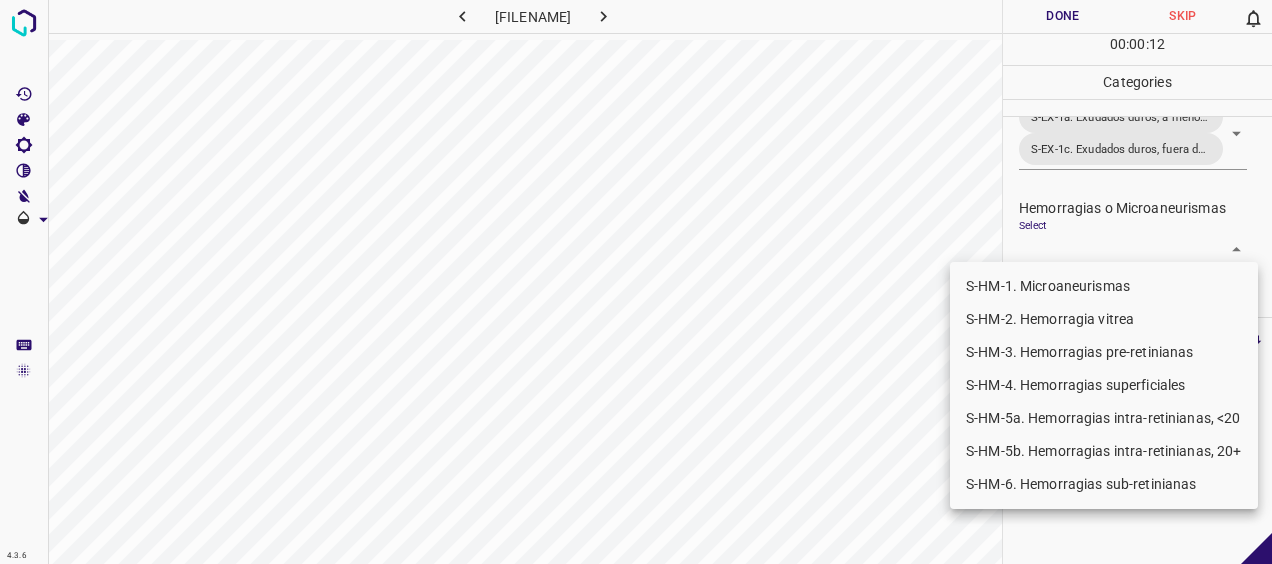 click on "S-HM-1. Microaneurismas" at bounding box center (1104, 286) 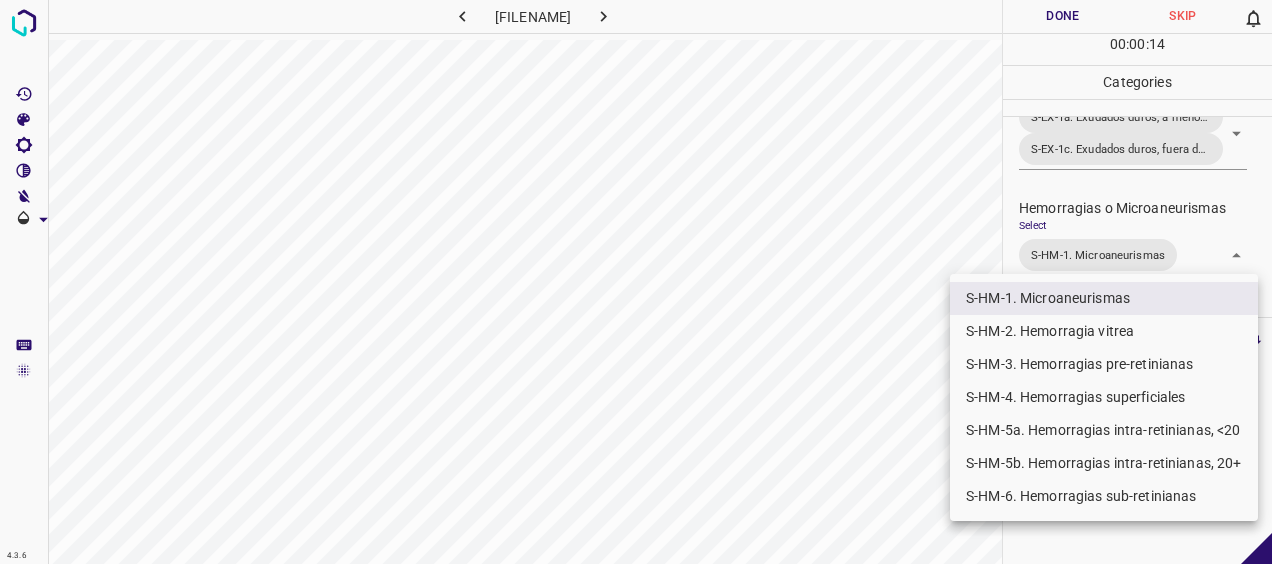 click on "S-HM-4. Hemorragias superficiales" at bounding box center (1104, 397) 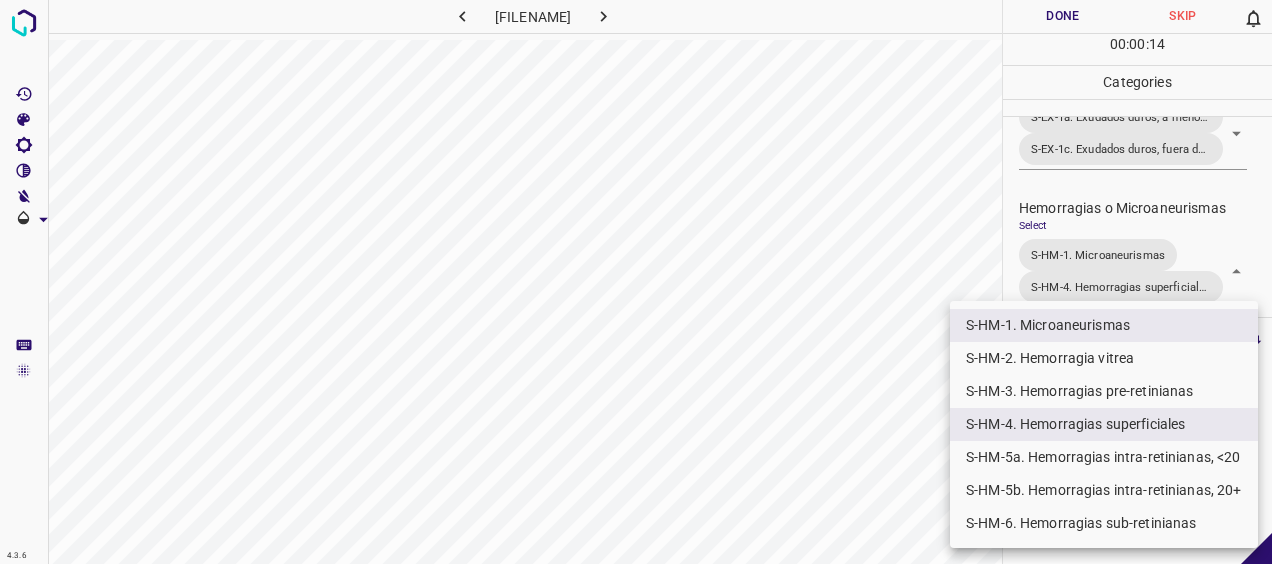 click on "S-HM-5a. Hemorragias intra-retinianas, <20" at bounding box center [1104, 457] 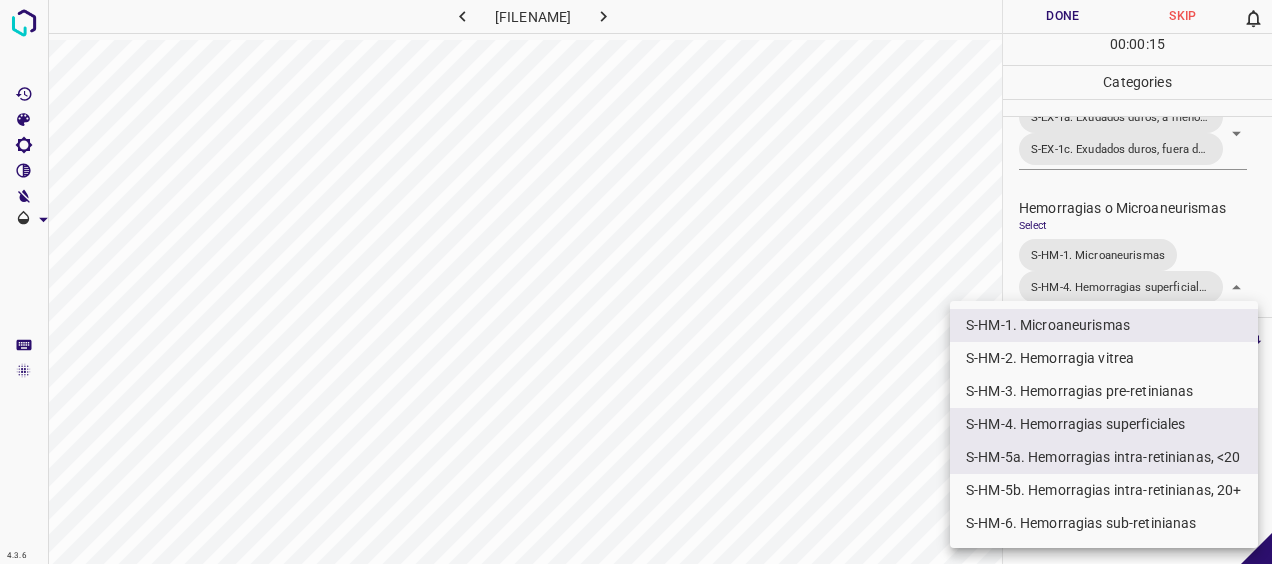 click at bounding box center (636, 282) 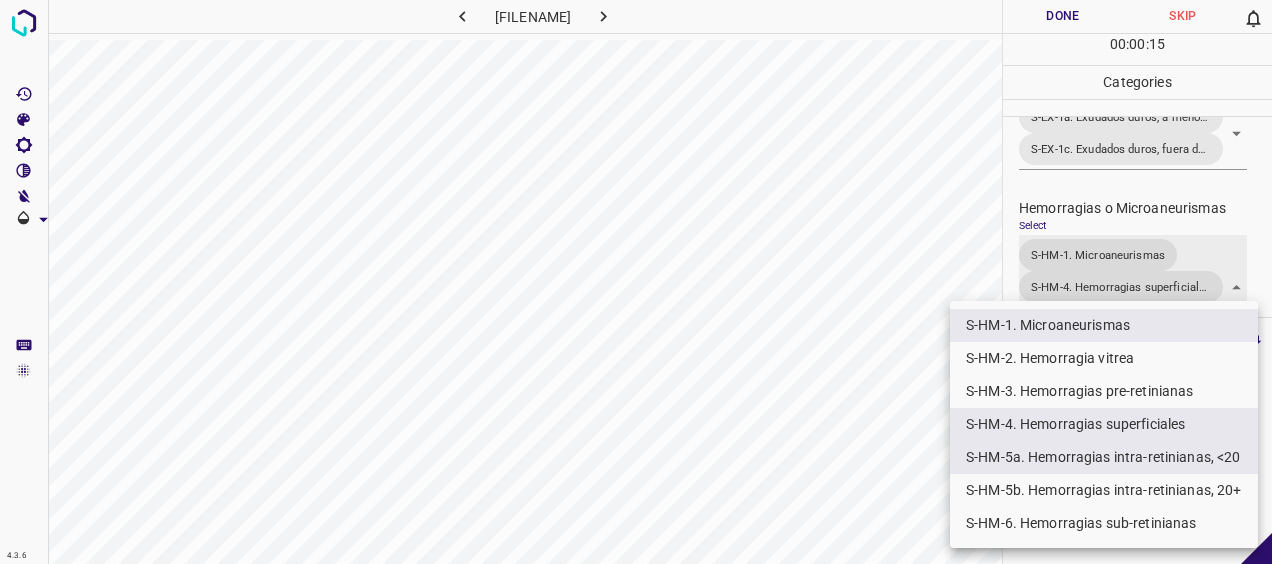 scroll, scrollTop: 478, scrollLeft: 0, axis: vertical 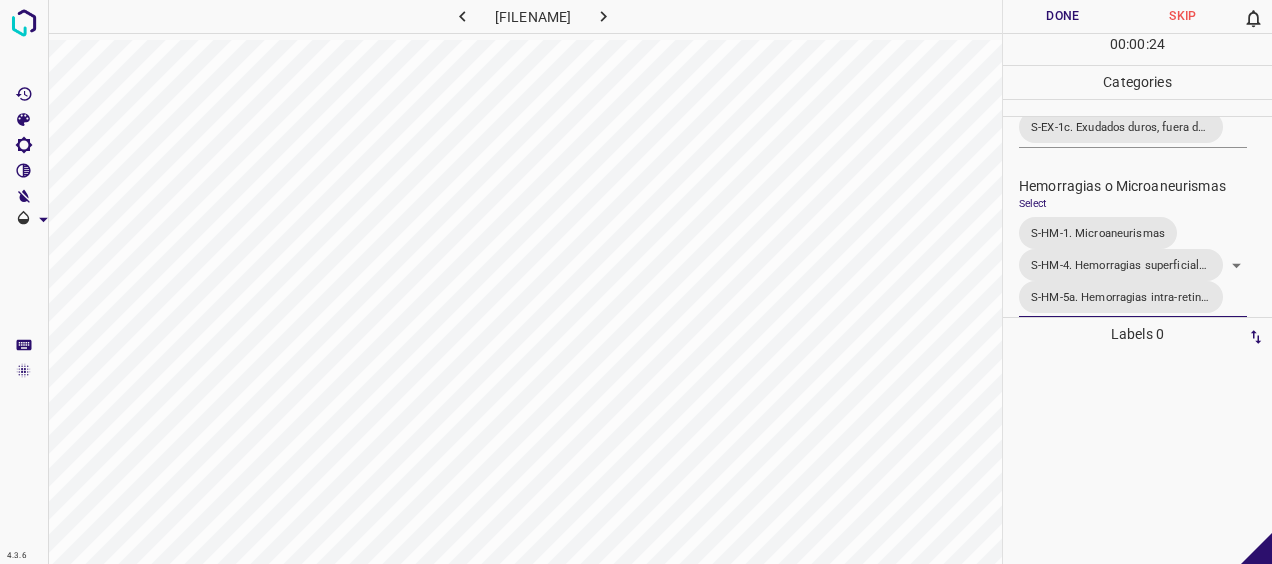 click on "Done" at bounding box center [1063, 16] 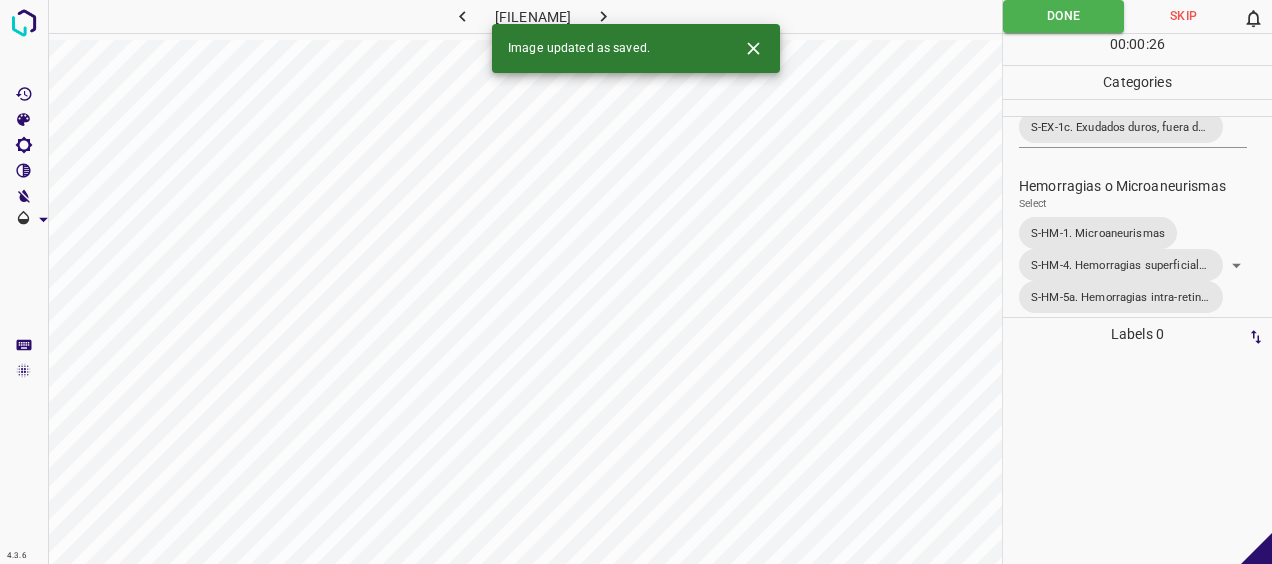 click at bounding box center [603, 16] 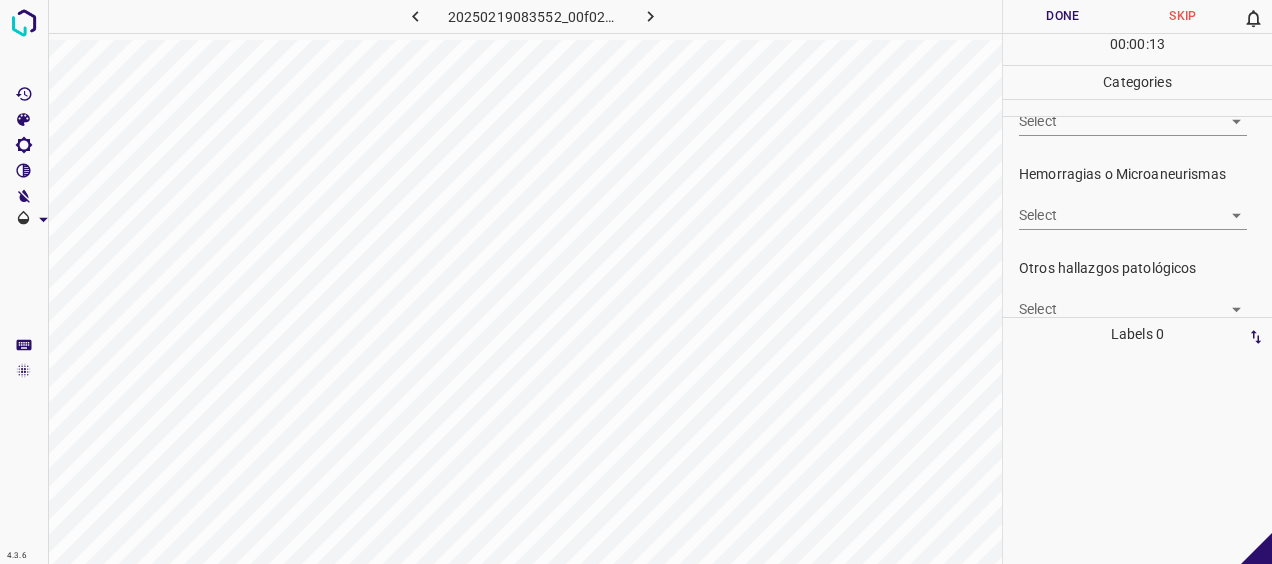 scroll, scrollTop: 447, scrollLeft: 0, axis: vertical 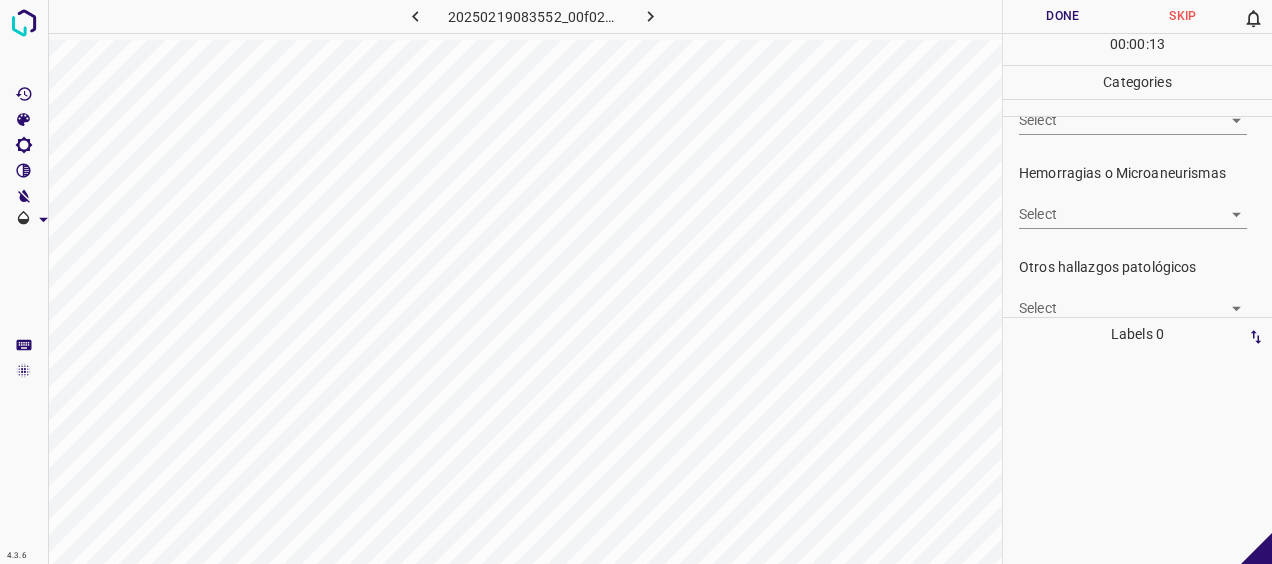 click on "4.3.6  [DATE][TIME]_[HASH].jpg Done Skip 0 00   : 00   : 13   Categories 0. Sin hallazgos   Select ​ Anomalías vasculares   Select ​ Atrofias   Select ​ Drusas   Select ​ Exudados   Select ​ Hemorragias o Microaneurismas   Select ​ Otros hallazgos patológicos   Select ​ Otros hallazgos no patológicos   Select ​ Anomalías de disco óptico   Select ​ Elementos sin calidad suficiente   Select ​ Labels   0 Categories 1 0. Sin hallazgos 2 Anomalías vasculares 3 Atrofias 4 Drusas 5 Exudados 6 Hemorragias o Microaneurismas 7 Otros hallazgos patológicos 8 Otros hallazgos no patológicos 9 Anomalías de disco óptico 0 Elementos sin calidad suficiente Tools Space Change between modes (Draw & Edit) I Auto labeling R Restore zoom M Zoom in N Zoom out Delete Delete selecte label Filters Z Restore filters X Saturation filter C Brightness filter V Contrast filter B Gray scale filter General O Download - Text - Hide - Delete" at bounding box center [636, 282] 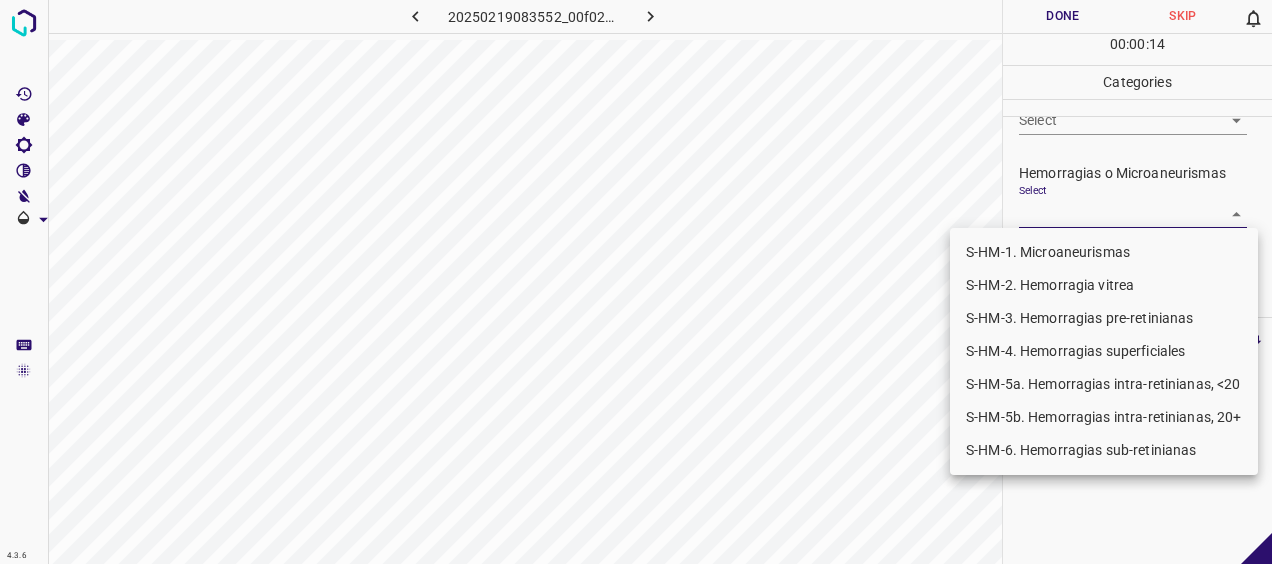 click on "S-HM-1. Microaneurismas" at bounding box center (1104, 252) 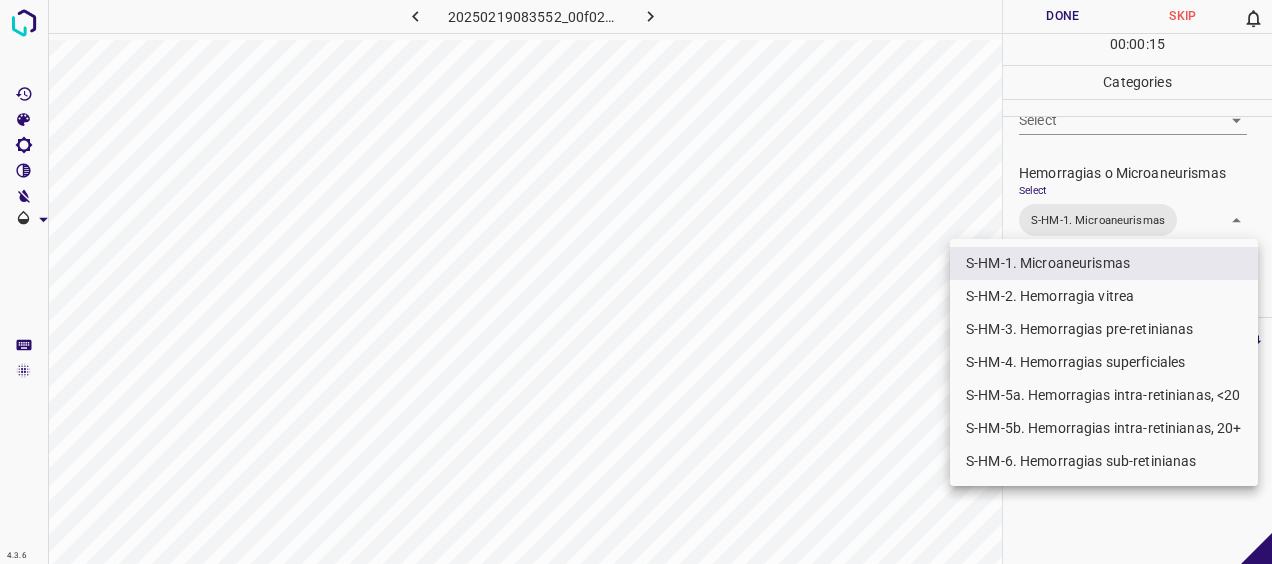 click on "S-HM-5a. Hemorragias intra-retinianas, <20" at bounding box center [1104, 395] 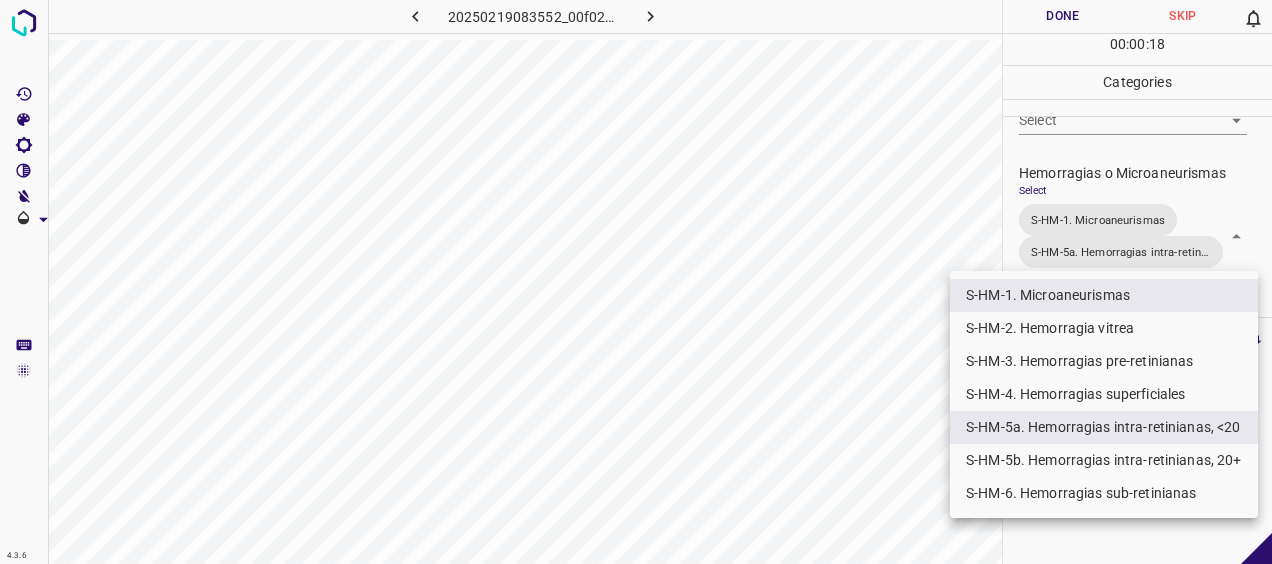 click at bounding box center [636, 282] 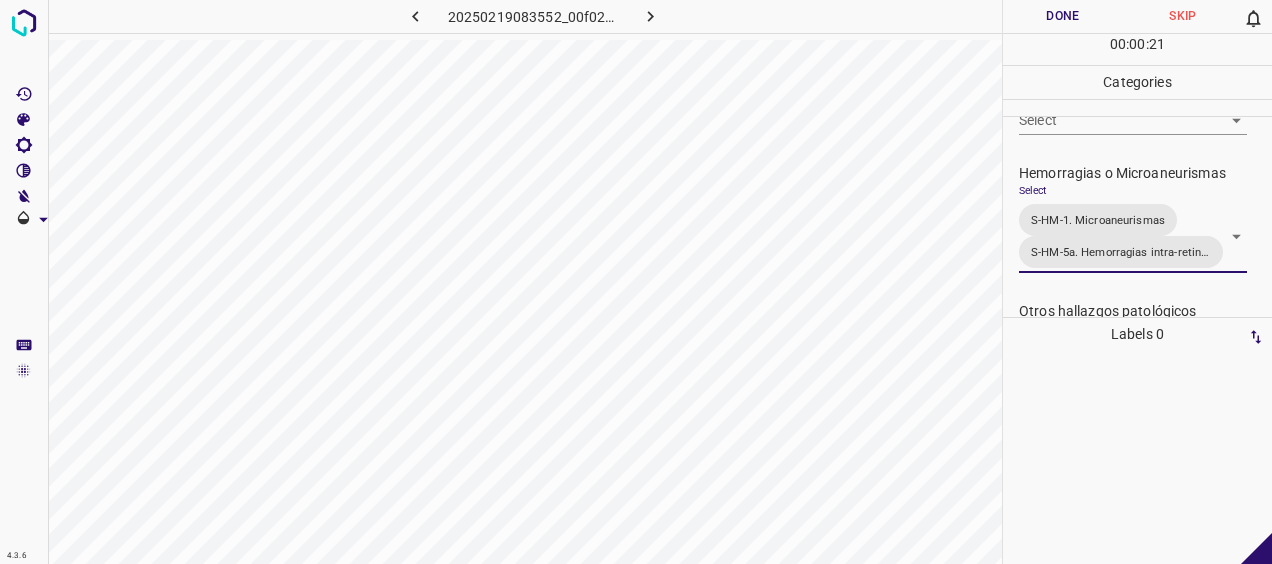 click on "Done" at bounding box center [1063, 16] 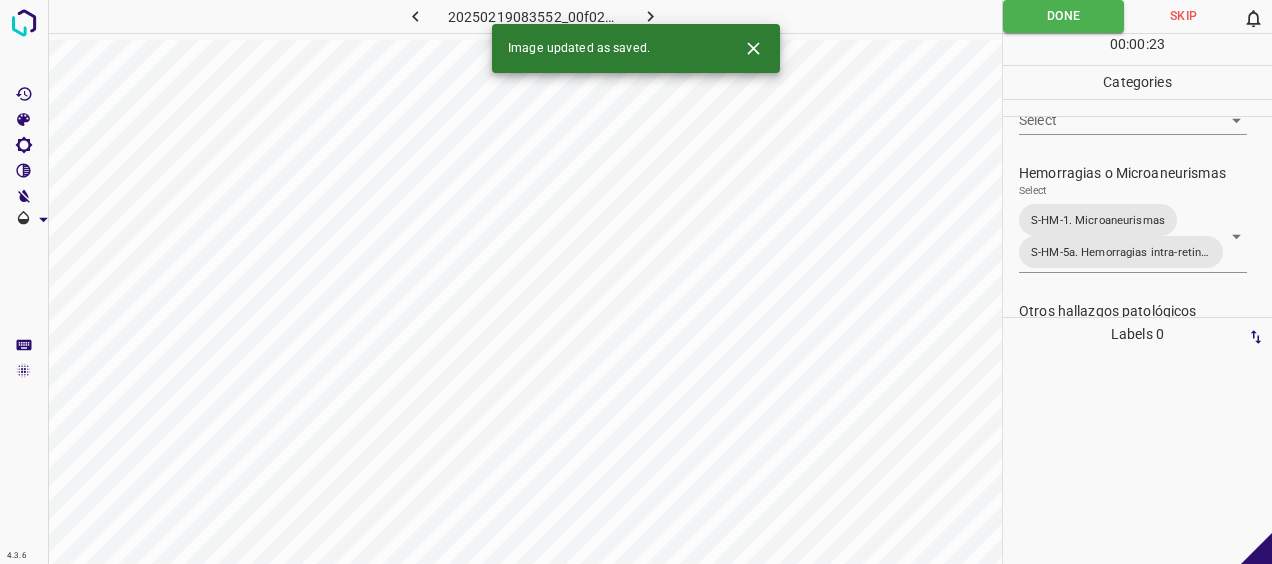 click at bounding box center [650, 16] 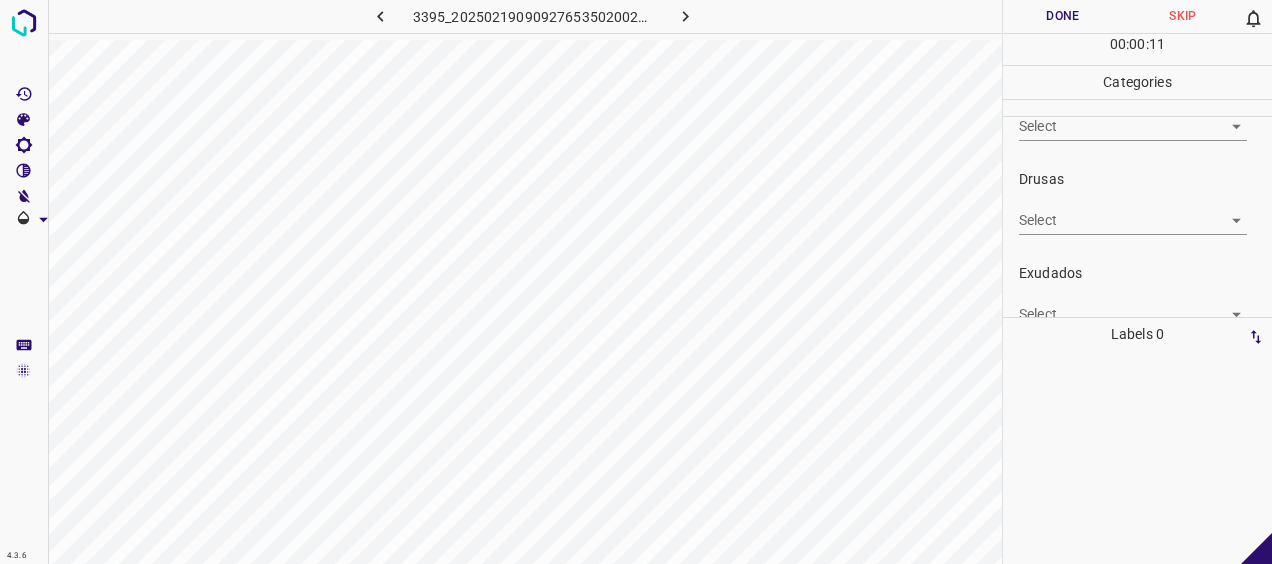 click on "4.3.6  [FILENAME] Done Skip 0 00   : 00   : 11   Categories 0. Sin hallazgos   Select ​ Anomalías vasculares   Select ​ Atrofias   Select ​ Drusas   Select ​ Exudados   Select ​ Hemorragias o Microaneurismas   Select ​ Otros hallazgos patológicos   Select ​ Otros hallazgos no patológicos   Select ​ Anomalías de disco óptico   Select ​ Elementos sin calidad suficiente   Select ​ Labels   0 Categories 1 0. Sin hallazgos 2 Anomalías vasculares 3 Atrofias 4 Drusas 5 Exudados 6 Hemorragias o Microaneurismas 7 Otros hallazgos patológicos 8 Otros hallazgos no patológicos 9 Anomalías de disco óptico 0 Elementos sin calidad suficiente Tools Space Change between modes (Draw & Edit) I Auto labeling R Restore zoom M Zoom in N Zoom out Delete Delete selecte label Filters Z Restore filters X Saturation filter C Brightness filter V Contrast filter B Gray scale filter General O Download - Text - Hide - Delete" at bounding box center [636, 282] 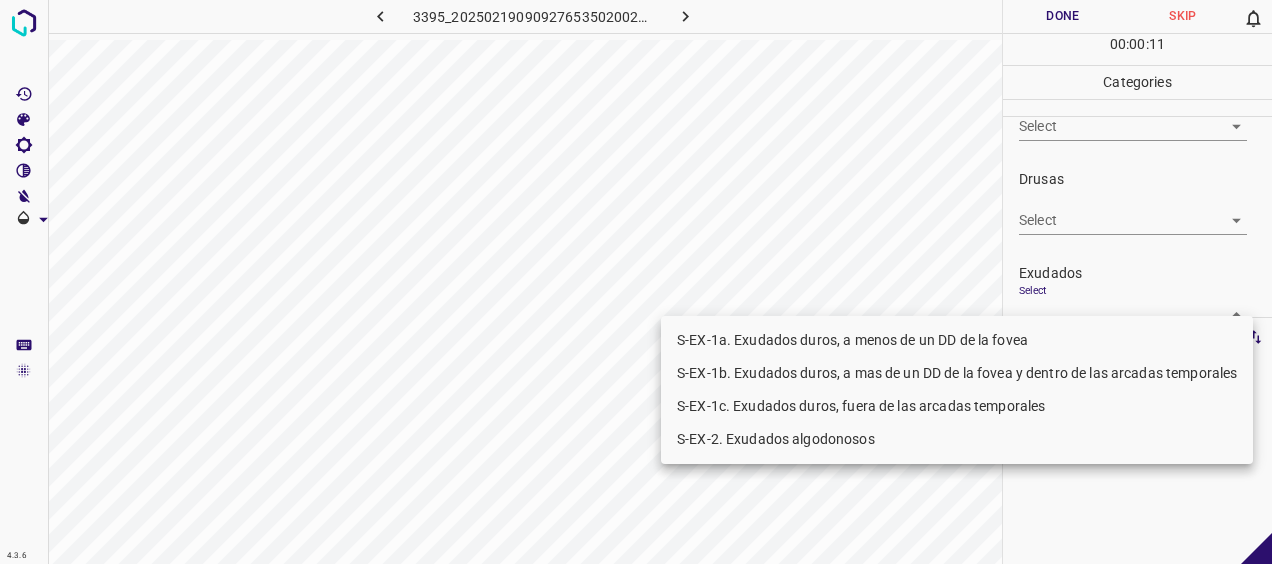 scroll, scrollTop: 264, scrollLeft: 0, axis: vertical 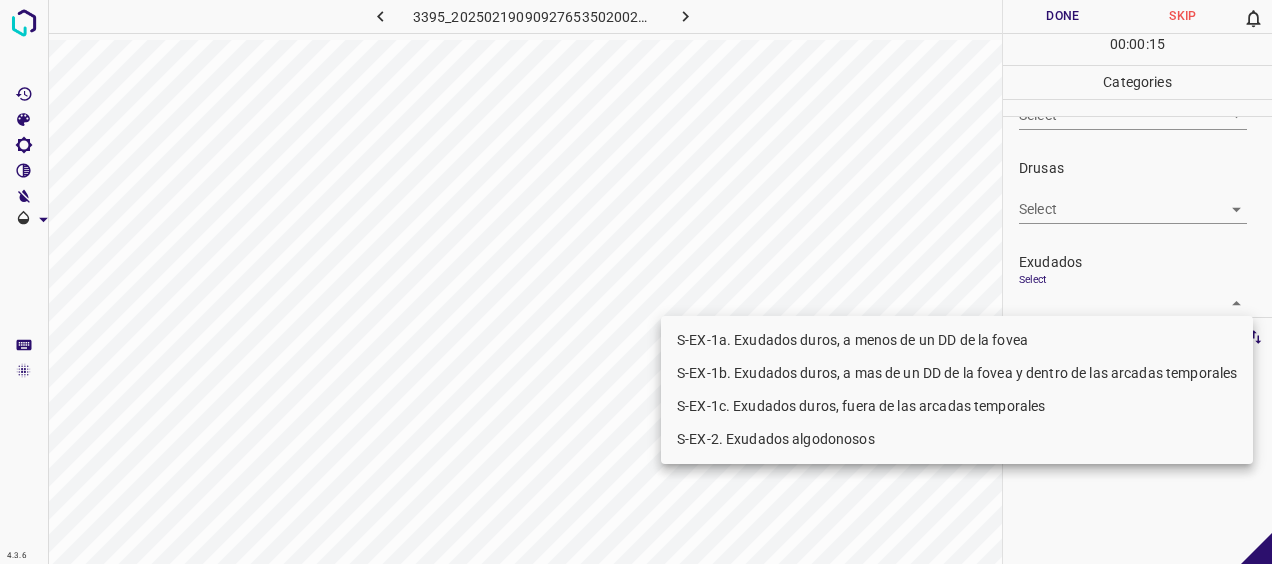 click on "S-EX-1b. Exudados duros, a mas de un DD de la fovea y dentro de las arcadas temporales" at bounding box center [957, 373] 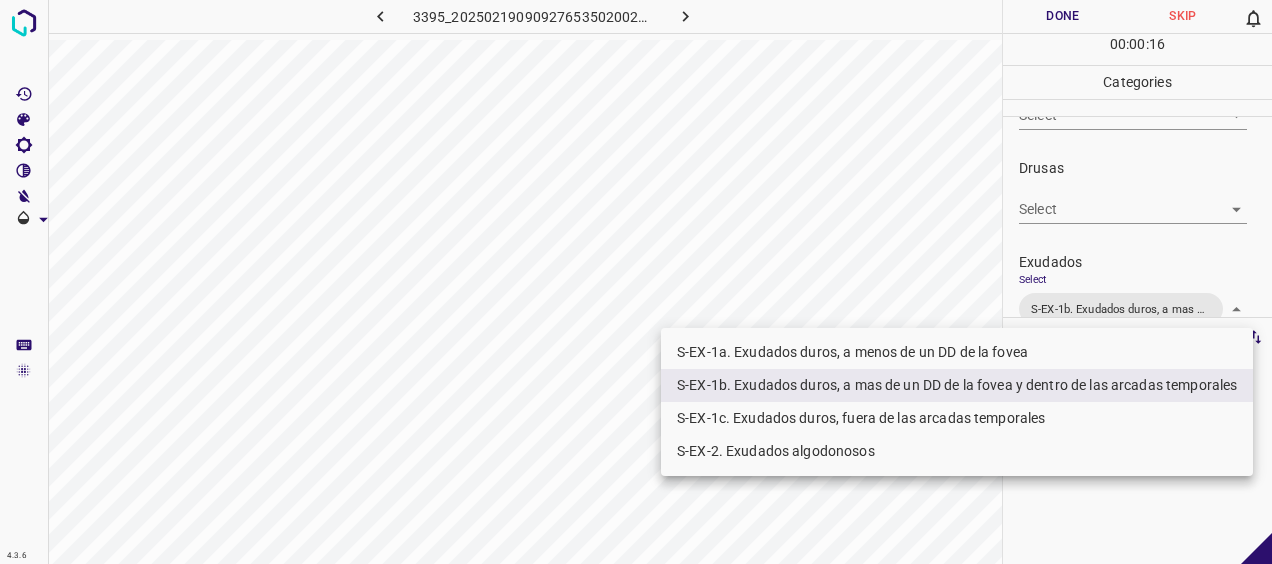 click on "S-EX-1c. Exudados duros, fuera de las arcadas temporales" at bounding box center (957, 418) 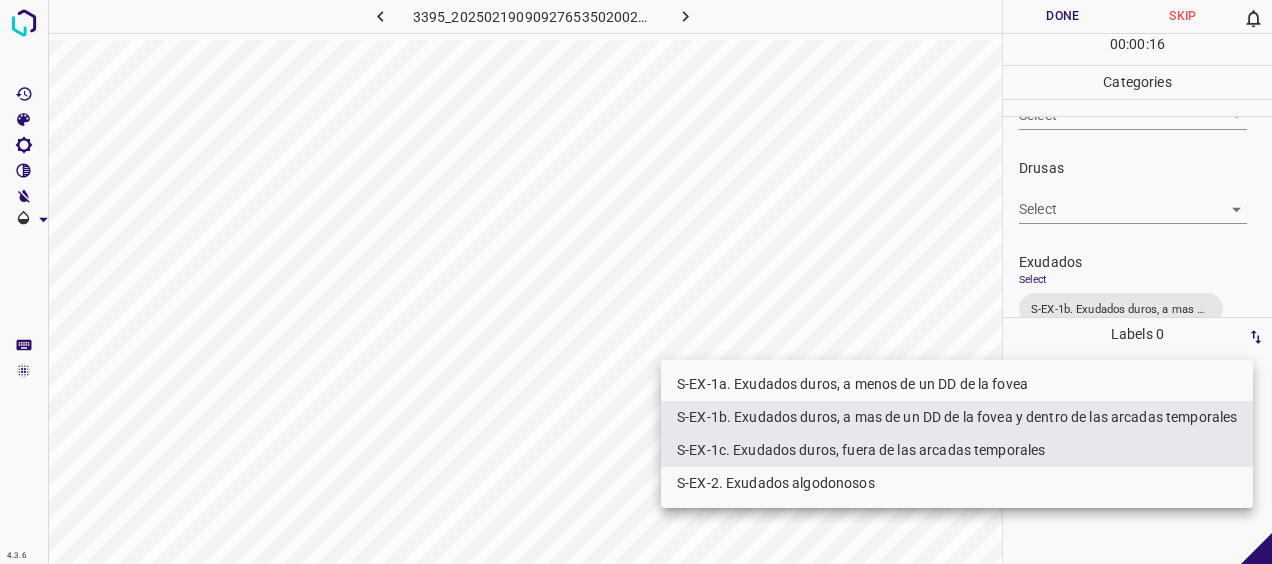 click at bounding box center [636, 282] 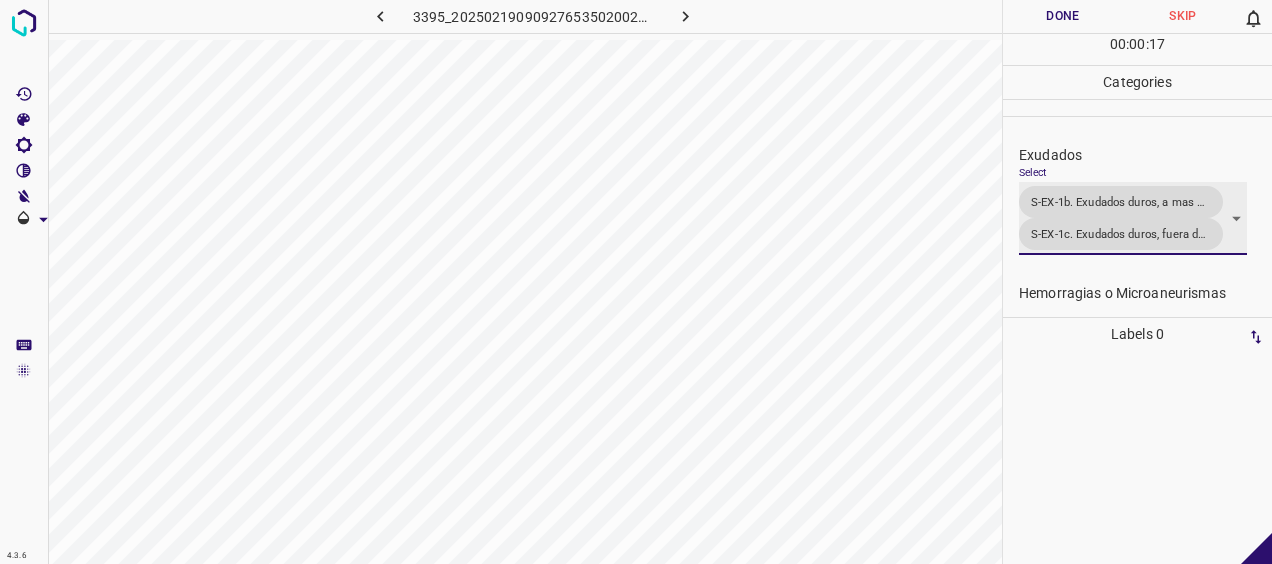 scroll, scrollTop: 425, scrollLeft: 0, axis: vertical 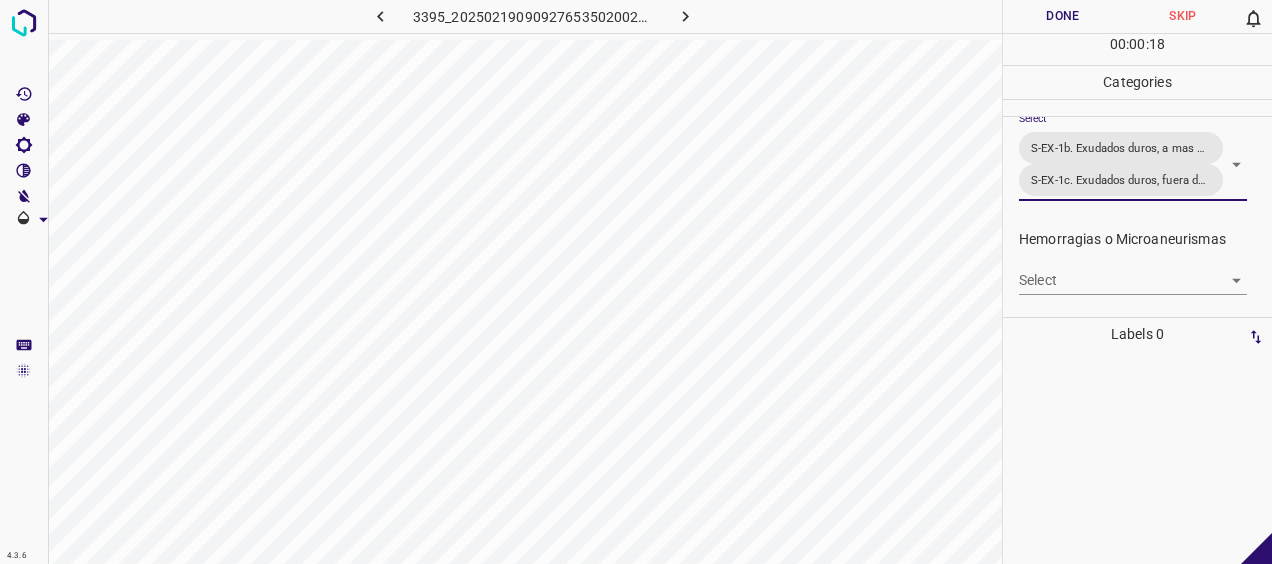 click on "4.3.6  [FILENAME] Done Skip 0 00   : 00   : 18   Categories 0. Sin hallazgos   Select ​ Anomalías vasculares   Select ​ Atrofias   Select ​ Drusas   Select ​ Exudados   Select S-EX-1b. Exudados duros, a mas de un DD de la fovea y dentro de las arcadas temporales S-EX-1c. Exudados duros, fuera de las arcadas temporales S-EX-1b. Exudados duros, a mas de un DD de la fovea y dentro de las arcadas temporales,S-EX-1c. Exudados duros, fuera de las arcadas temporales Hemorragias o Microaneurismas   Select ​ Otros hallazgos patológicos   Select ​ Otros hallazgos no patológicos   Select ​ Anomalías de disco óptico   Select ​ Elementos sin calidad suficiente   Select ​ Labels   0 Categories 1 0. Sin hallazgos 2 Anomalías vasculares 3 Atrofias 4 Drusas 5 Exudados 6 Hemorragias o Microaneurismas 7 Otros hallazgos patológicos 8 Otros hallazgos no patológicos 9 Anomalías de disco óptico 0 Elementos sin calidad suficiente Tools Space I Auto labeling R M Zoom in N" at bounding box center (636, 282) 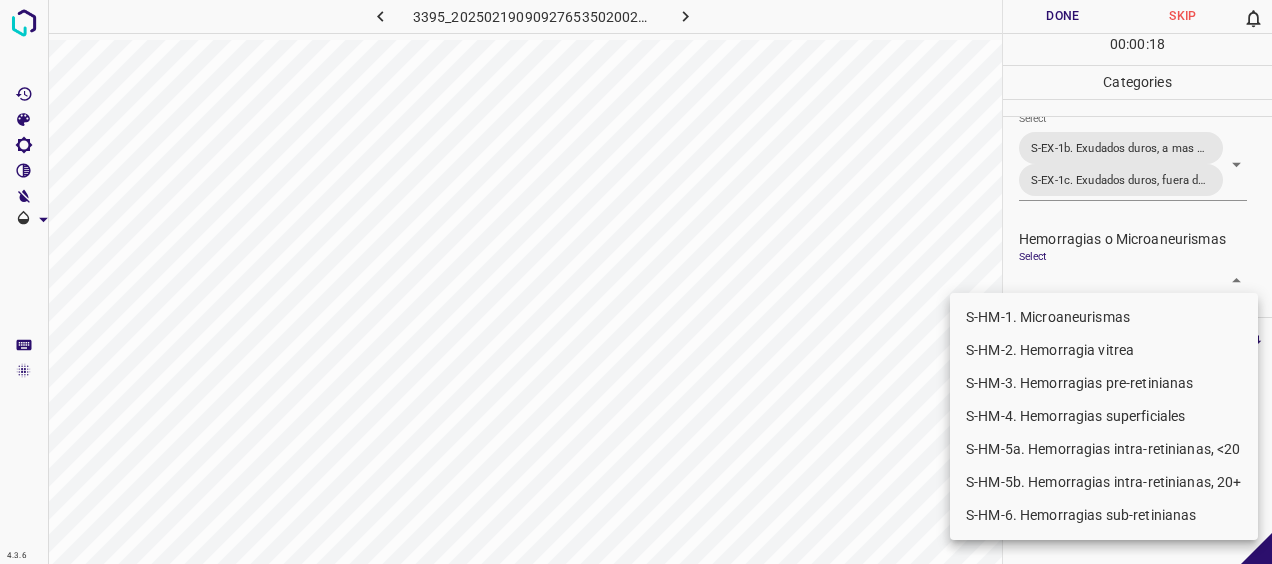 click on "S-HM-1. Microaneurismas" at bounding box center [1104, 317] 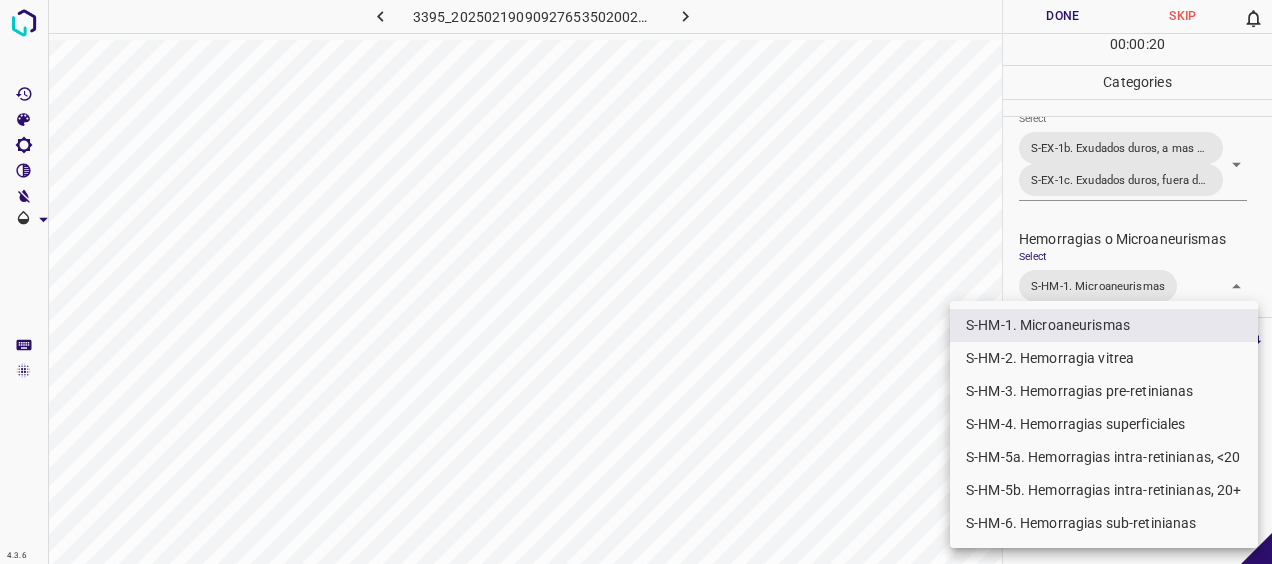click on "S-HM-1. Microaneurismas" at bounding box center [1104, 325] 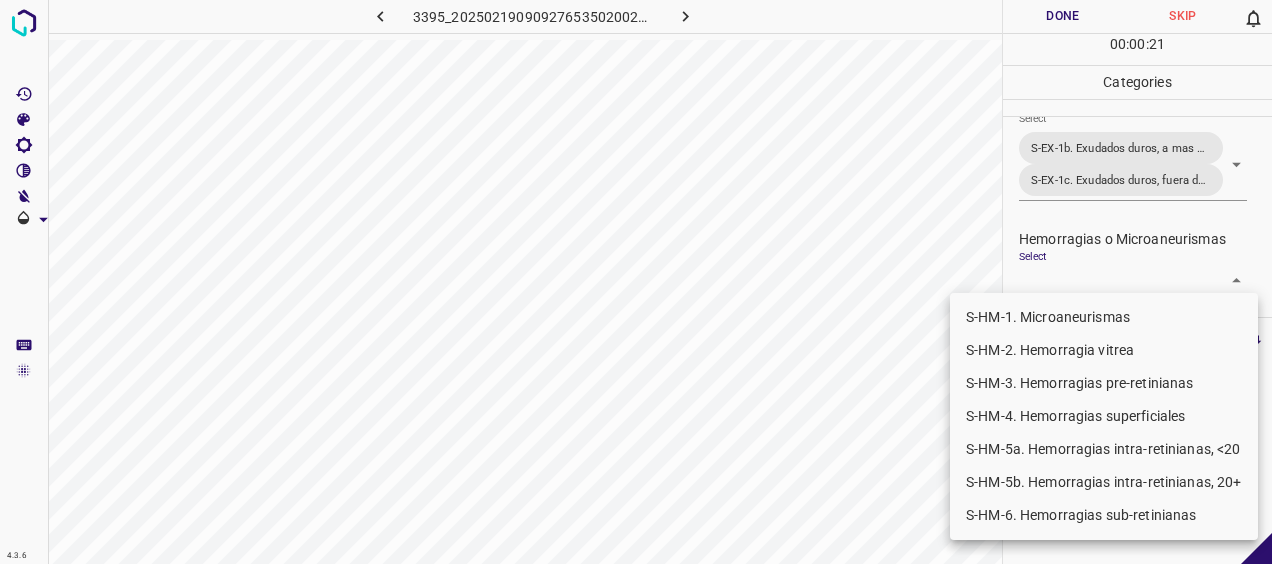 click on "S-HM-4. Hemorragias superficiales" at bounding box center (1104, 416) 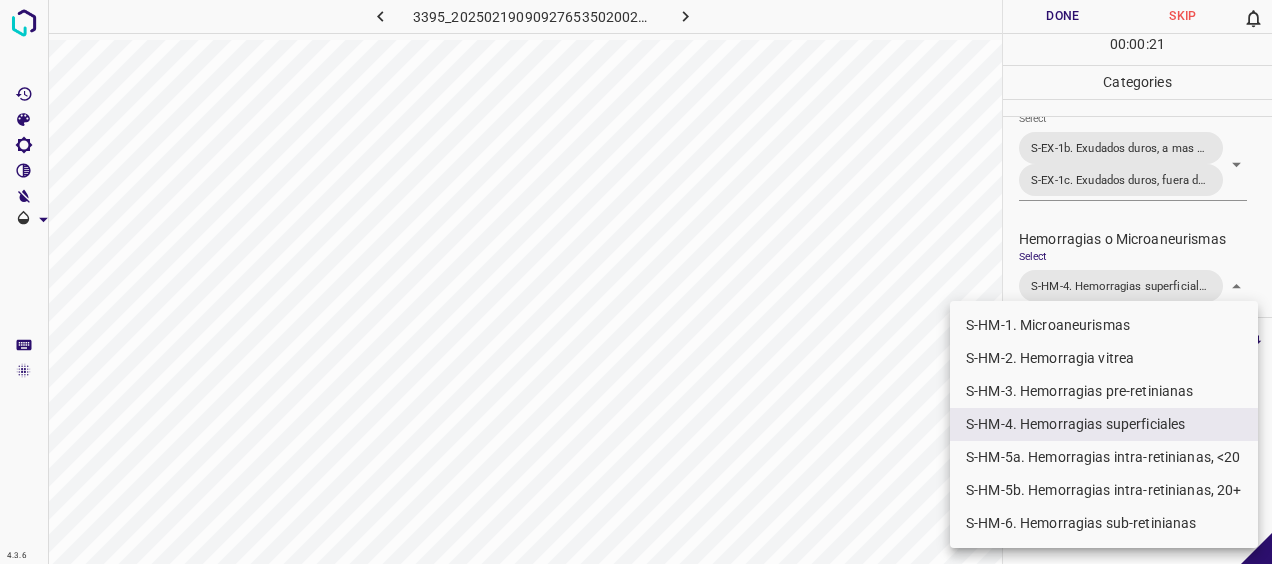 click on "S-HM-5a. Hemorragias intra-retinianas, <20" at bounding box center (1104, 457) 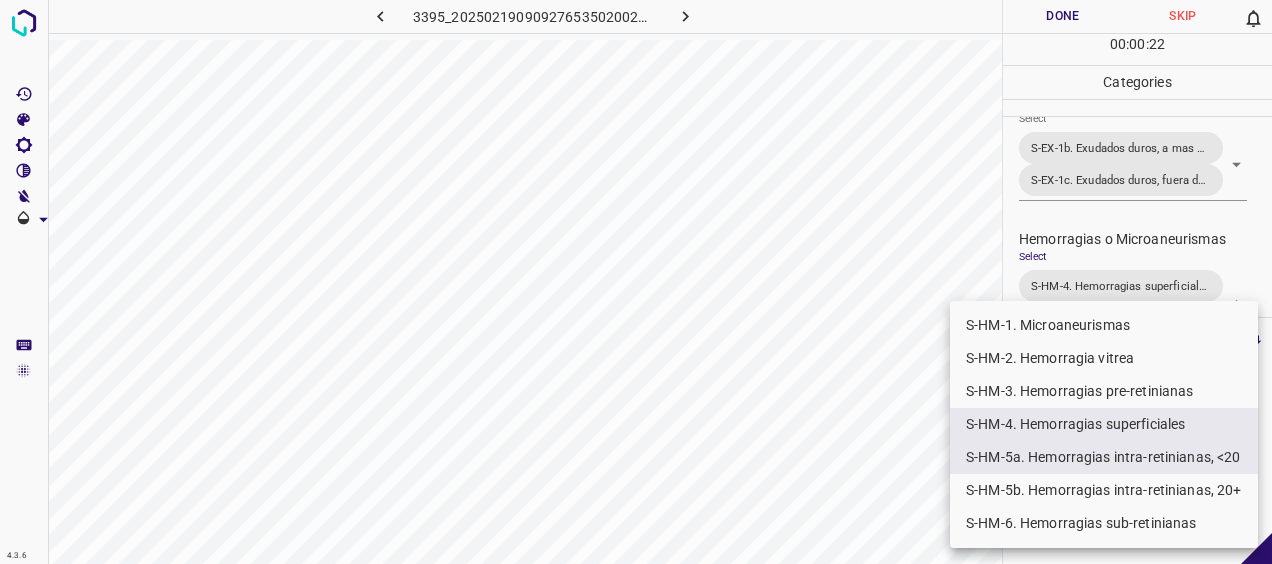 click at bounding box center (636, 282) 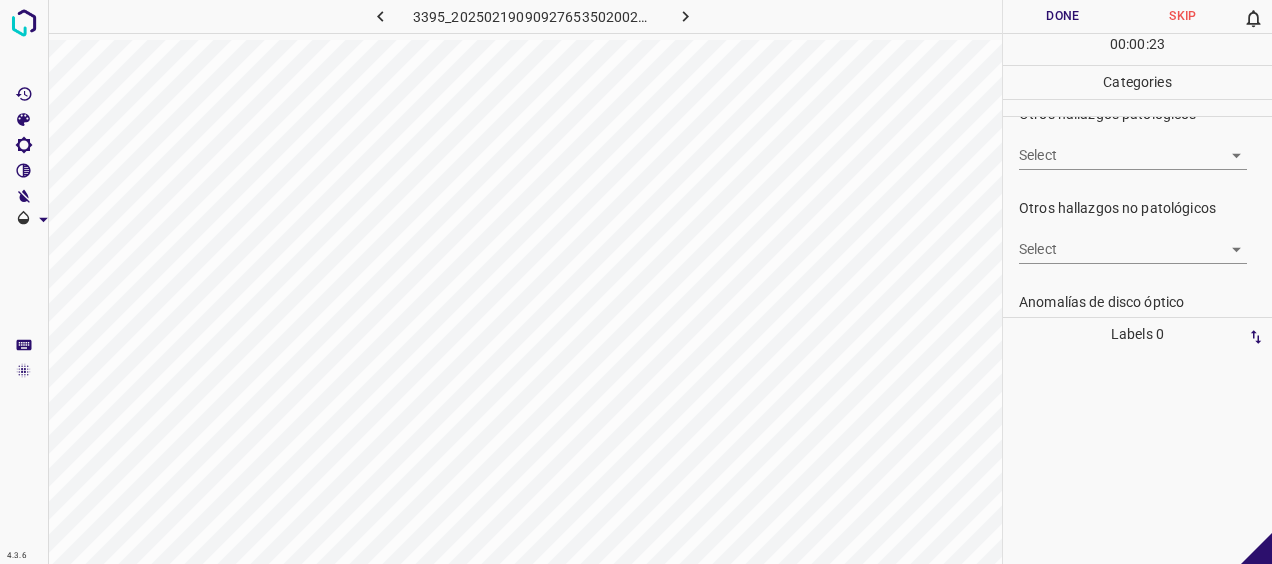 scroll, scrollTop: 845, scrollLeft: 0, axis: vertical 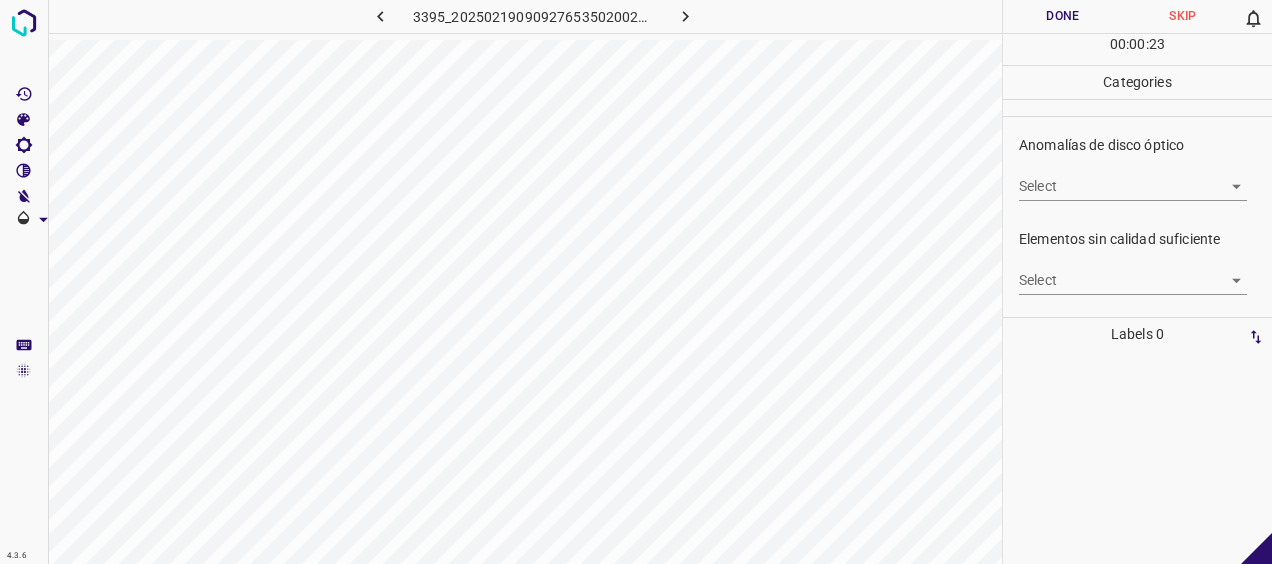 click on "4.3.6  [NUMBER]_[DATE][TIME]_[HASH].jpg Done Skip 0 00   : 00   : 23   Categories 0. Sin hallazgos   Select ​ Anomalías vasculares   Select ​ Atrofias   Select ​ Drusas   Select ​ Exudados   Select S-EX-1b. Exudados duros, a mas de un DD de la fovea y dentro de las arcadas temporales S-EX-1c. Exudados duros, fuera de las arcadas temporales S-EX-1b. Exudados duros, a mas de un DD de la fovea y dentro de las arcadas temporales,S-EX-1c. Exudados duros, fuera de las arcadas temporales Hemorragias o Microaneurismas   Select S-HM-4. Hemorragias superficiales S-HM-5a. Hemorragias intra-retinianas, <20 S-HM-4. Hemorragias superficiales,S-HM-5a. Hemorragias intra-retinianas, <20 Otros hallazgos patológicos   Select ​ Otros hallazgos no patológicos   Select ​ Anomalías de disco óptico   Select ​ Elementos sin calidad suficiente   Select ​ Labels   0 Categories 1 0. Sin hallazgos 2 Anomalías vasculares 3 Atrofias 4 Drusas 5 Exudados 6 Hemorragias o Microaneurismas 7 8 9 0 Tools Space I" at bounding box center [636, 282] 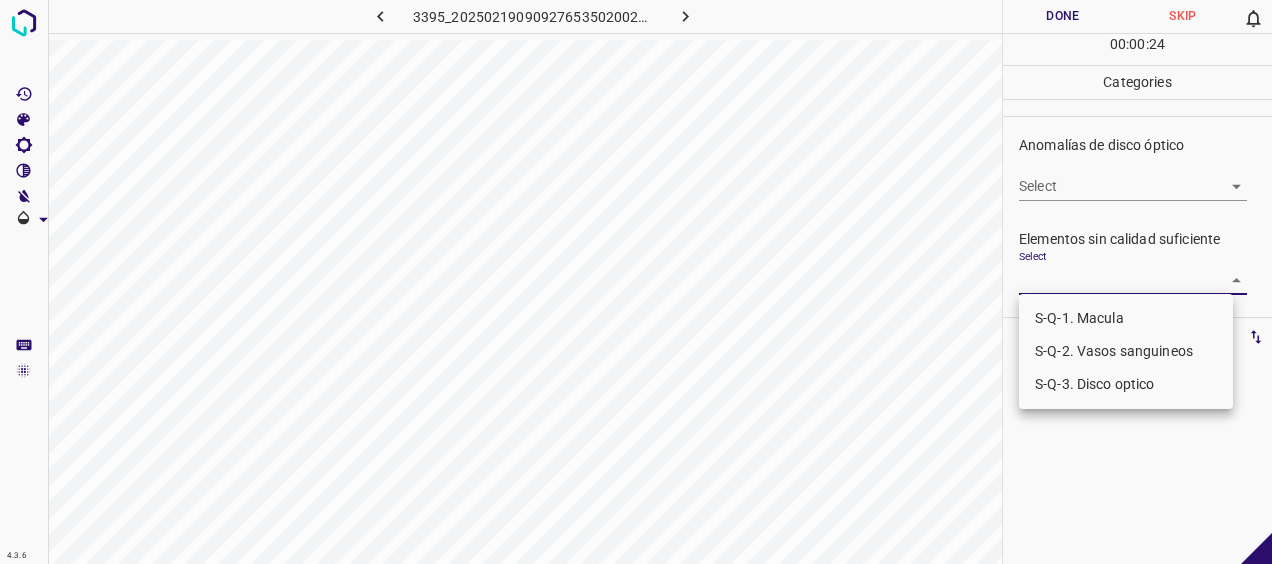 click on "S-Q-1. Macula" at bounding box center (1126, 318) 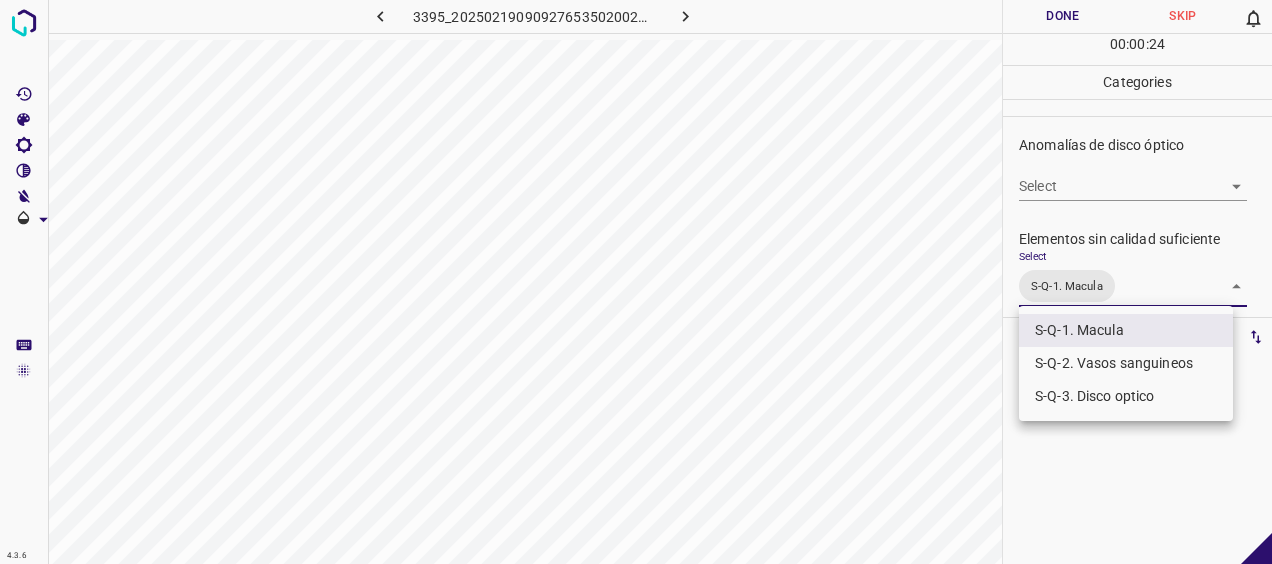 click on "S-Q-2. Vasos sanguineos" at bounding box center (1126, 363) 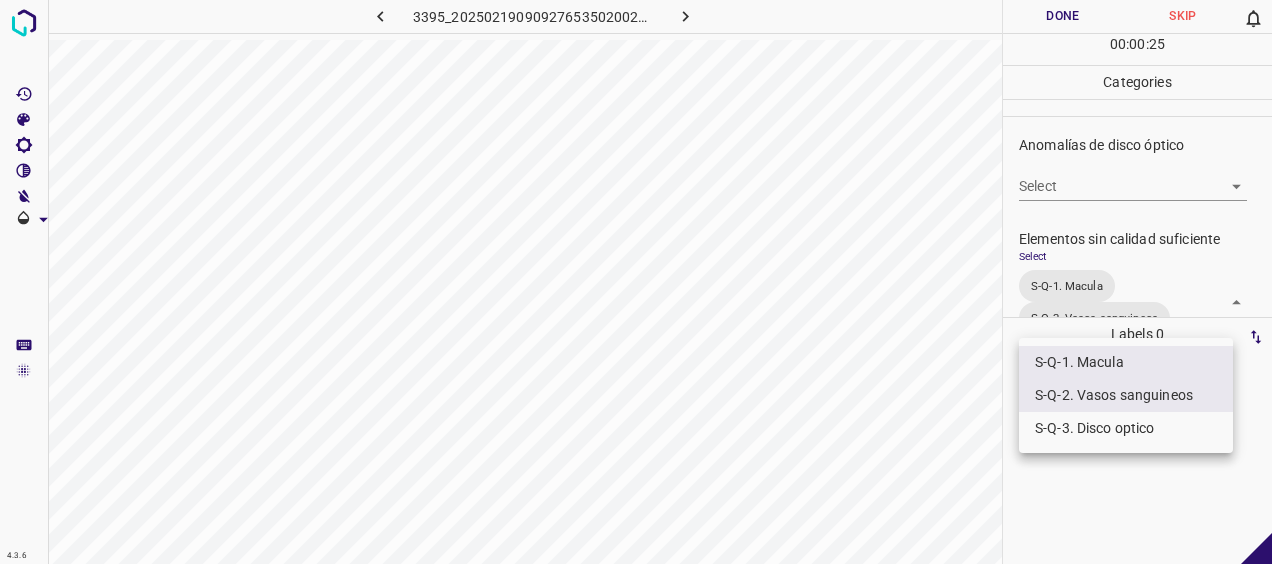 click on "S-Q-3. Disco optico" at bounding box center (1126, 428) 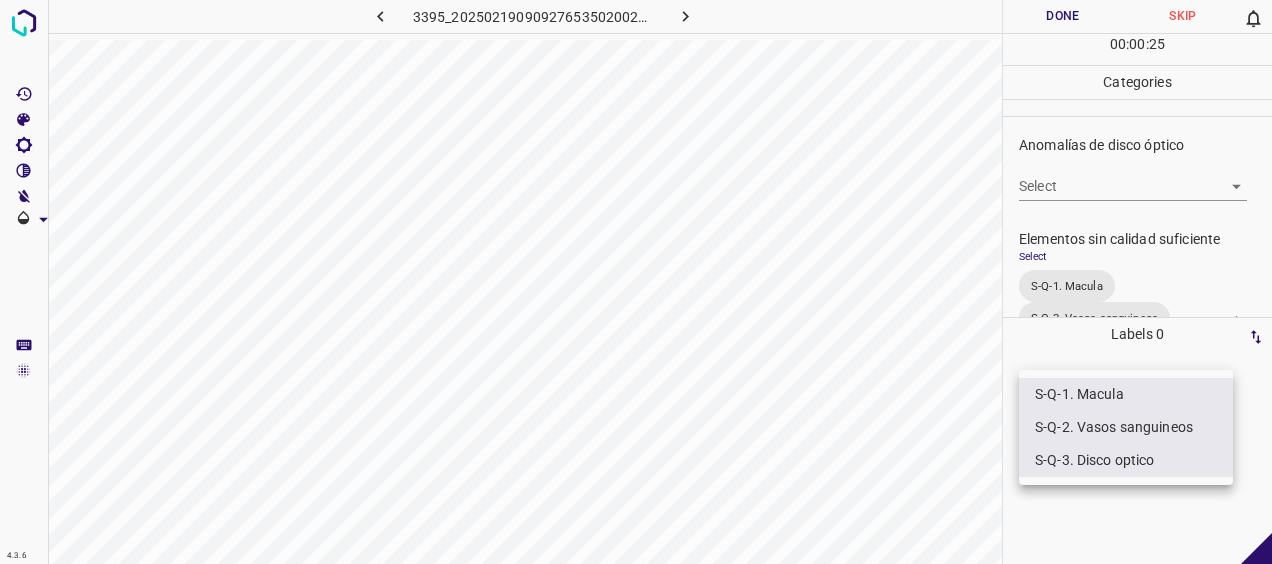 click at bounding box center (636, 282) 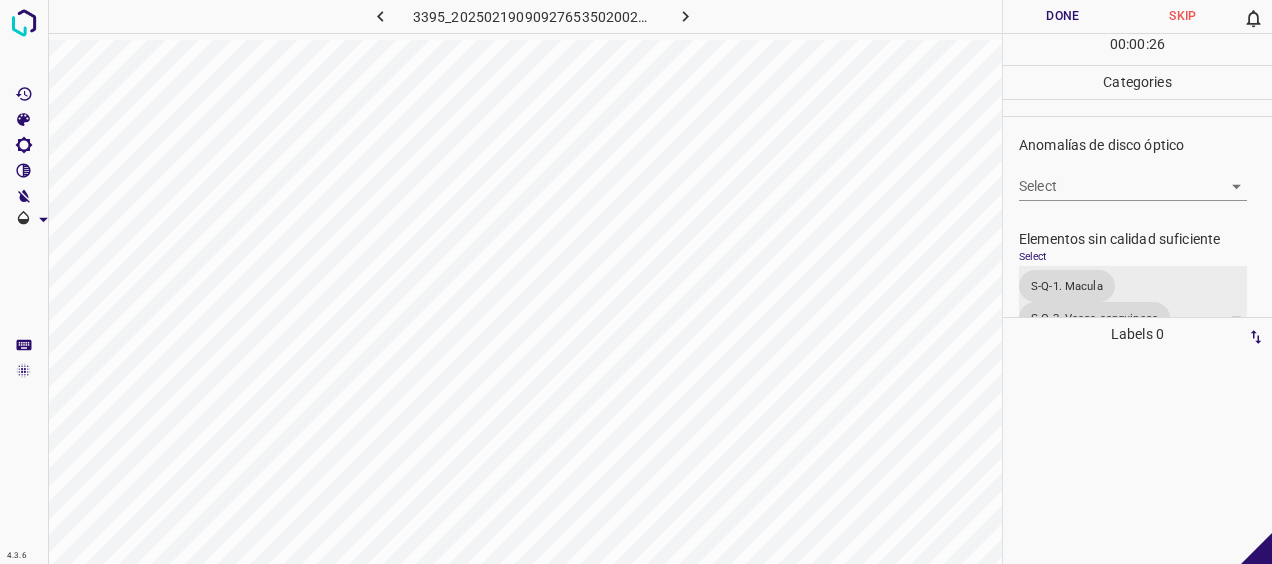 scroll, scrollTop: 898, scrollLeft: 0, axis: vertical 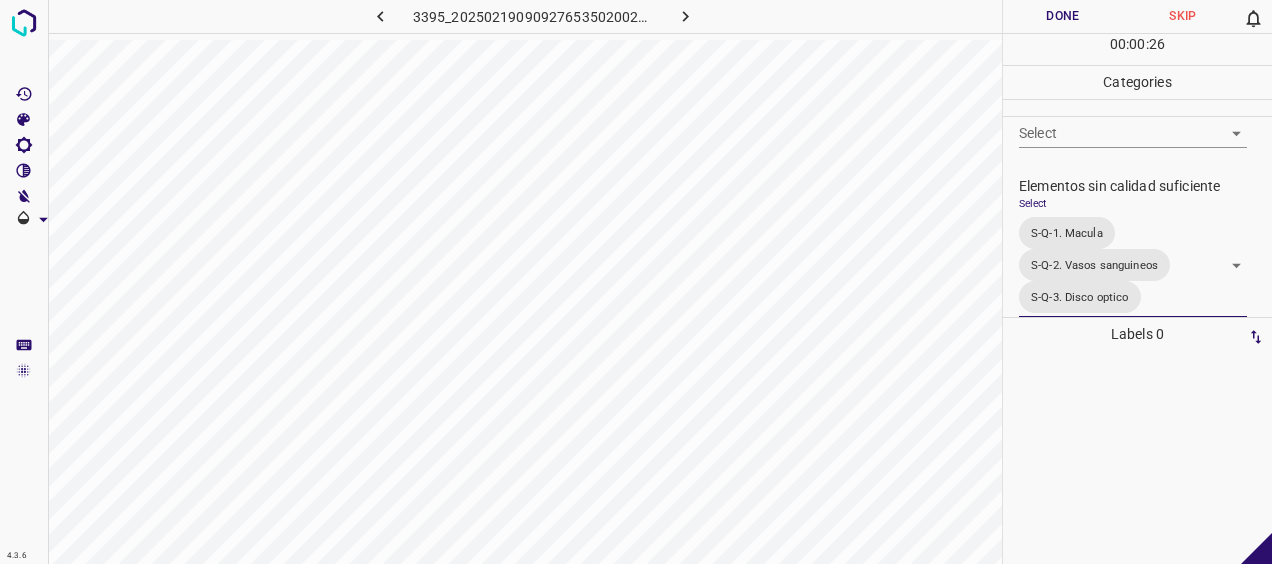click on "Done" at bounding box center [1063, 16] 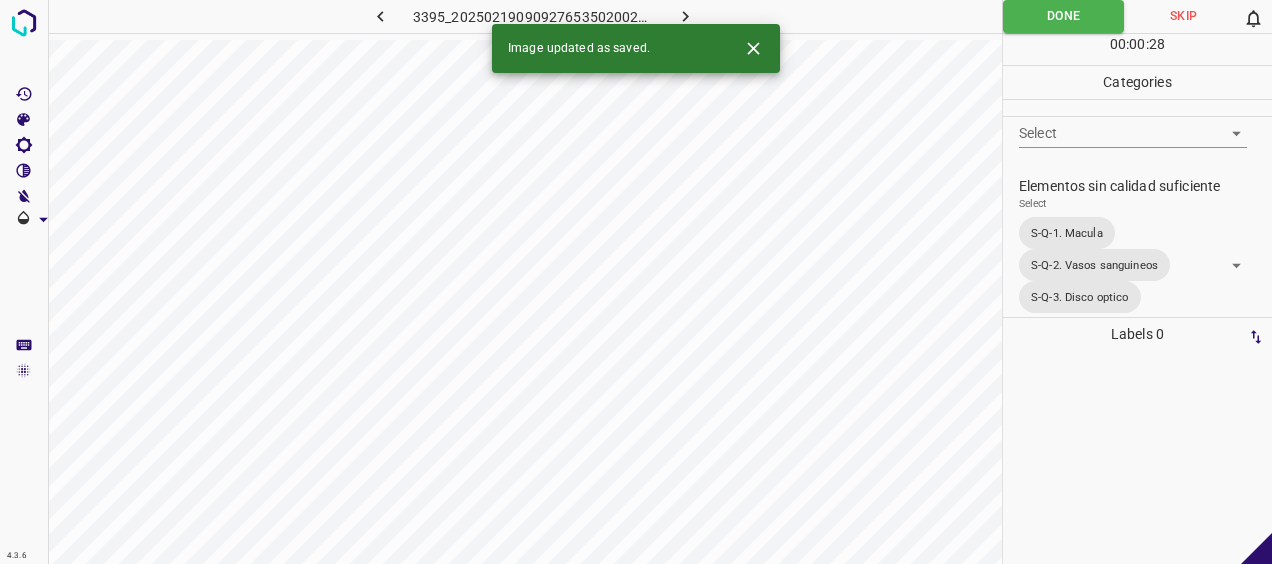 click at bounding box center (685, 16) 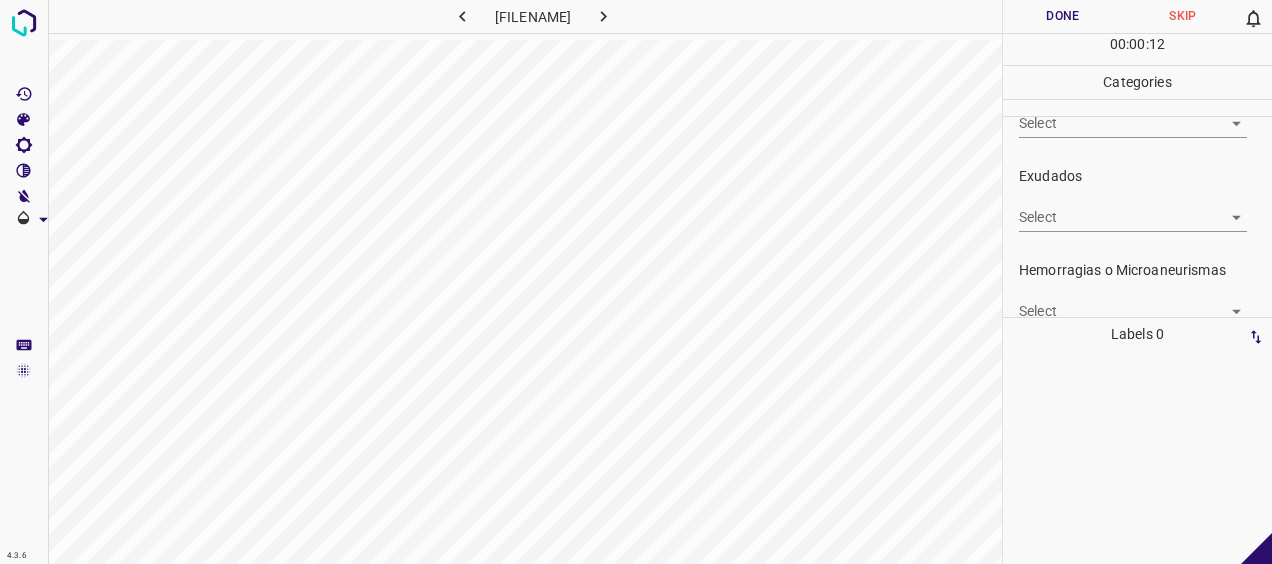 scroll, scrollTop: 368, scrollLeft: 0, axis: vertical 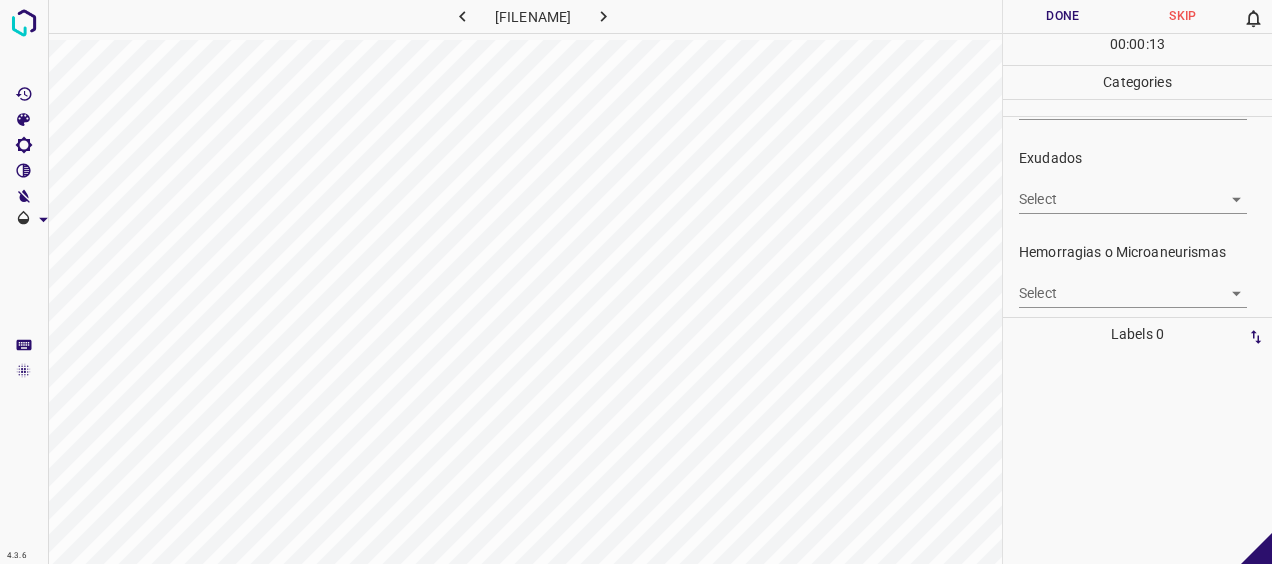 click on "4.3.6  20250214082340_589cd0b55.jpg Done Skip 0 00   : 00   : 13   Categories 0. Sin hallazgos   Select ​ Anomalías vasculares   Select ​ Atrofias   Select ​ Drusas   Select ​ Exudados   Select ​ Hemorragias o Microaneurismas   Select ​ Otros hallazgos patológicos   Select ​ Otros hallazgos no patológicos   Select ​ Anomalías de disco óptico   Select ​ Elementos sin calidad suficiente   Select ​ Labels   0 Categories 1 0. Sin hallazgos 2 Anomalías vasculares 3 Atrofias 4 Drusas 5 Exudados 6 Hemorragias o Microaneurismas 7 Otros hallazgos patológicos 8 Otros hallazgos no patológicos 9 Anomalías de disco óptico 0 Elementos sin calidad suficiente Tools Space Change between modes (Draw & Edit) I Auto labeling R Restore zoom M Zoom in N Zoom out Delete Delete selecte label Filters Z Restore filters X Saturation filter C Brightness filter V Contrast filter B Gray scale filter General O Download - Text - Hide - Delete" at bounding box center (636, 282) 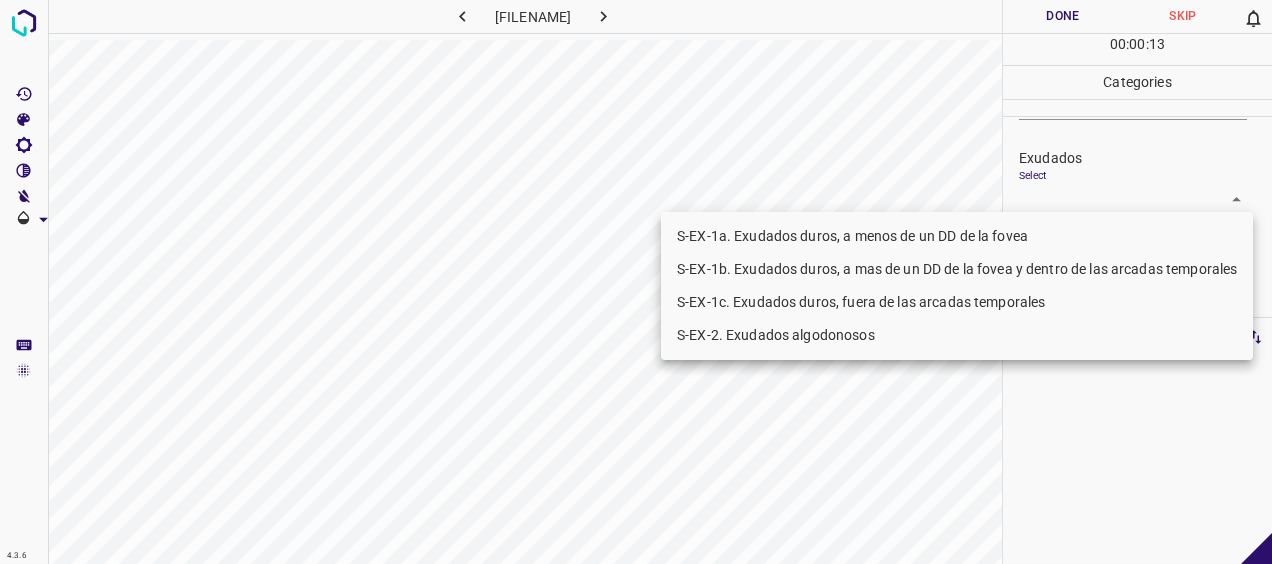 click on "S-EX-1c. Exudados duros, fuera de las arcadas temporales" at bounding box center (957, 302) 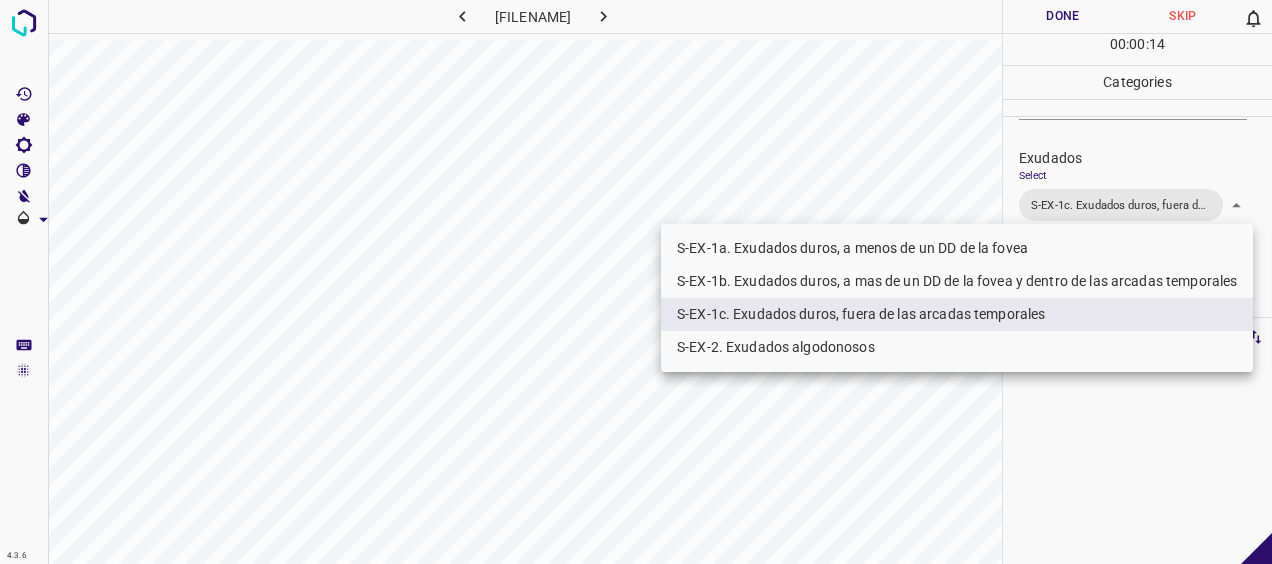 click at bounding box center [636, 282] 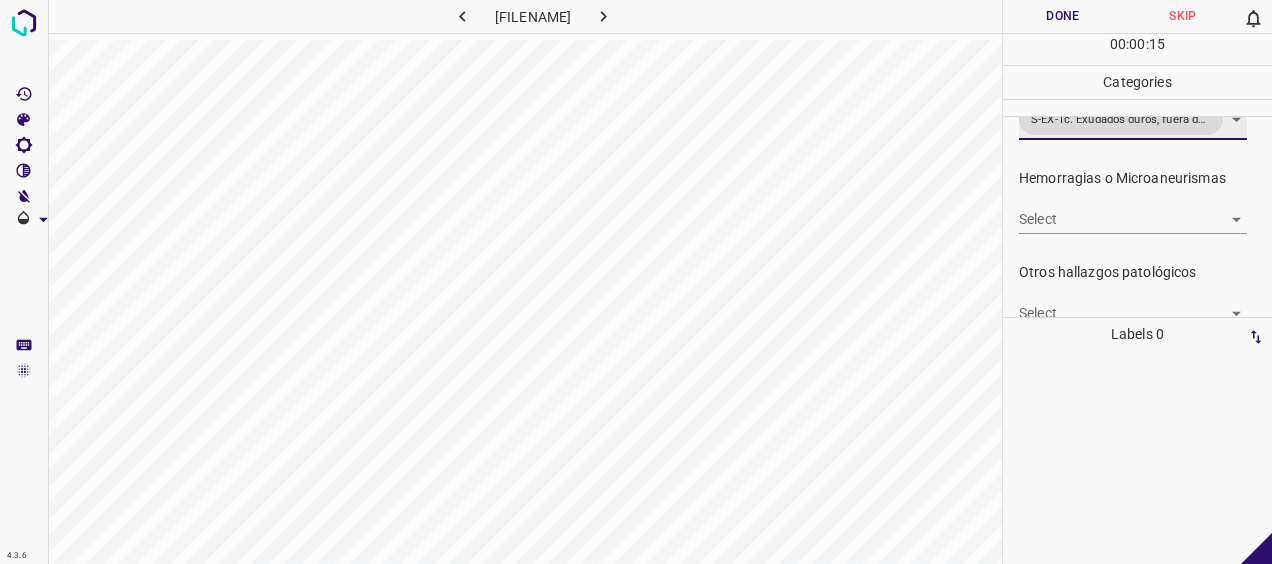 scroll, scrollTop: 454, scrollLeft: 0, axis: vertical 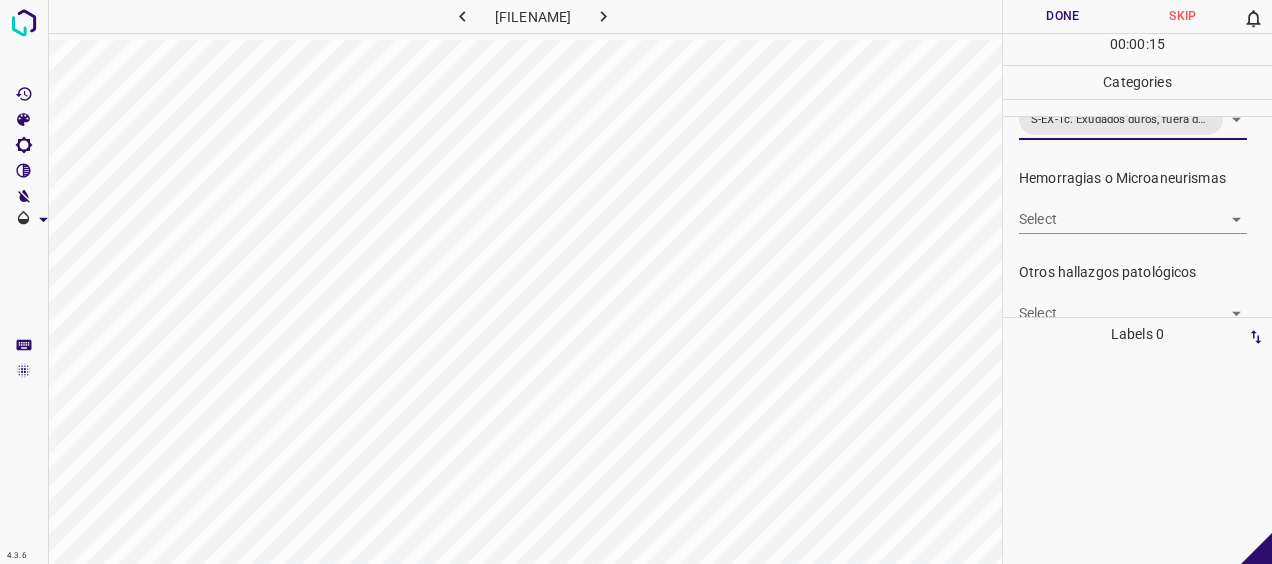 click on "4.3.6  [DATE][TIME]_[HASH].jpg Done Skip 0 00   : 00   : 15   Categories 0. Sin hallazgos   Select ​ Anomalías vasculares   Select ​ Atrofias   Select ​ Drusas   Select ​ Exudados   Select S-EX-1c. Exudados duros, fuera de las arcadas temporales S-EX-1c. Exudados duros, fuera de las arcadas temporales Hemorragias o Microaneurismas   Select ​ Otros hallazgos patológicos   Select ​ Otros hallazgos no patológicos   Select ​ Anomalías de disco óptico   Select ​ Elementos sin calidad suficiente   Select ​ Labels   0 Categories 1 0. Sin hallazgos 2 Anomalías vasculares 3 Atrofias 4 Drusas 5 Exudados 6 Hemorragias o Microaneurismas 7 Otros hallazgos patológicos 8 Otros hallazgos no patológicos 9 Anomalías de disco óptico 0 Elementos sin calidad suficiente Tools Space Change between modes (Draw & Edit) I Auto labeling R Restore zoom M Zoom in N Zoom out Delete Delete selecte label Filters Z Restore filters X Saturation filter C Brightness filter V Contrast filter B Gray scale filter O" at bounding box center [636, 282] 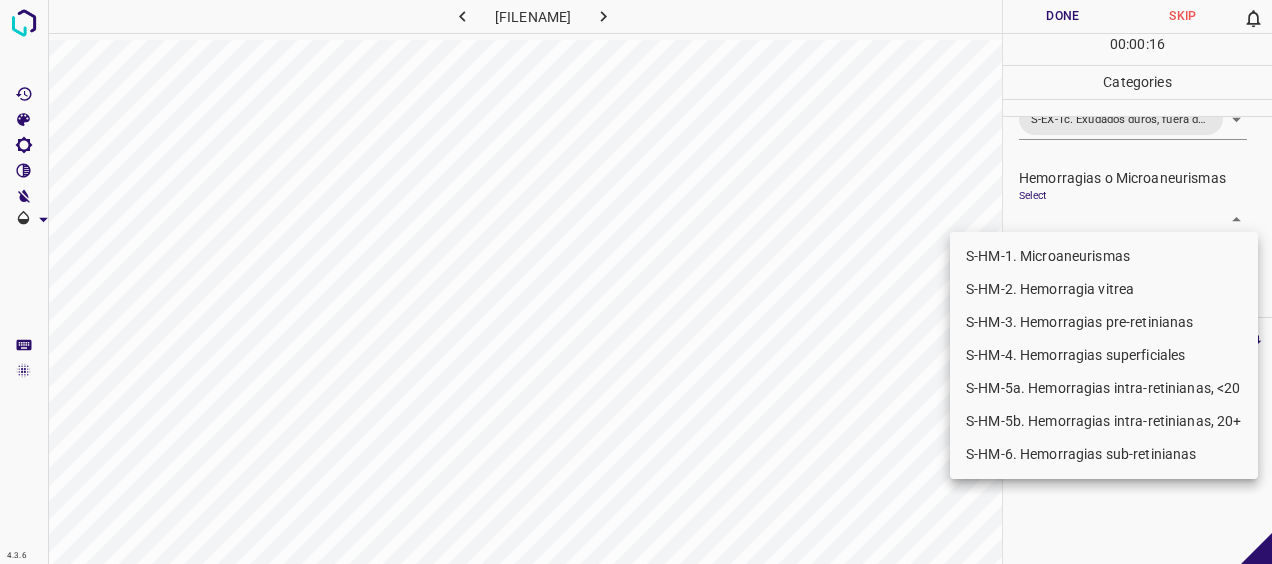click on "S-HM-1. Microaneurismas" at bounding box center (1104, 256) 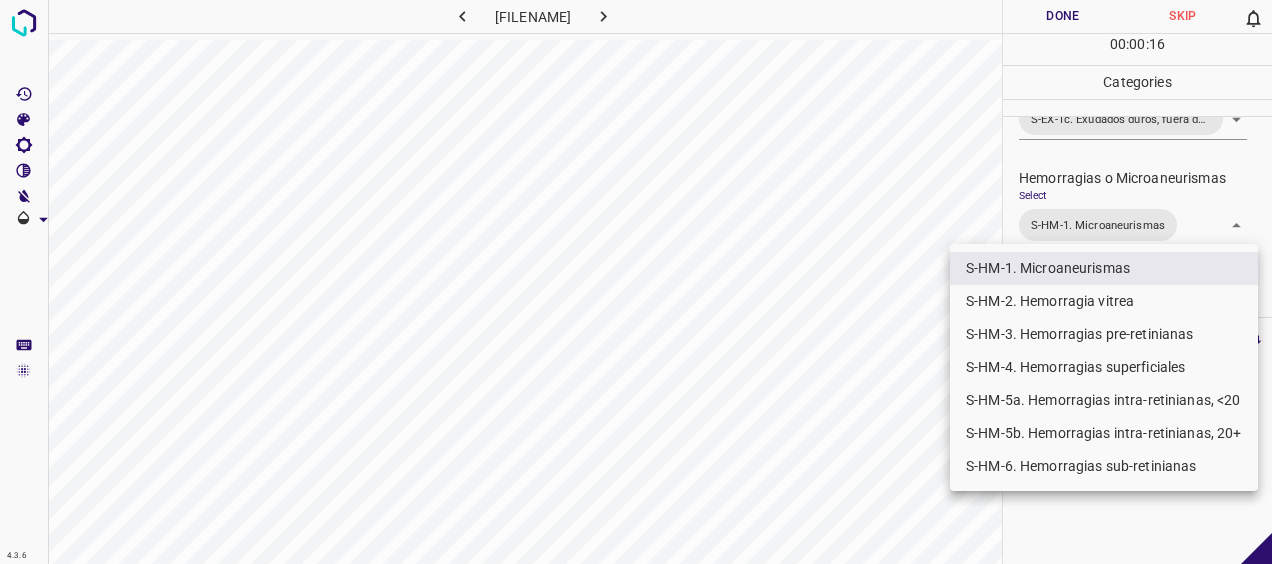 click on "S-HM-4. Hemorragias superficiales" at bounding box center [1104, 367] 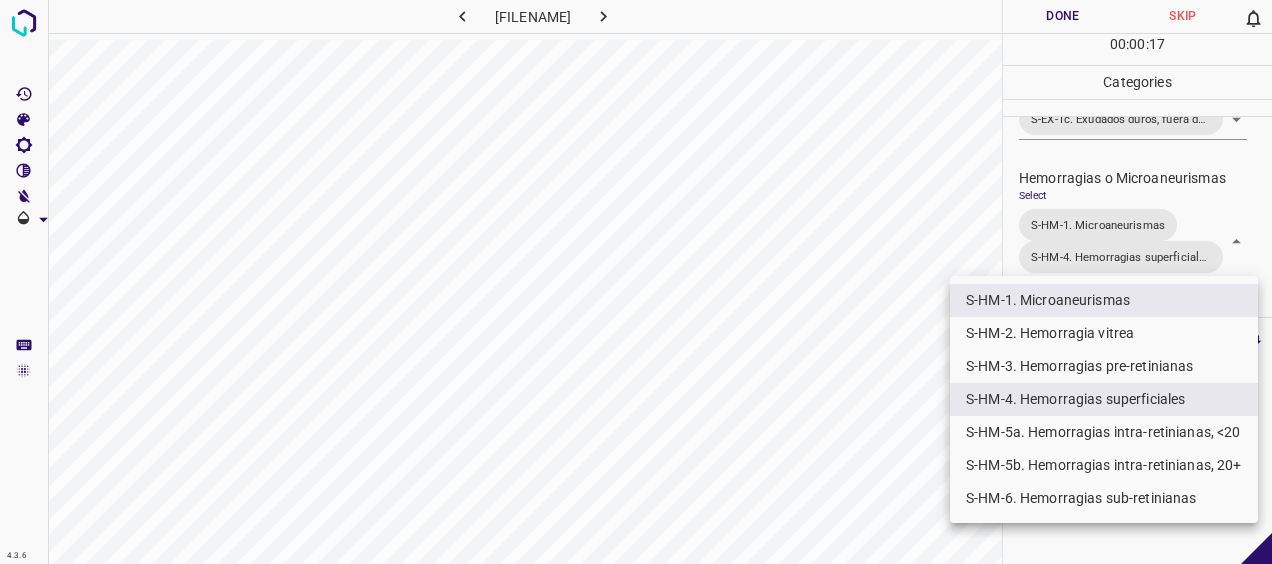 click at bounding box center (636, 282) 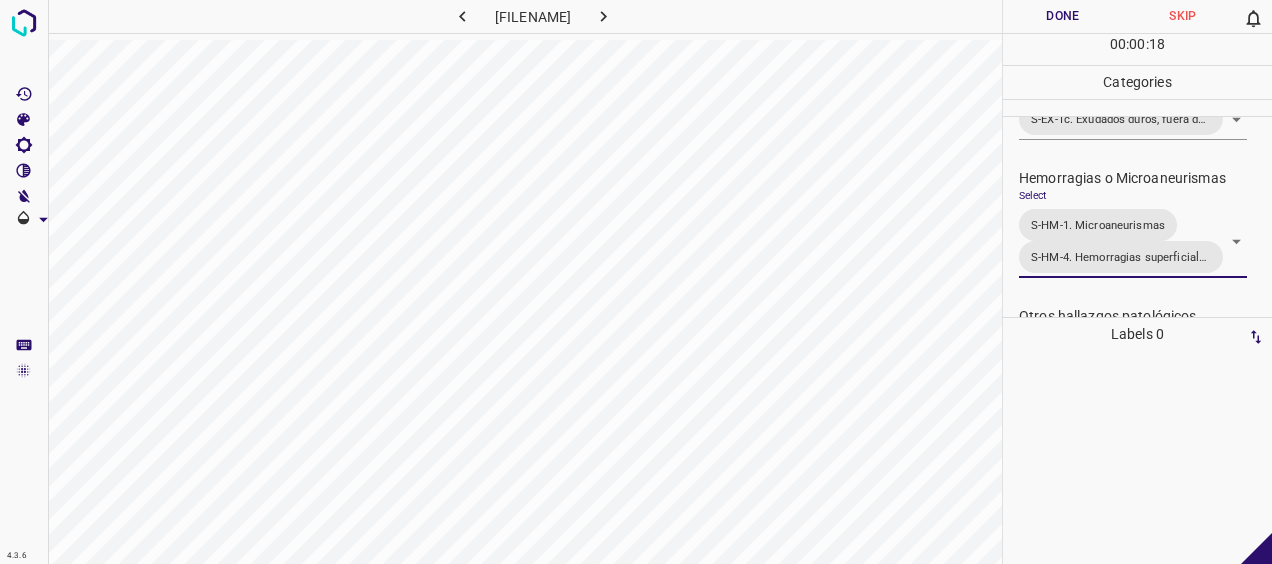 click on "Done" at bounding box center (1063, 16) 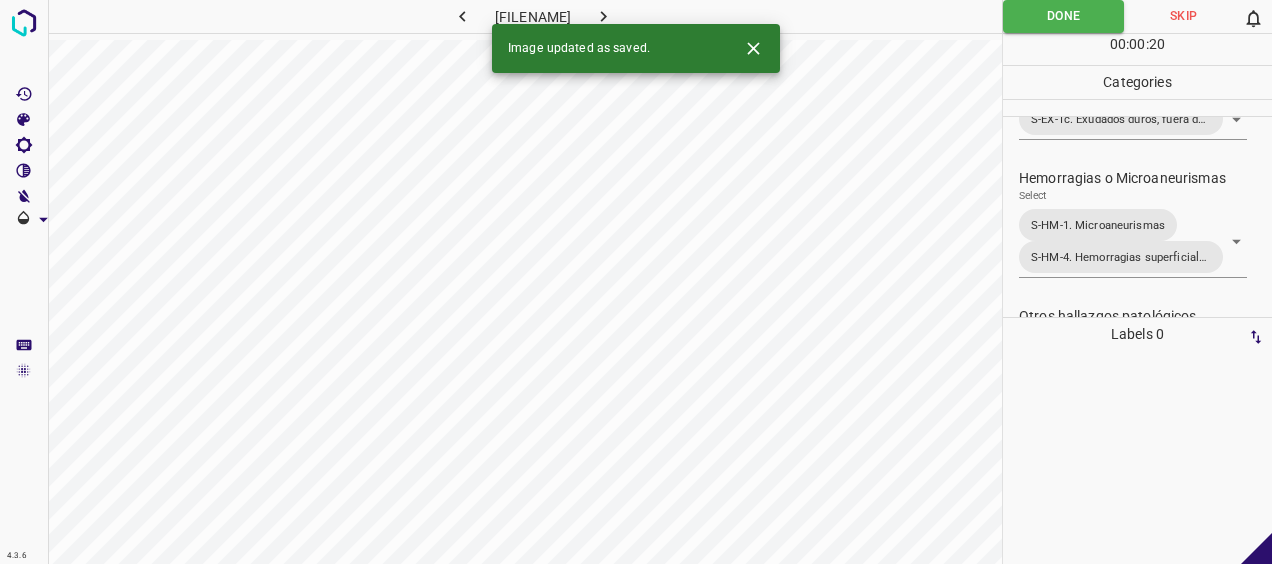 click at bounding box center [603, 16] 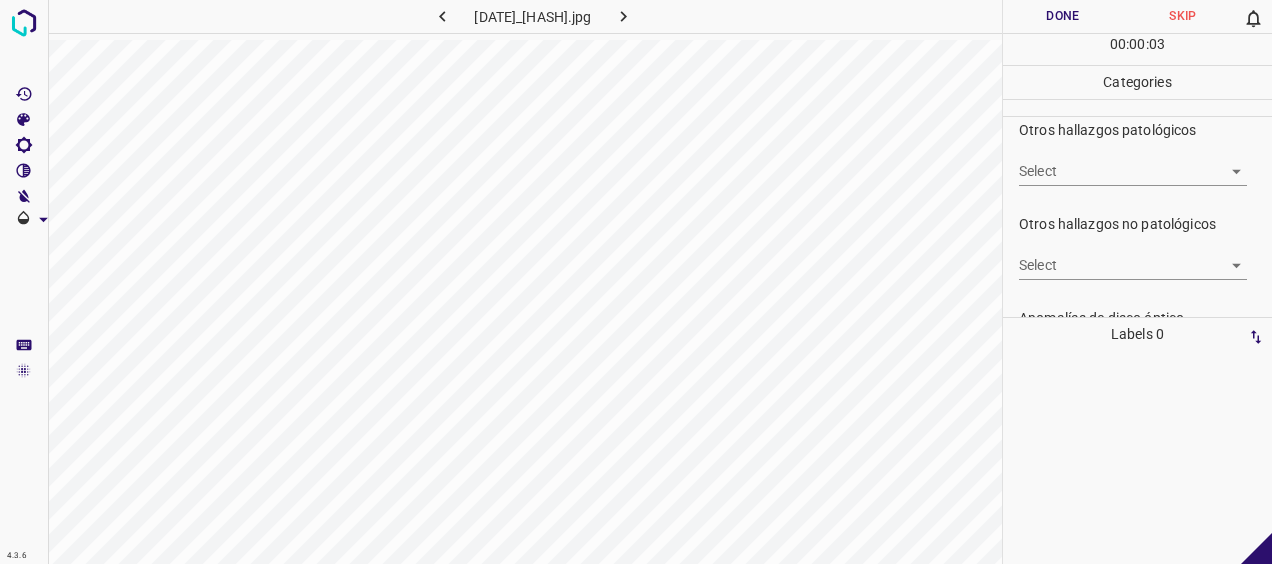 scroll, scrollTop: 596, scrollLeft: 0, axis: vertical 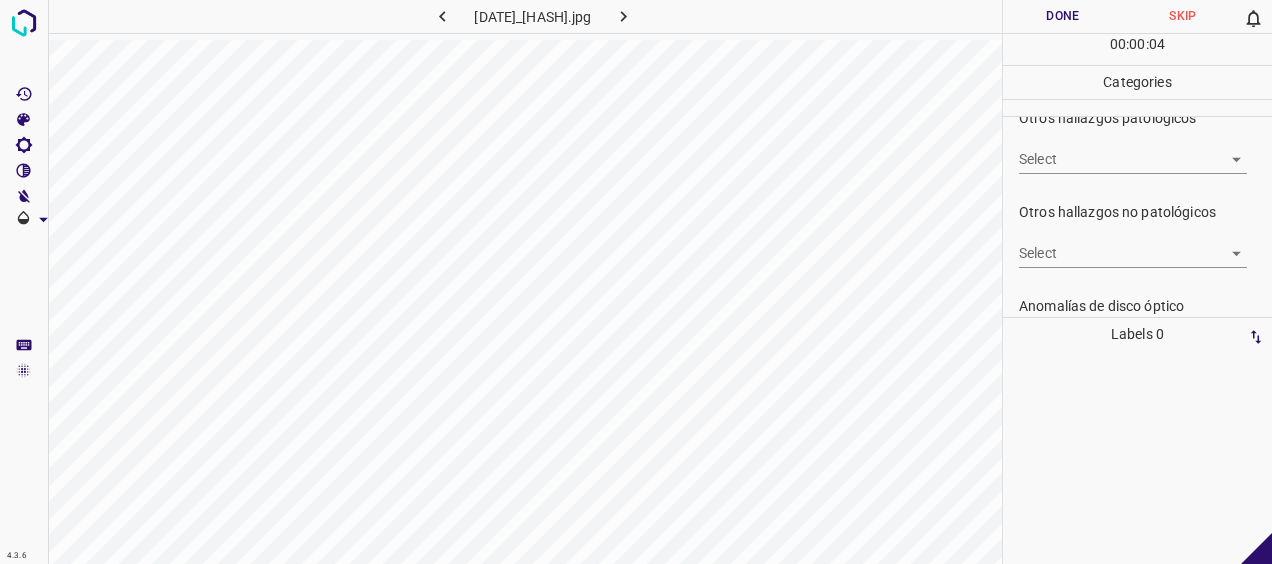 click on "4.3.6  [DATE][TIME]_[HASH].jpg Done Skip 0 00   : 00   : 04   Categories 0. Sin hallazgos   Select ​ Anomalías vasculares   Select ​ Atrofias   Select ​ Drusas   Select ​ Exudados   Select ​ Hemorragias o Microaneurismas   Select ​ Otros hallazgos patológicos   Select ​ Otros hallazgos no patológicos   Select ​ Anomalías de disco óptico   Select ​ Elementos sin calidad suficiente   Select ​ Labels   0 Categories 1 0. Sin hallazgos 2 Anomalías vasculares 3 Atrofias 4 Drusas 5 Exudados 6 Hemorragias o Microaneurismas 7 Otros hallazgos patológicos 8 Otros hallazgos no patológicos 9 Anomalías de disco óptico 0 Elementos sin calidad suficiente Tools Space Change between modes (Draw & Edit) I Auto labeling R Restore zoom M Zoom in N Zoom out Delete Delete selecte label Filters Z Restore filters X Saturation filter C Brightness filter V Contrast filter B Gray scale filter General O Download - Text - Hide - Delete" at bounding box center [636, 282] 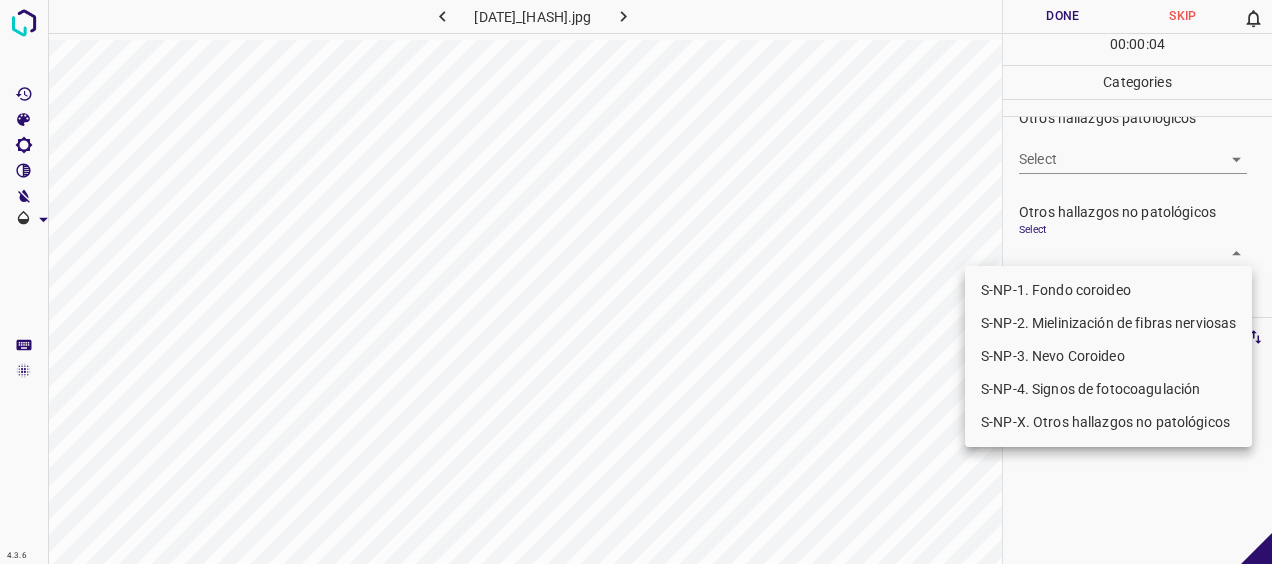 click on "S-NP-1. Fondo coroideo" at bounding box center [1108, 290] 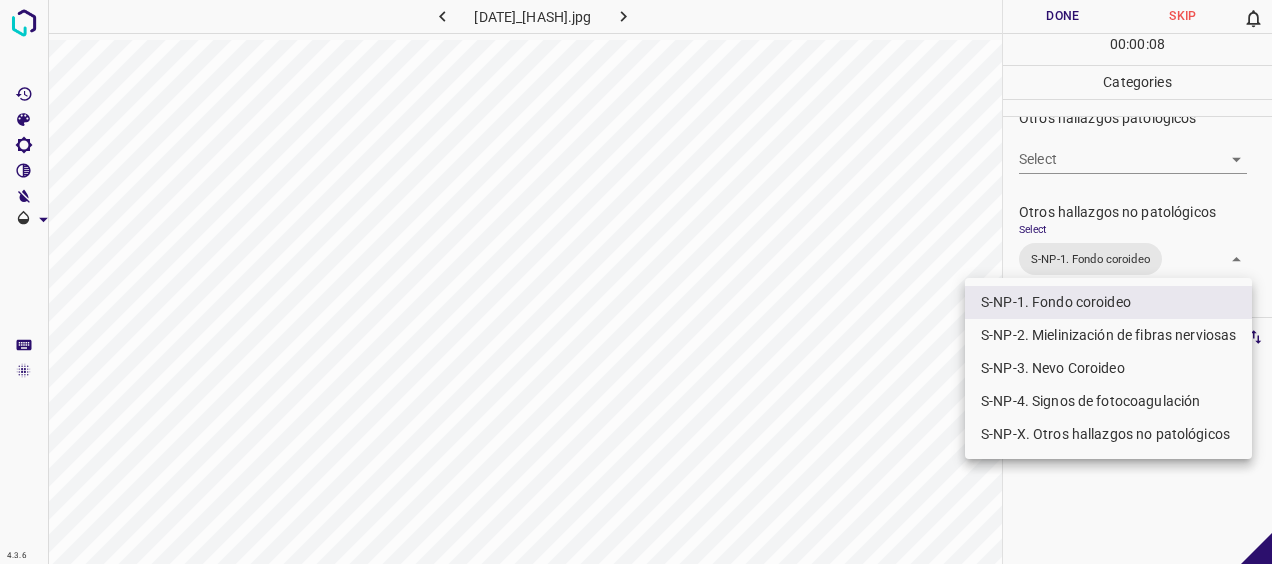 click at bounding box center [636, 282] 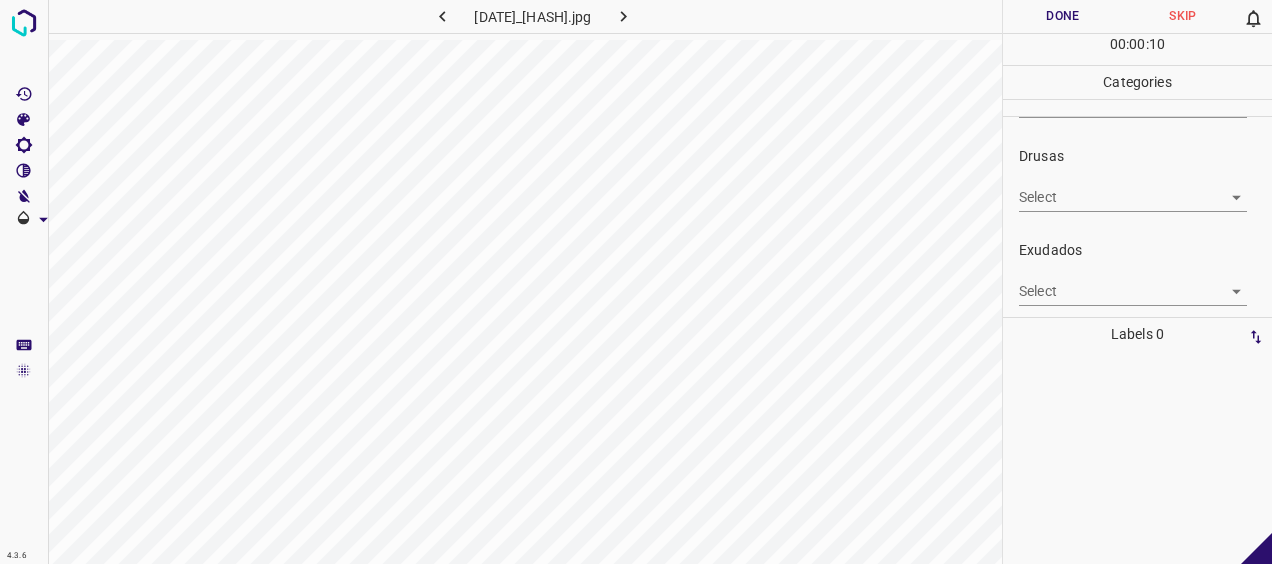 scroll, scrollTop: 274, scrollLeft: 0, axis: vertical 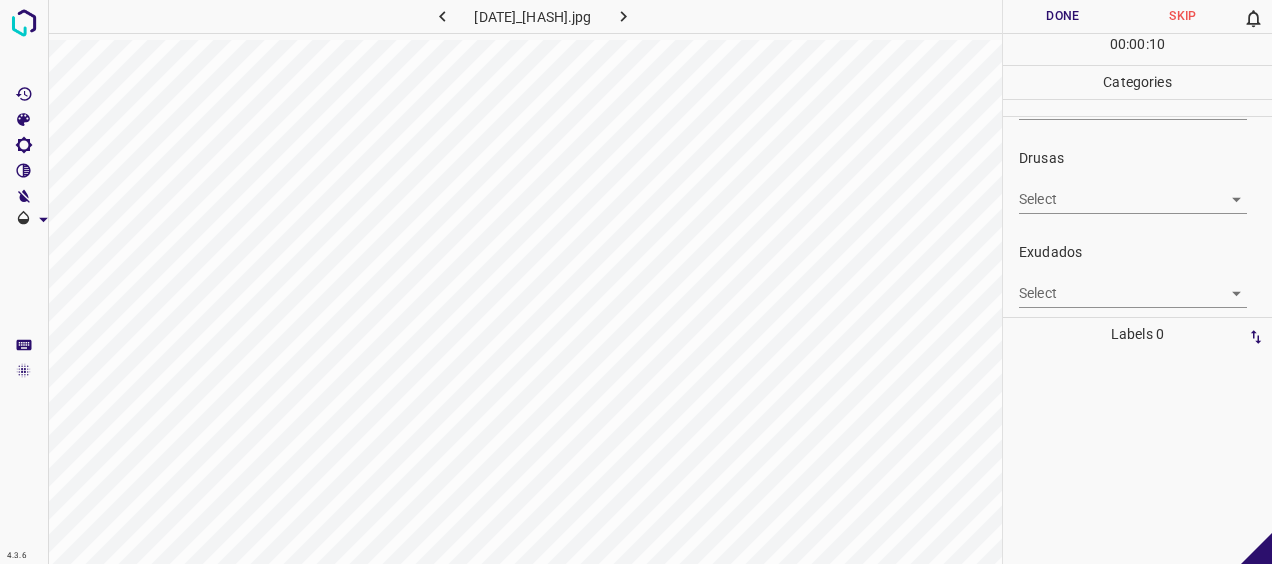click on "4.3.6  [DATE][TIME]_[HASH].jpg Done Skip 0 00   : 00   : 10   Categories 0. Sin hallazgos   Select ​ Anomalías vasculares   Select ​ Atrofias   Select ​ Drusas   Select ​ Exudados   Select ​ Hemorragias o Microaneurismas   Select ​ Otros hallazgos patológicos   Select ​ Otros hallazgos no patológicos   Select S-NP-1. Fondo coroideo S-NP-1. Fondo coroideo Anomalías de disco óptico   Select ​ Elementos sin calidad suficiente   Select ​ Labels   0 Categories 1 0. Sin hallazgos 2 Anomalías vasculares 3 Atrofias 4 Drusas 5 Exudados 6 Hemorragias o Microaneurismas 7 Otros hallazgos patológicos 8 Otros hallazgos no patológicos 9 Anomalías de disco óptico 0 Elementos sin calidad suficiente Tools Space Change between modes (Draw & Edit) I Auto labeling R Restore zoom M Zoom in N Zoom out Delete Delete selecte label Filters Z Restore filters X Saturation filter C Brightness filter V Contrast filter B Gray scale filter General O Download - Text - Hide - Delete" at bounding box center [636, 282] 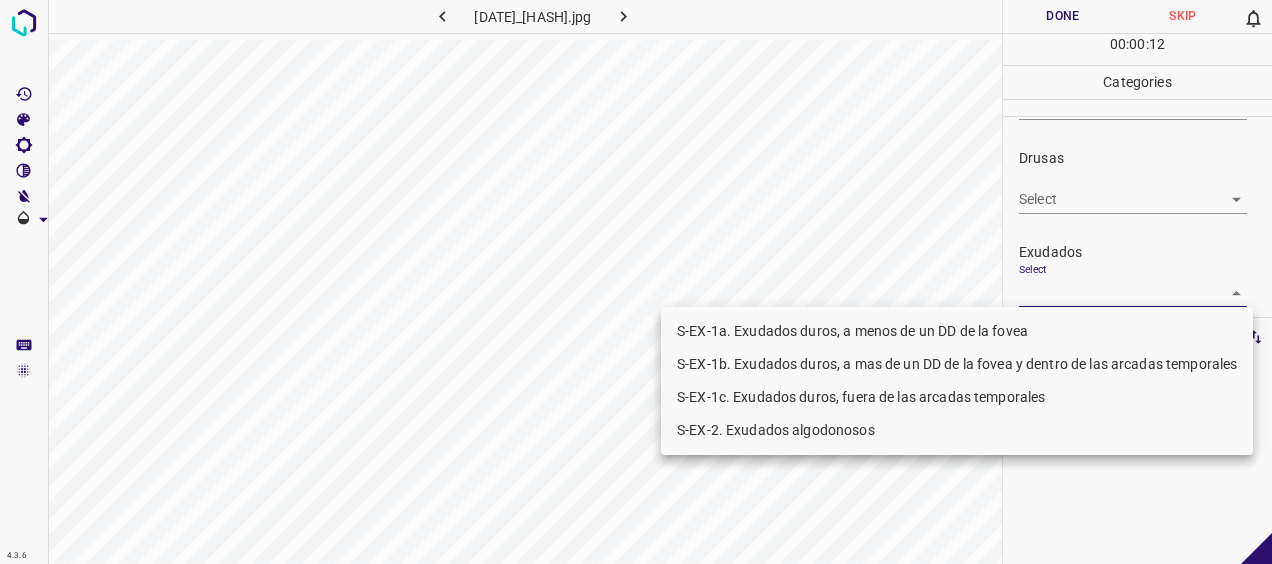 click on "S-EX-1b. Exudados duros, a mas de un DD de la fovea y dentro de las arcadas temporales" at bounding box center (957, 364) 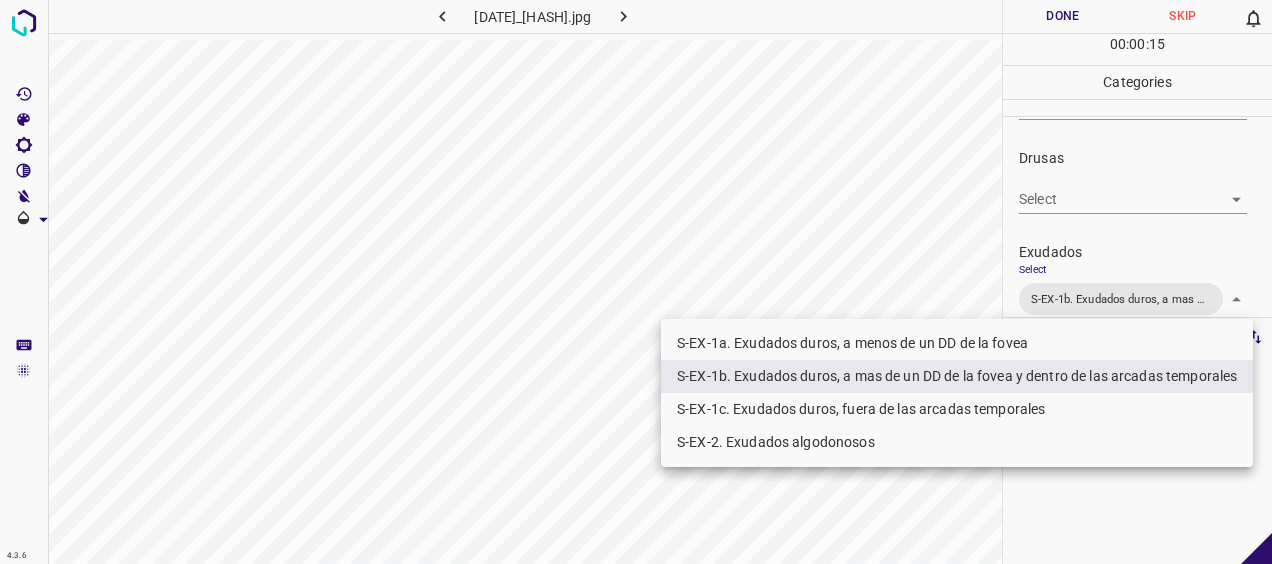 click on "S-EX-2. Exudados algodonosos" at bounding box center [957, 442] 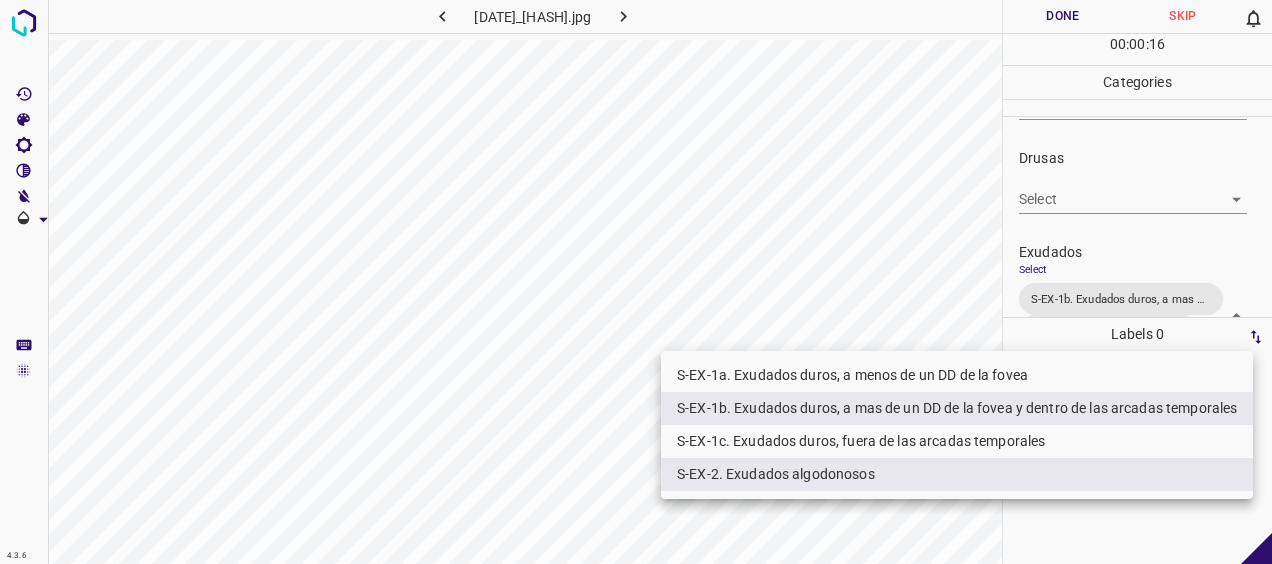 click at bounding box center [636, 282] 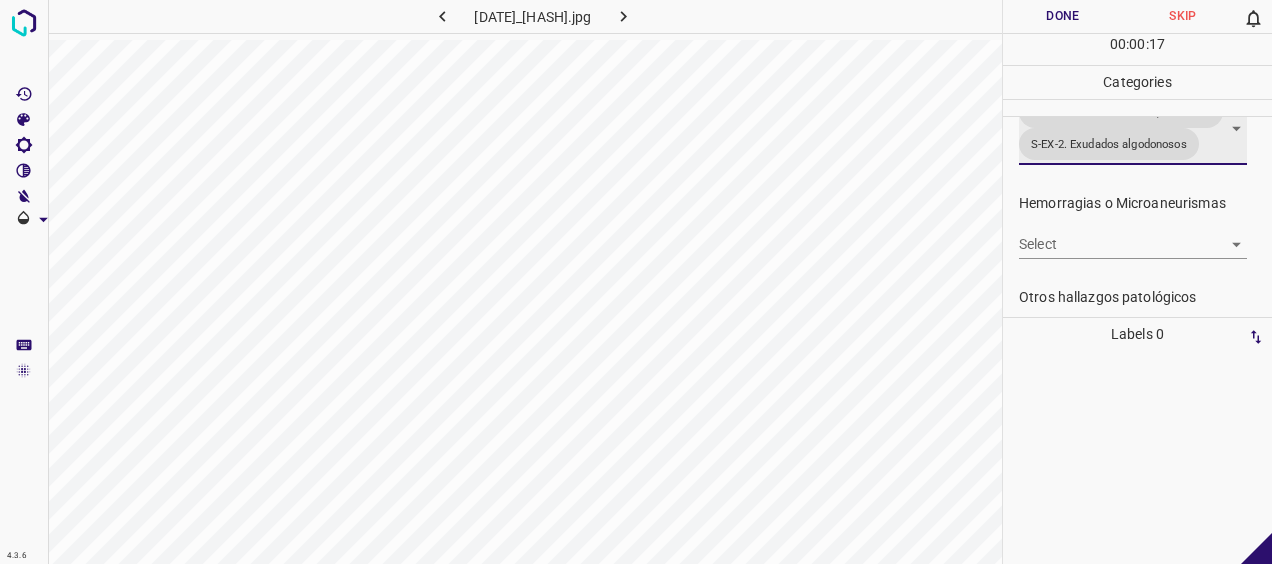 scroll, scrollTop: 464, scrollLeft: 0, axis: vertical 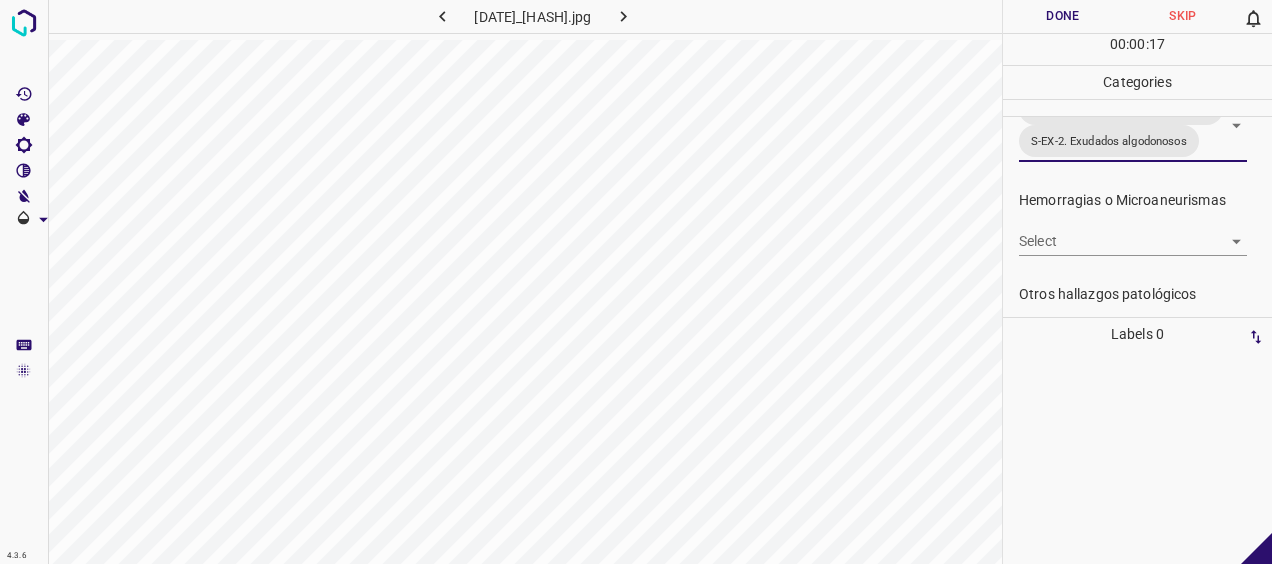 click on "4.3.6  [FILENAME] Done Skip 0 00   : 00   : 17   Categories 0. Sin hallazgos   Select ​ Anomalías vasculares   Select ​ Atrofias   Select ​ Drusas   Select ​ Exudados   Select S-EX-1b. Exudados duros, a mas de un DD de la fovea y dentro de las arcadas temporales S-EX-2. Exudados algodonosos S-EX-1b. Exudados duros, a mas de un DD de la fovea y dentro de las arcadas temporales,S-EX-2. Exudados algodonosos Hemorragias o Microaneurismas   Select ​ Otros hallazgos patológicos   Select ​ Otros hallazgos no patológicos   Select S-NP-1. Fondo coroideo S-NP-1. Fondo coroideo Anomalías de disco óptico   Select ​ Elementos sin calidad suficiente   Select ​ Labels   0 Categories 1 0. Sin hallazgos 2 Anomalías vasculares 3 Atrofias 4 Drusas 5 Exudados 6 Hemorragias o Microaneurismas 7 Otros hallazgos patológicos 8 Otros hallazgos no patológicos 9 Anomalías de disco óptico 0 Elementos sin calidad suficiente Tools Space Change between modes (Draw & Edit) I Auto labeling R M N Z X" at bounding box center (636, 282) 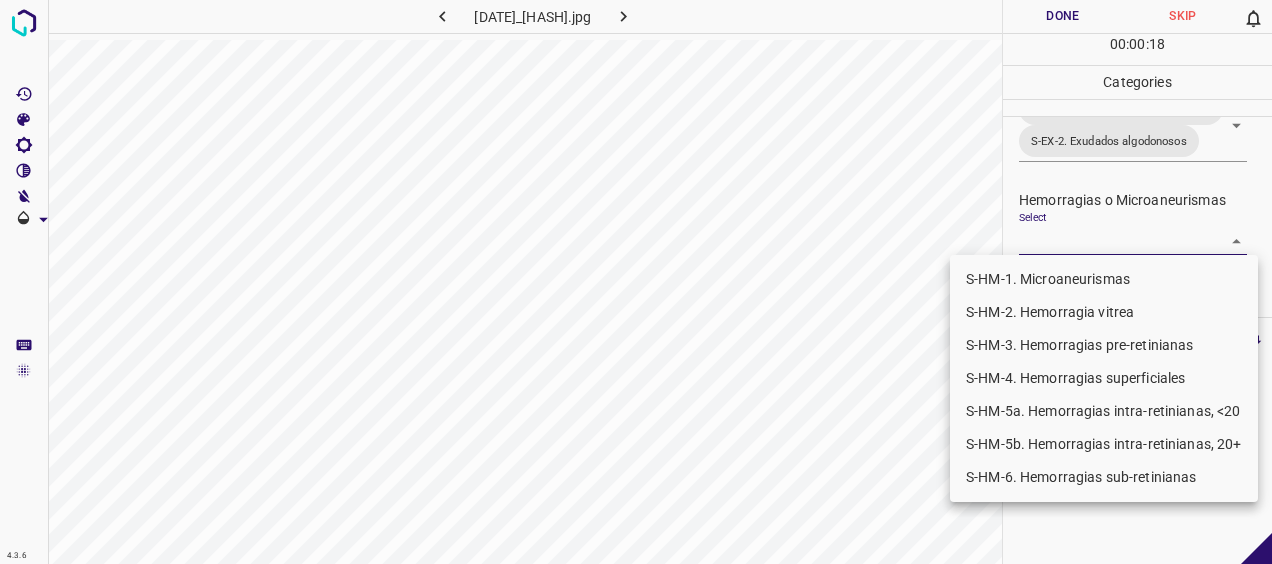 click on "S-HM-1. Microaneurismas" at bounding box center (1104, 279) 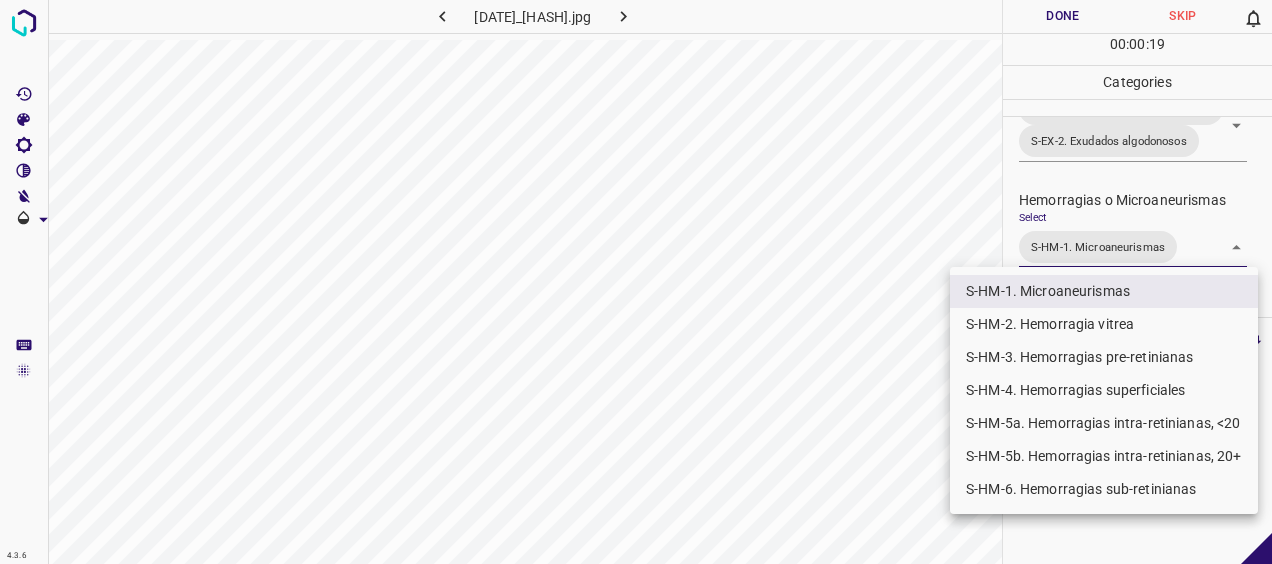 click on "S-HM-5a. Hemorragias intra-retinianas, <20" at bounding box center (1104, 423) 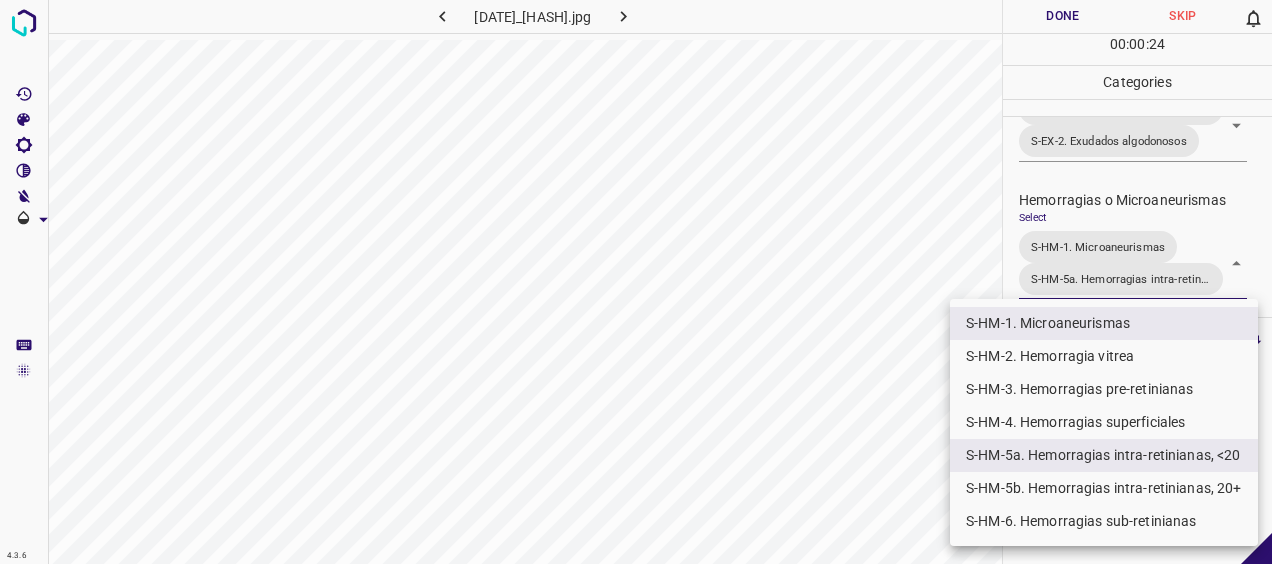 click at bounding box center [636, 282] 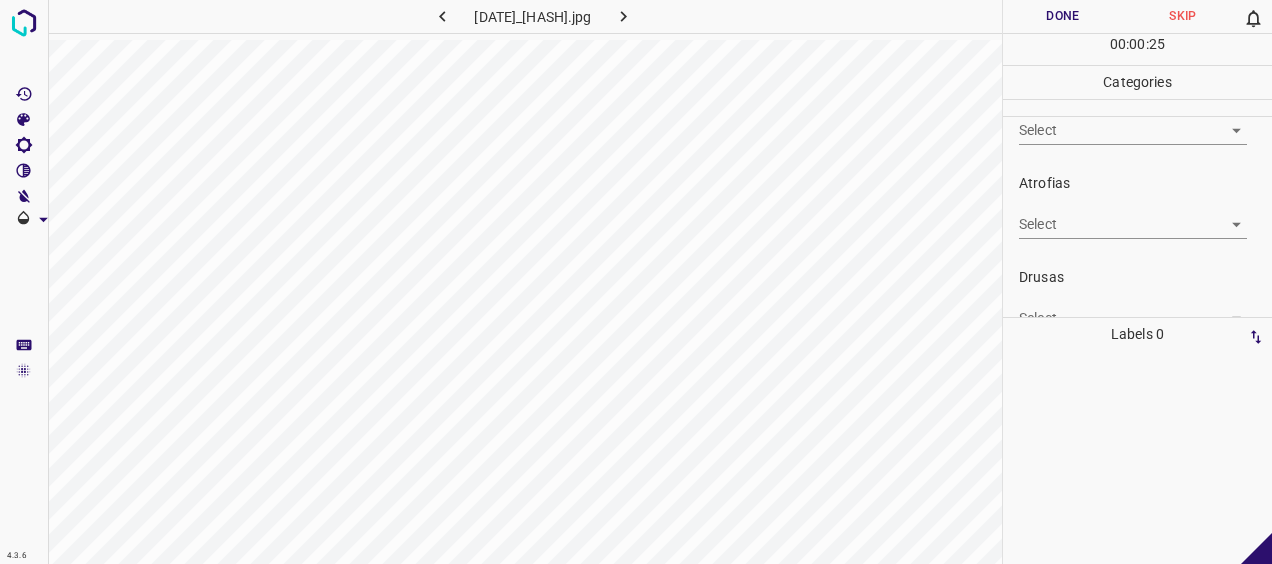 scroll, scrollTop: 148, scrollLeft: 0, axis: vertical 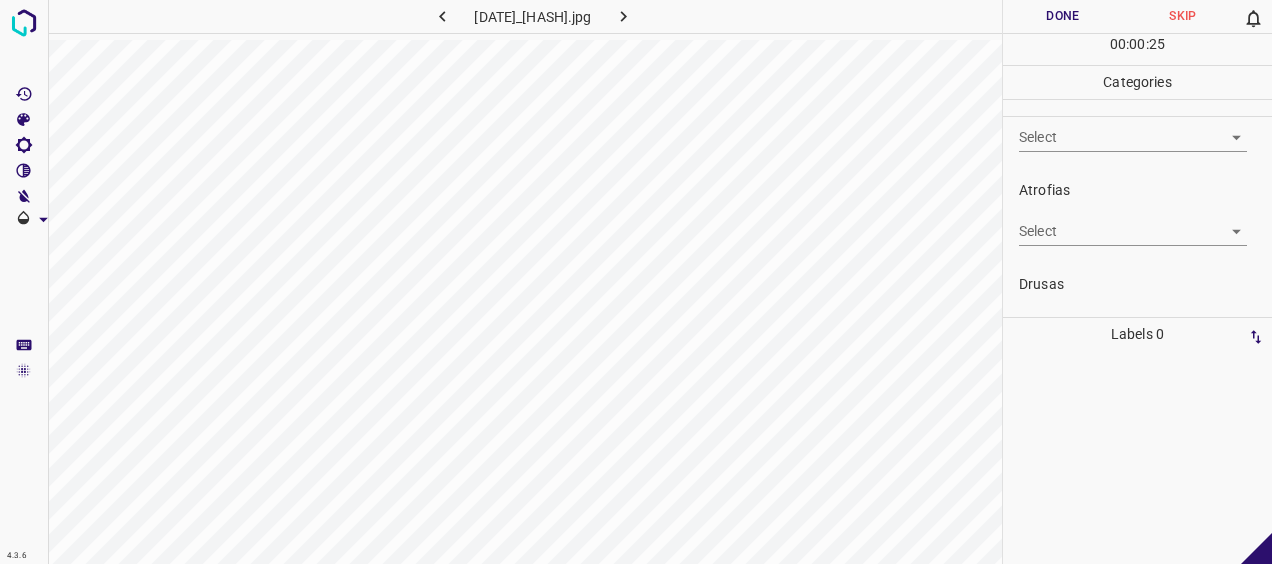 click on "4.3.6  [FILENAME] Done Skip 0 00   : 00   : 25   Categories 0. Sin hallazgos   Select ​ Anomalías vasculares   Select ​ Atrofias   Select ​ Drusas   Select ​ Exudados   Select S-EX-1b. Exudados duros, a mas de un DD de la fovea y dentro de las arcadas temporales S-EX-2. Exudados algodonosos S-EX-1b. Exudados duros, a mas de un DD de la fovea y dentro de las arcadas temporales,S-EX-2. Exudados algodonosos Hemorragias o Microaneurismas   Select S-HM-1. Microaneurismas S-HM-5a. Hemorragias intra-retinianas, <20 S-HM-1. Microaneurismas,S-HM-5a. Hemorragias intra-retinianas, <20 Otros hallazgos patológicos   Select ​ Otros hallazgos no patológicos   Select S-NP-1. Fondo coroideo S-NP-1. Fondo coroideo Anomalías de disco óptico   Select ​ Elementos sin calidad suficiente   Select ​ Labels   0 Categories 1 0. Sin hallazgos 2 Anomalías vasculares 3 Atrofias 4 Drusas 5 Exudados 6 Hemorragias o Microaneurismas 7 Otros hallazgos patológicos 8 Otros hallazgos no patológicos 9 0 I R" at bounding box center (636, 282) 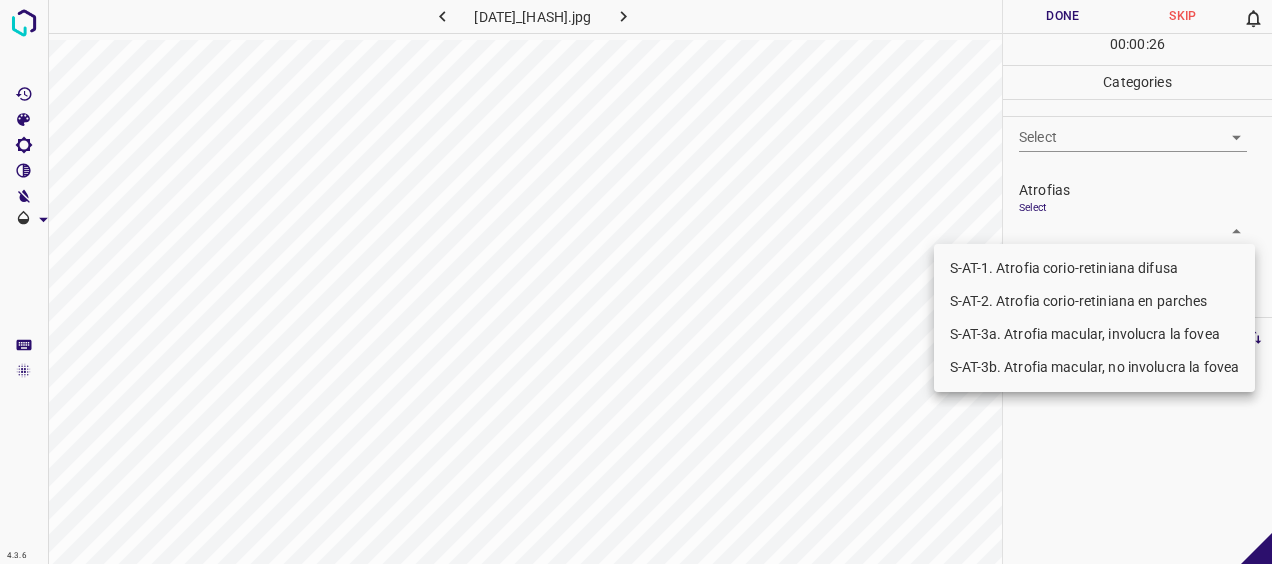 click on "S-AT-1. Atrofia corio-retiniana difusa" at bounding box center [1094, 268] 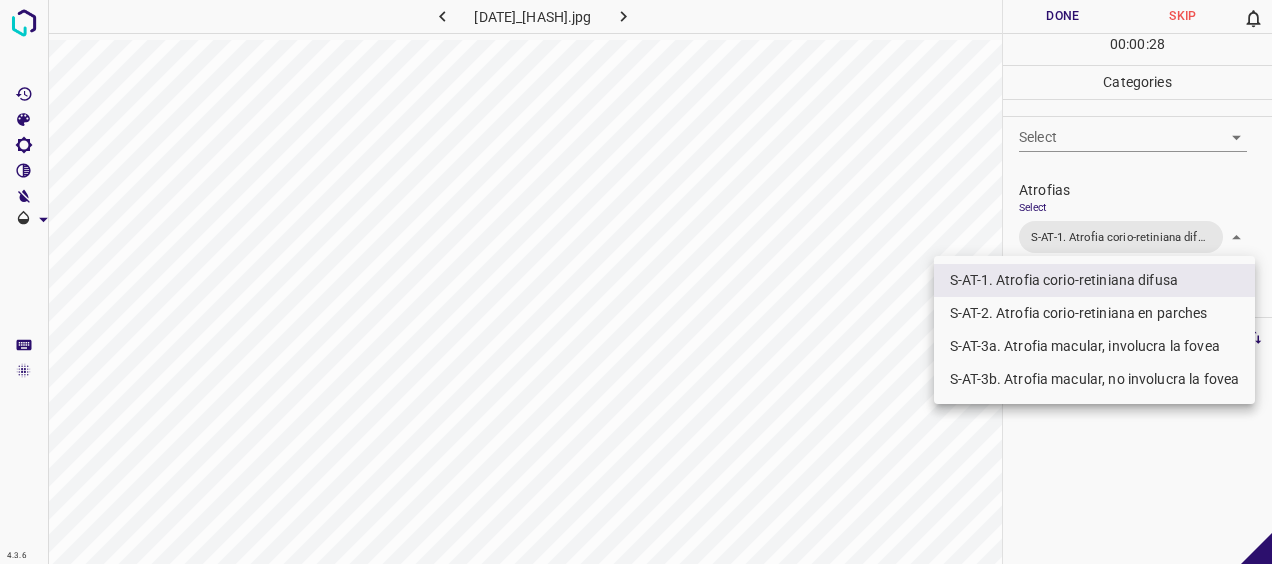 click at bounding box center [636, 282] 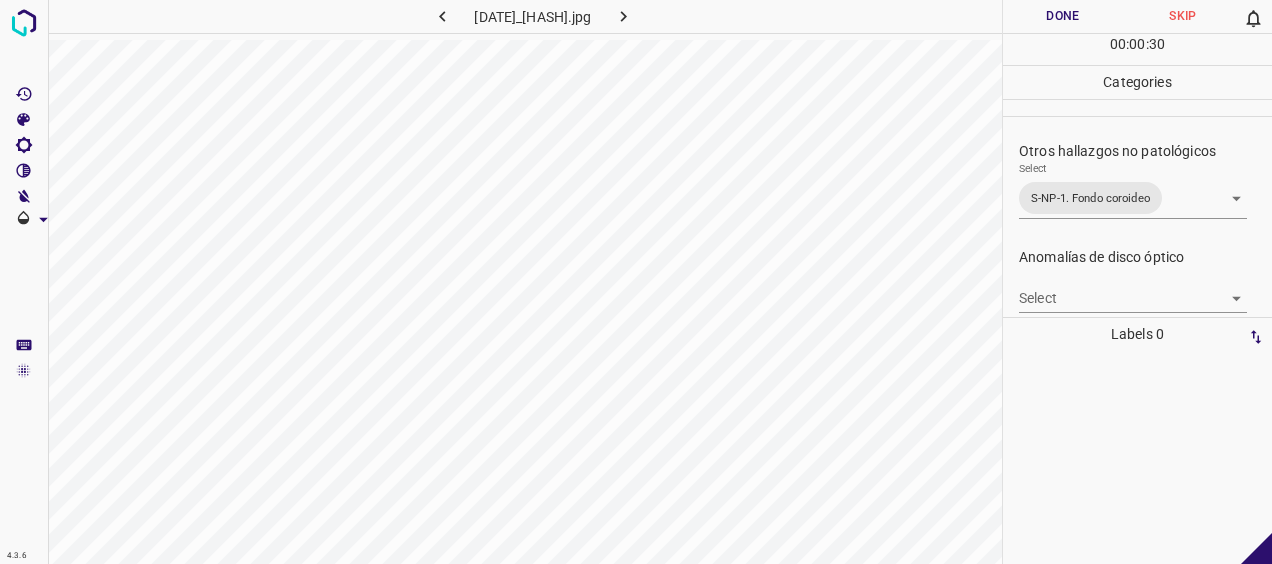 scroll, scrollTop: 764, scrollLeft: 0, axis: vertical 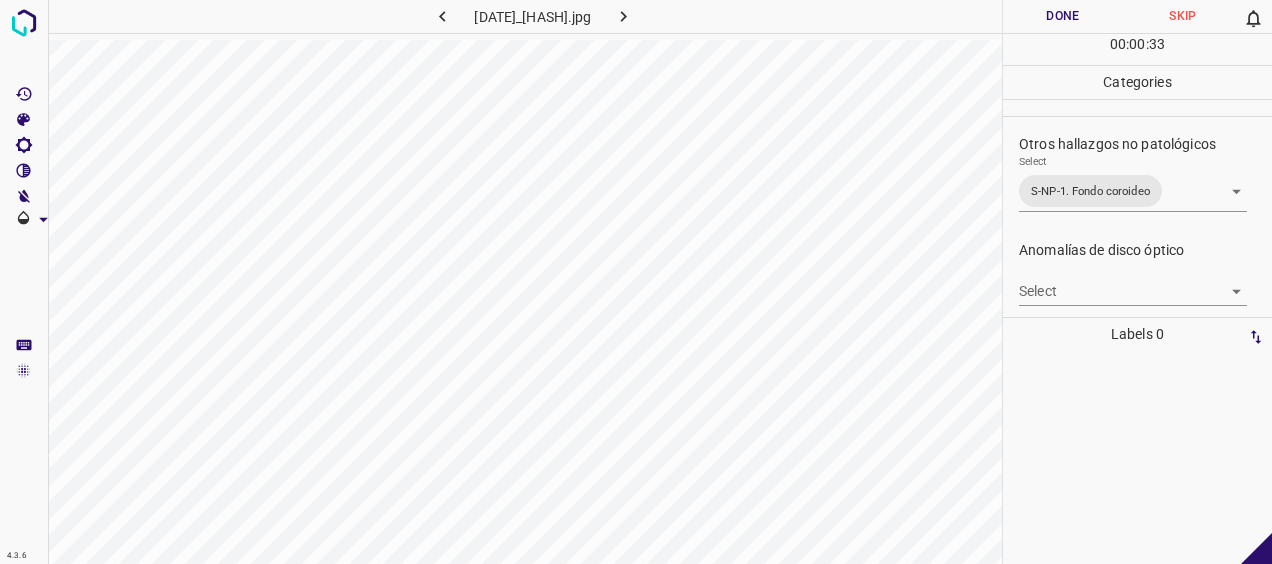 click on "Done" at bounding box center [1063, 16] 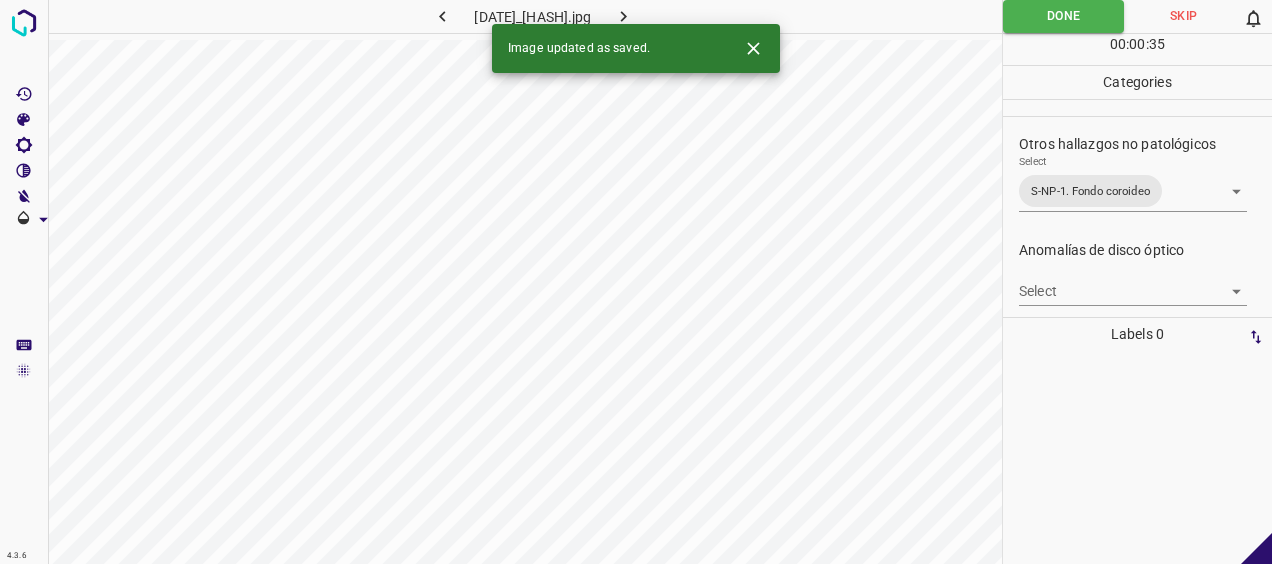 click at bounding box center [623, 16] 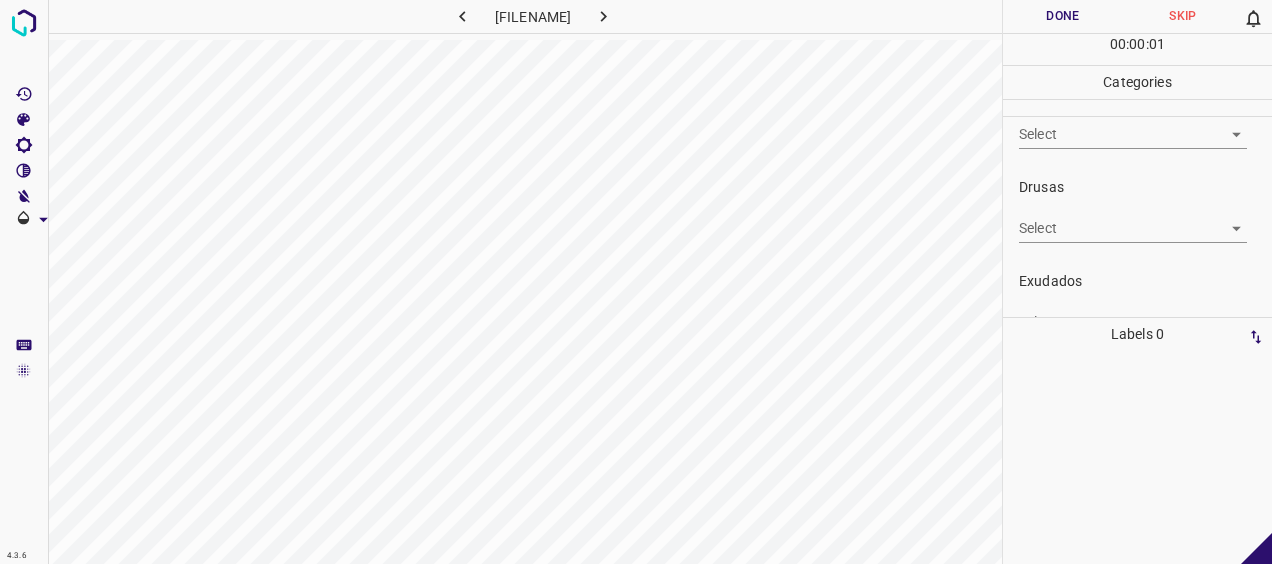 scroll, scrollTop: 294, scrollLeft: 0, axis: vertical 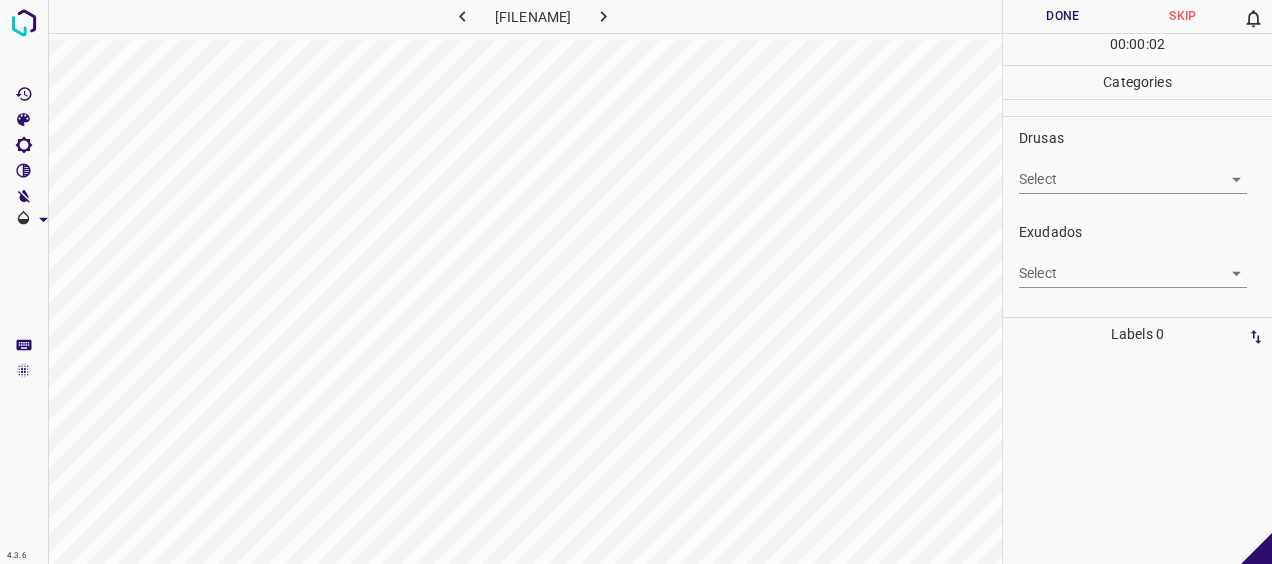 click on "4.3.6  3395_20250219090927653502002001_a3112d6b8.jpg Done Skip 0 00   : 00   : 02   Categories 0. Sin hallazgos   Select ​ Anomalías vasculares   Select ​ Atrofias   Select ​ Drusas   Select ​ Exudados   Select ​ Hemorragias o Microaneurismas   Select ​ Otros hallazgos patológicos   Select ​ Otros hallazgos no patológicos   Select ​ Anomalías de disco óptico   Select ​ Elementos sin calidad suficiente   Select ​ Labels   0 Categories 1 0. Sin hallazgos 2 Anomalías vasculares 3 Atrofias 4 Drusas 5 Exudados 6 Hemorragias o Microaneurismas 7 Otros hallazgos patológicos 8 Otros hallazgos no patológicos 9 Anomalías de disco óptico 0 Elementos sin calidad suficiente Tools Space Change between modes (Draw & Edit) I Auto labeling R Restore zoom M Zoom in N Zoom out Delete Delete selecte label Filters Z Restore filters X Saturation filter C Brightness filter V Contrast filter B Gray scale filter General O Download - Text - Hide - Delete" at bounding box center (636, 282) 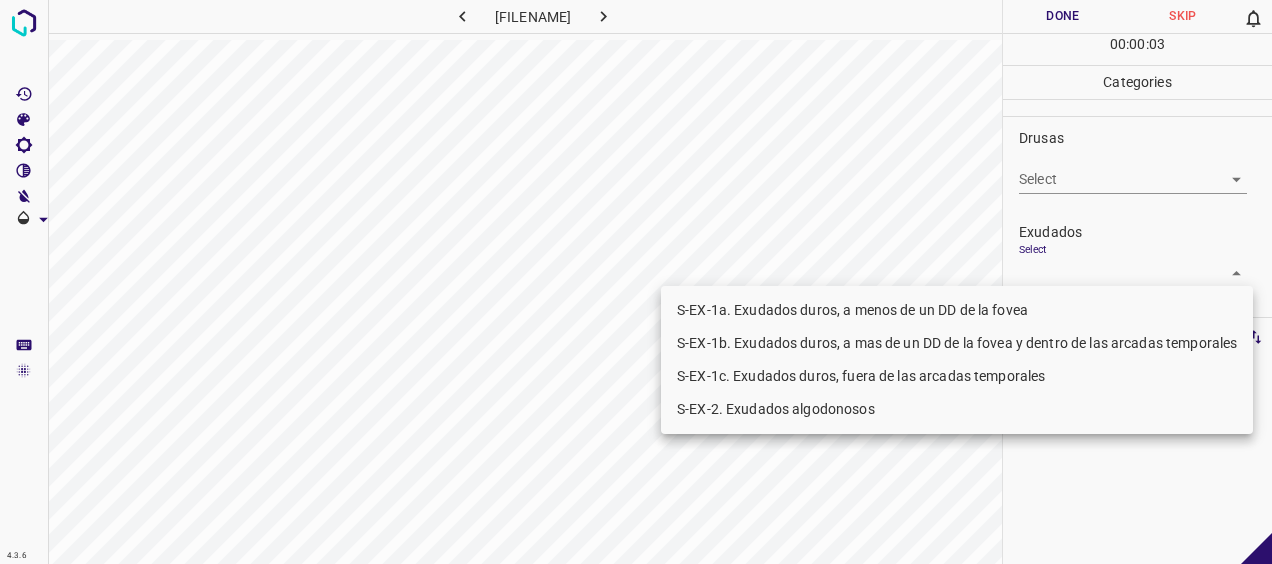 click on "S-EX-1b. Exudados duros, a mas de un DD de la fovea y dentro de las arcadas temporales" at bounding box center [957, 343] 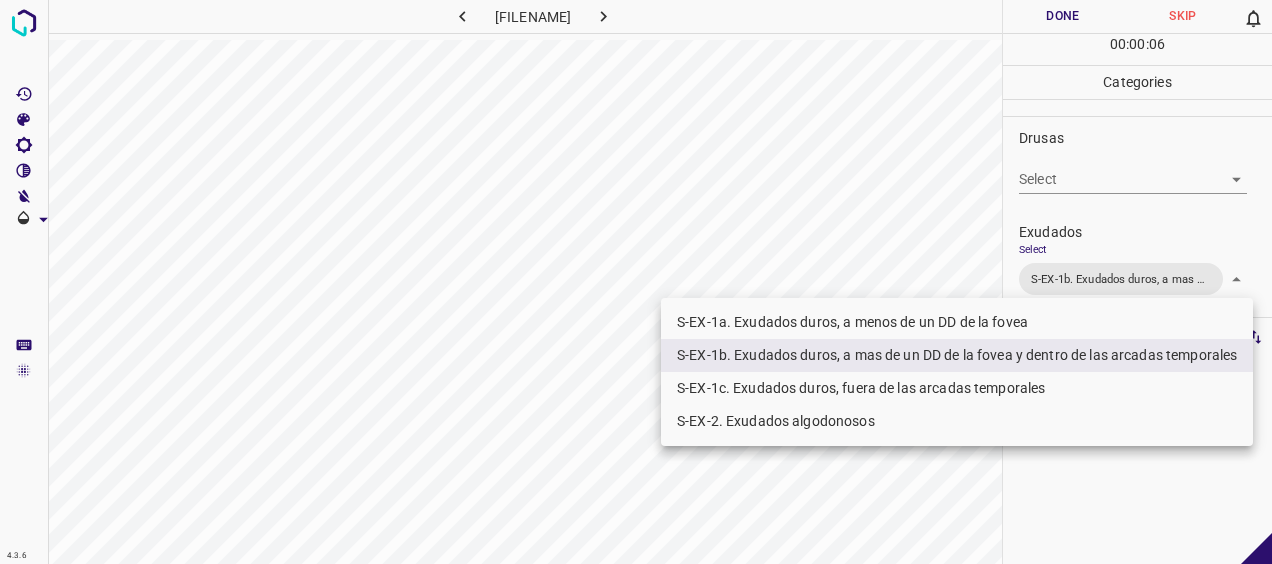 click on "S-EX-1c. Exudados duros, fuera de las arcadas temporales" at bounding box center [957, 388] 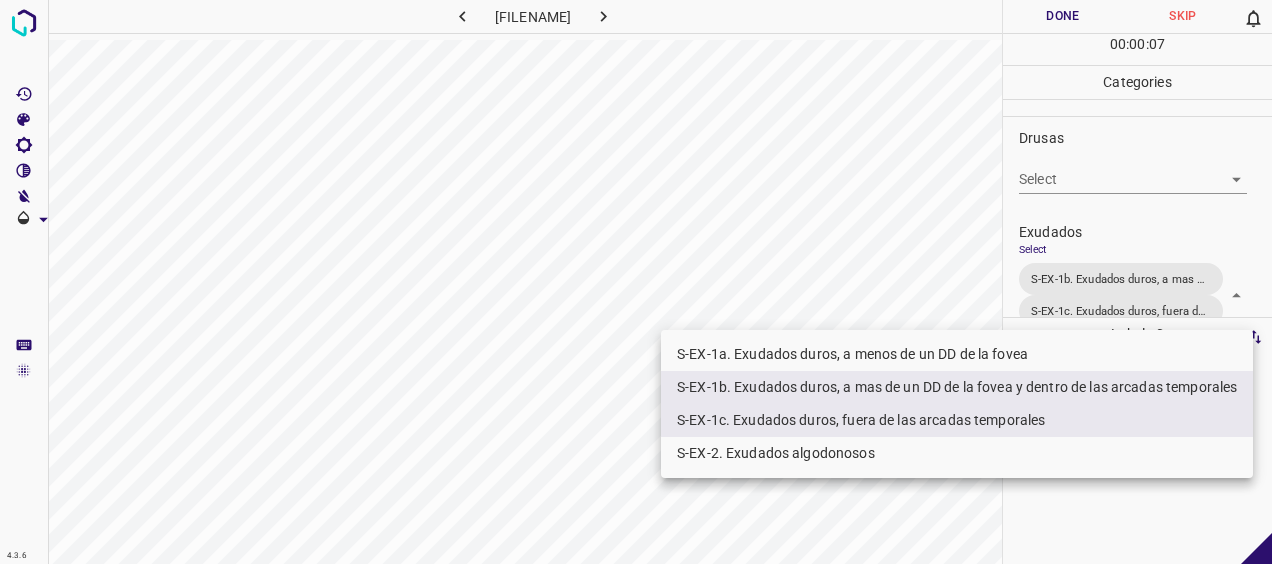 click on "S-EX-2. Exudados algodonosos" at bounding box center [957, 453] 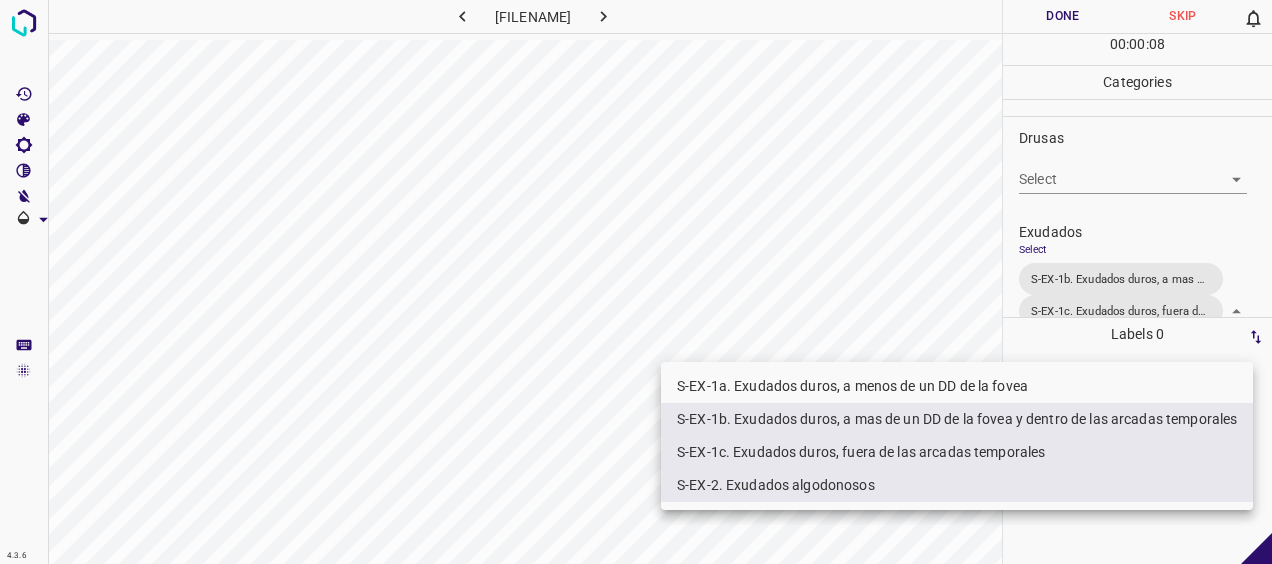 click at bounding box center [636, 282] 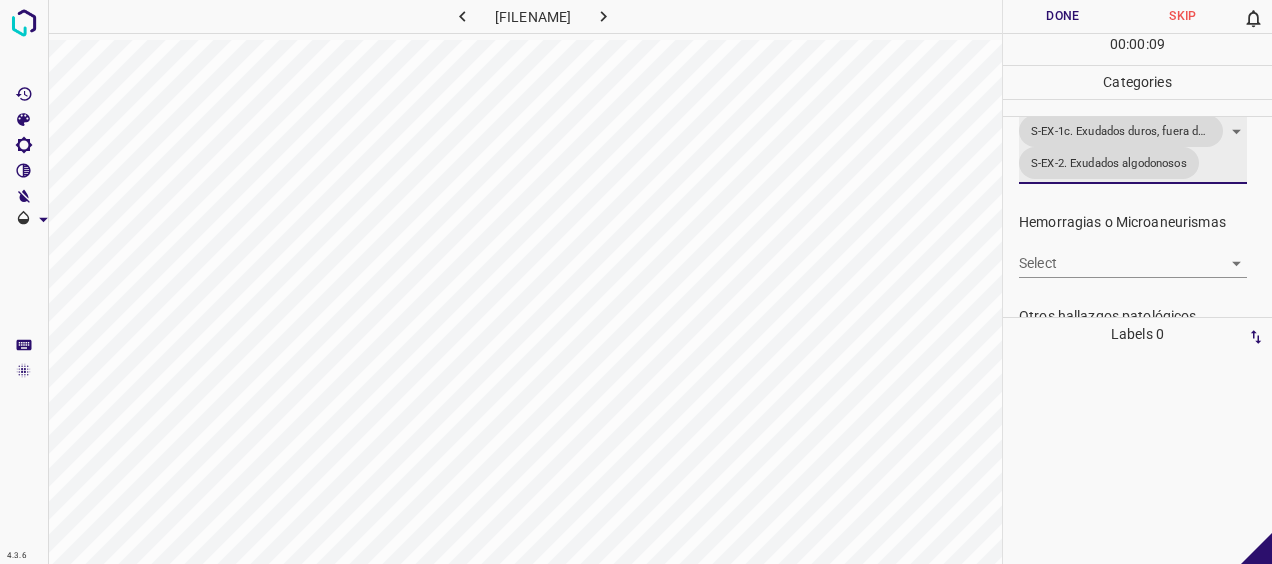 scroll, scrollTop: 476, scrollLeft: 0, axis: vertical 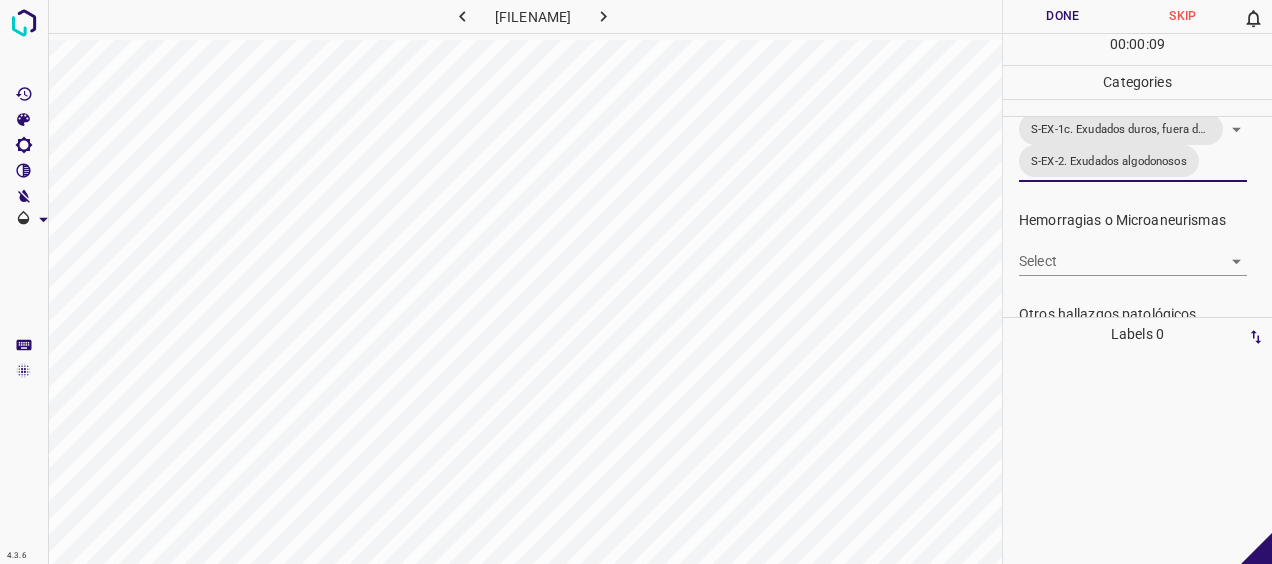click on "4.3.6  3395_20250219090927653502002001_a3112d6b8.jpg Done Skip 0 00   : 00   : 09   Categories 0. Sin hallazgos   Select ​ Anomalías vasculares   Select ​ Atrofias   Select ​ Drusas   Select ​ Exudados   Select S-EX-1b. Exudados duros, a mas de un DD de la fovea y dentro de las arcadas temporales S-EX-1c. Exudados duros, fuera de las arcadas temporales S-EX-2. Exudados algodonosos S-EX-1b. Exudados duros, a mas de un DD de la fovea y dentro de las arcadas temporales,S-EX-1c. Exudados duros, fuera de las arcadas temporales,S-EX-2. Exudados algodonosos Hemorragias o Microaneurismas   Select ​ Otros hallazgos patológicos   Select ​ Otros hallazgos no patológicos   Select ​ Anomalías de disco óptico   Select ​ Elementos sin calidad suficiente   Select ​ Labels   0 Categories 1 0. Sin hallazgos 2 Anomalías vasculares 3 Atrofias 4 Drusas 5 Exudados 6 Hemorragias o Microaneurismas 7 Otros hallazgos patológicos 8 Otros hallazgos no patológicos 9 Anomalías de disco óptico 0 Tools Space I R" at bounding box center (636, 282) 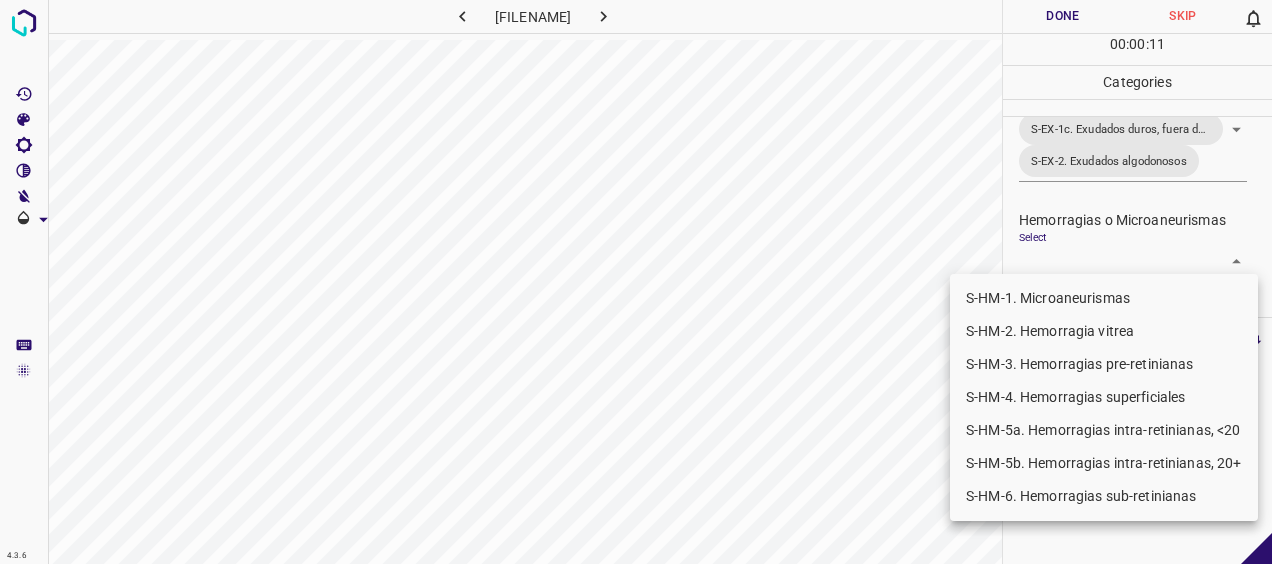 click on "S-HM-4. Hemorragias superficiales" at bounding box center [1104, 397] 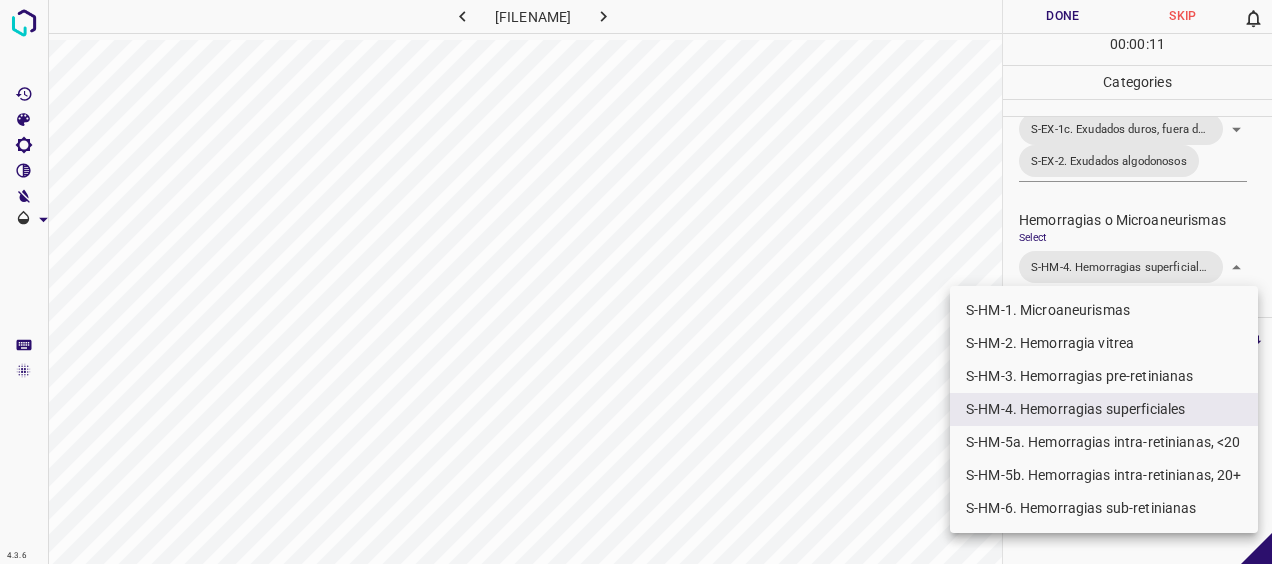 click on "S-HM-5a. Hemorragias intra-retinianas, <20" at bounding box center (1104, 442) 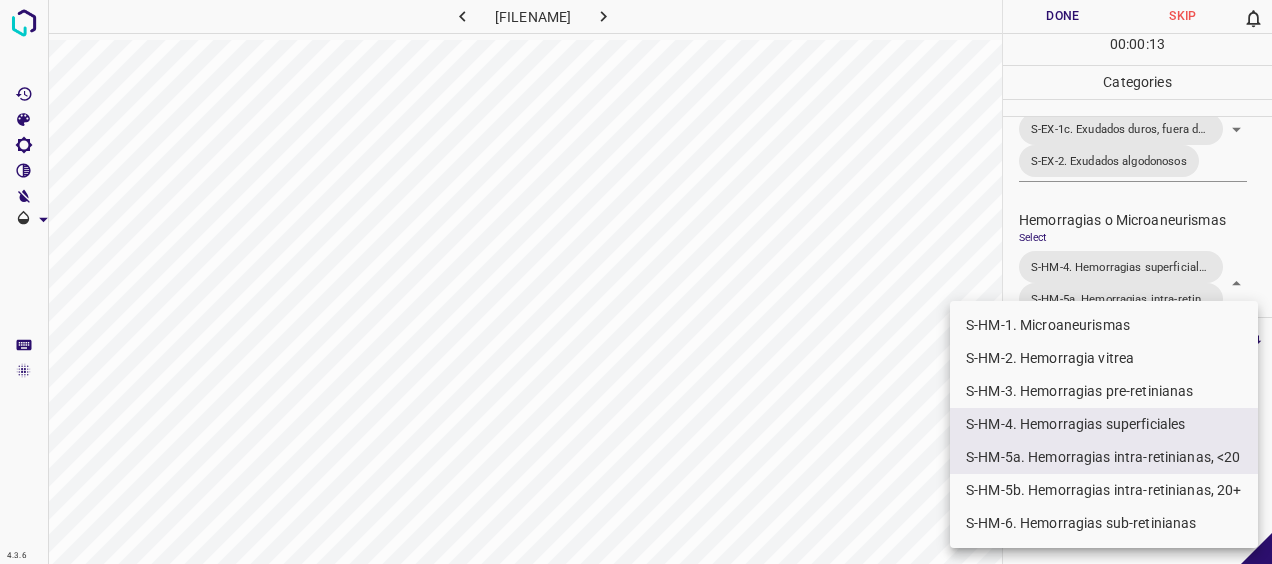 click at bounding box center (636, 282) 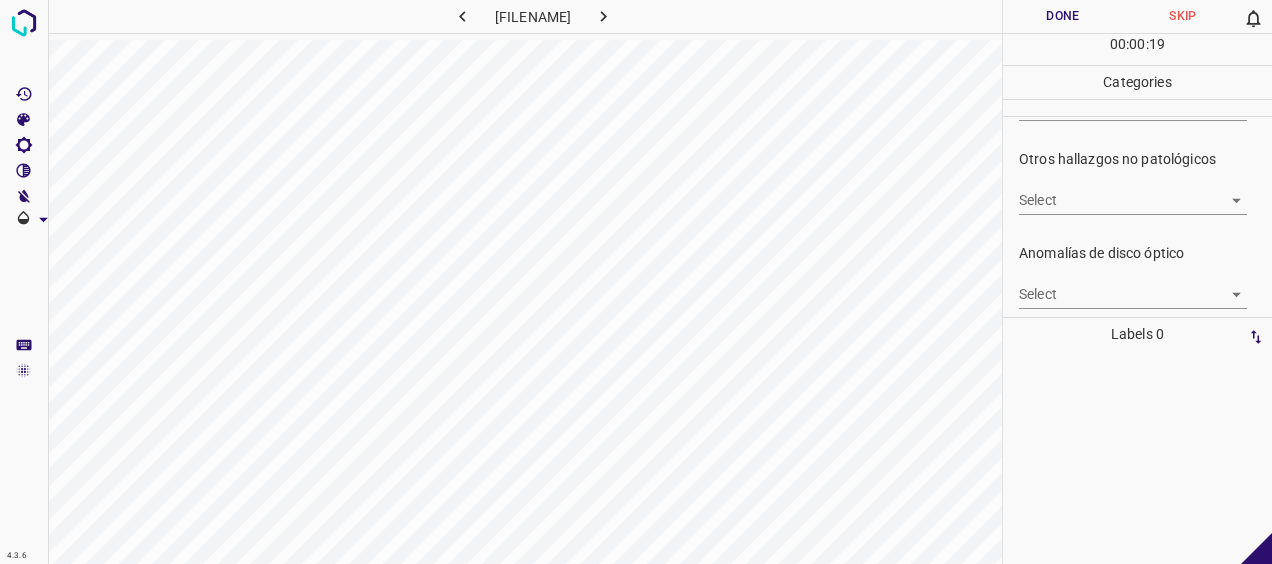 scroll, scrollTop: 877, scrollLeft: 0, axis: vertical 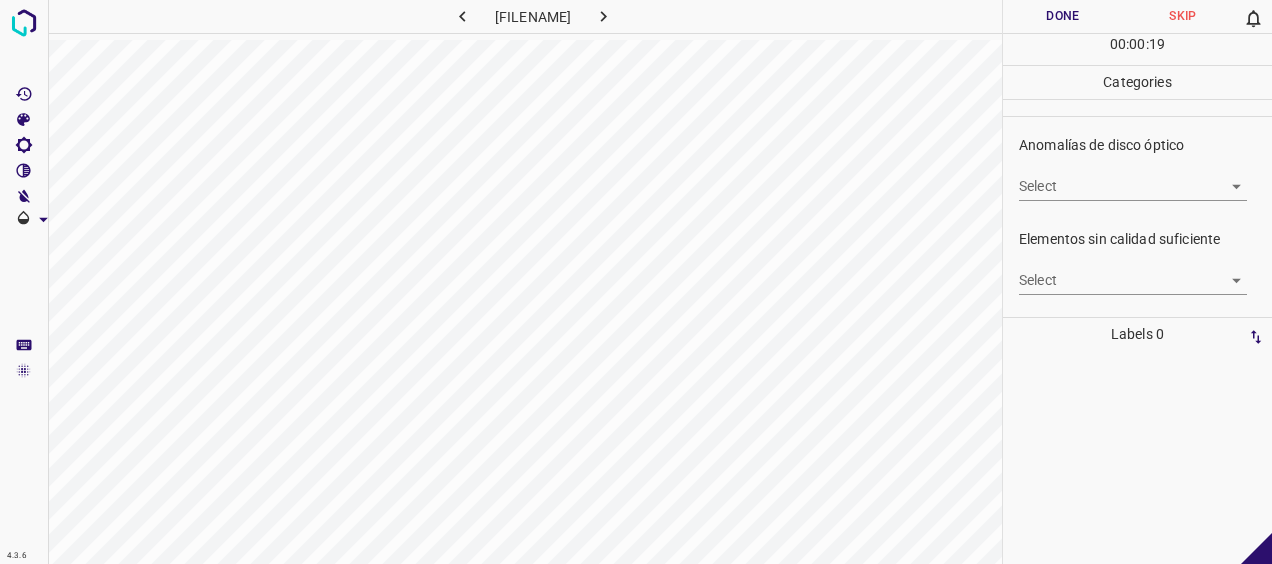 click on "4.3.6  [NUMBER]_[DATE][TIME]_[HASH].jpg Done Skip 0 00   : 00   : 19   Categories 0. Sin hallazgos   Select ​ Anomalías vasculares   Select ​ Atrofias   Select ​ Drusas   Select ​ Exudados   Select S-EX-1b. Exudados duros, a mas de un DD de la fovea y dentro de las arcadas temporales S-EX-1c. Exudados duros, fuera de las arcadas temporales S-EX-2. Exudados algodonosos S-EX-1b. Exudados duros, a mas de un DD de la fovea y dentro de las arcadas temporales,S-EX-1c. Exudados duros, fuera de las arcadas temporales,S-EX-2. Exudados algodonosos Hemorragias o Microaneurismas   Select S-HM-4. Hemorragias superficiales S-HM-5a. Hemorragias intra-retinianas, <20 S-HM-4. Hemorragias superficiales,S-HM-5a. Hemorragias intra-retinianas, <20 Otros hallazgos patológicos   Select ​ Otros hallazgos no patológicos   Select ​ Anomalías de disco óptico   Select ​ Elementos sin calidad suficiente   Select ​ Labels   0 Categories 1 0. Sin hallazgos 2 Anomalías vasculares 3 Atrofias 4 Drusas 5 6 7" at bounding box center (636, 282) 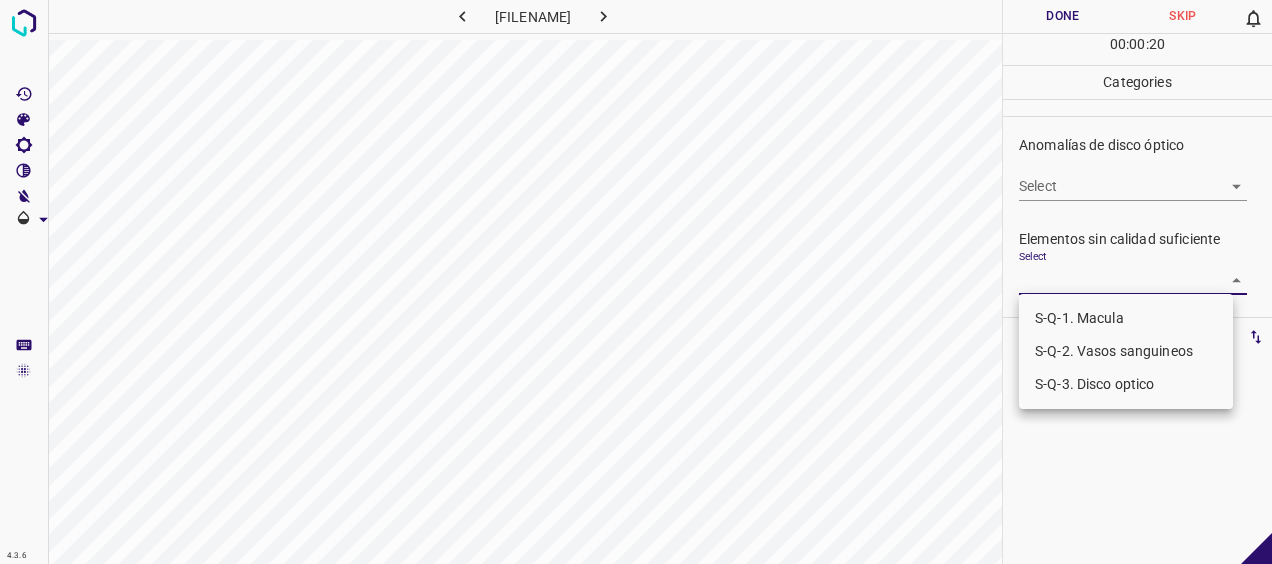 click on "S-Q-1. Macula" at bounding box center (1126, 318) 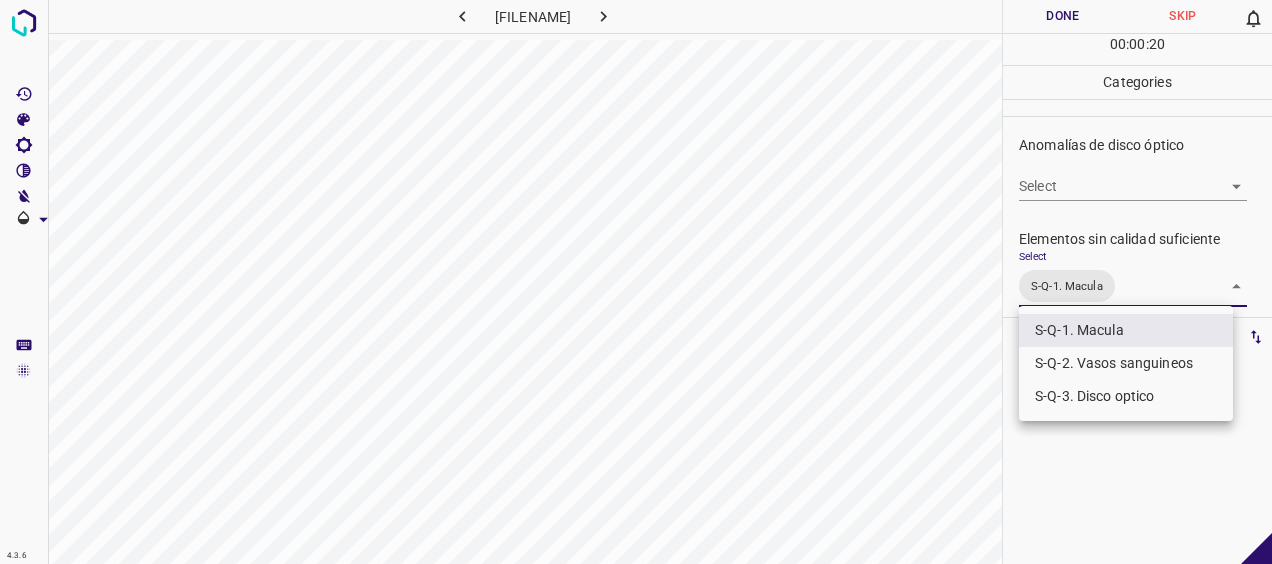 click on "S-Q-2. Vasos sanguineos" at bounding box center (1126, 363) 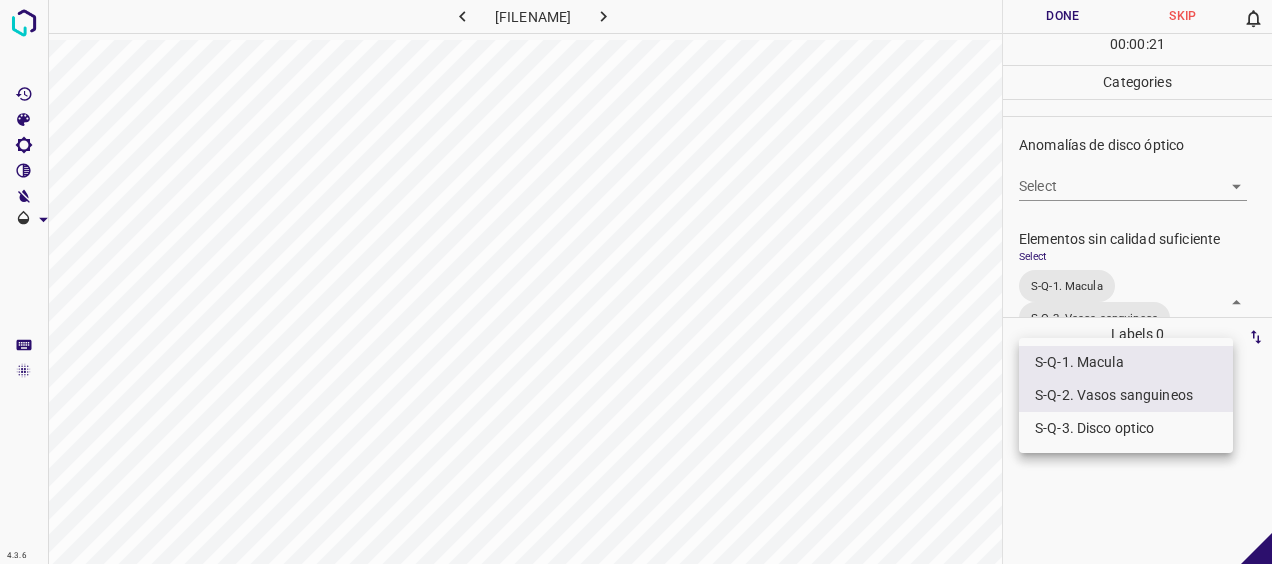 click on "S-Q-3. Disco optico" at bounding box center (1126, 428) 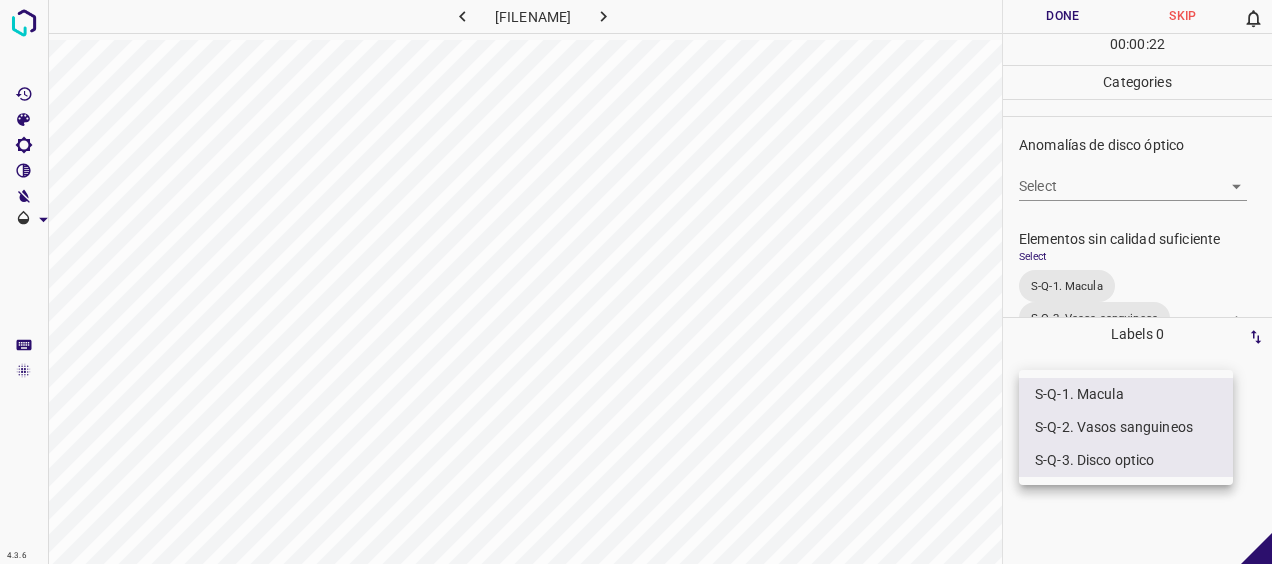 click at bounding box center (636, 282) 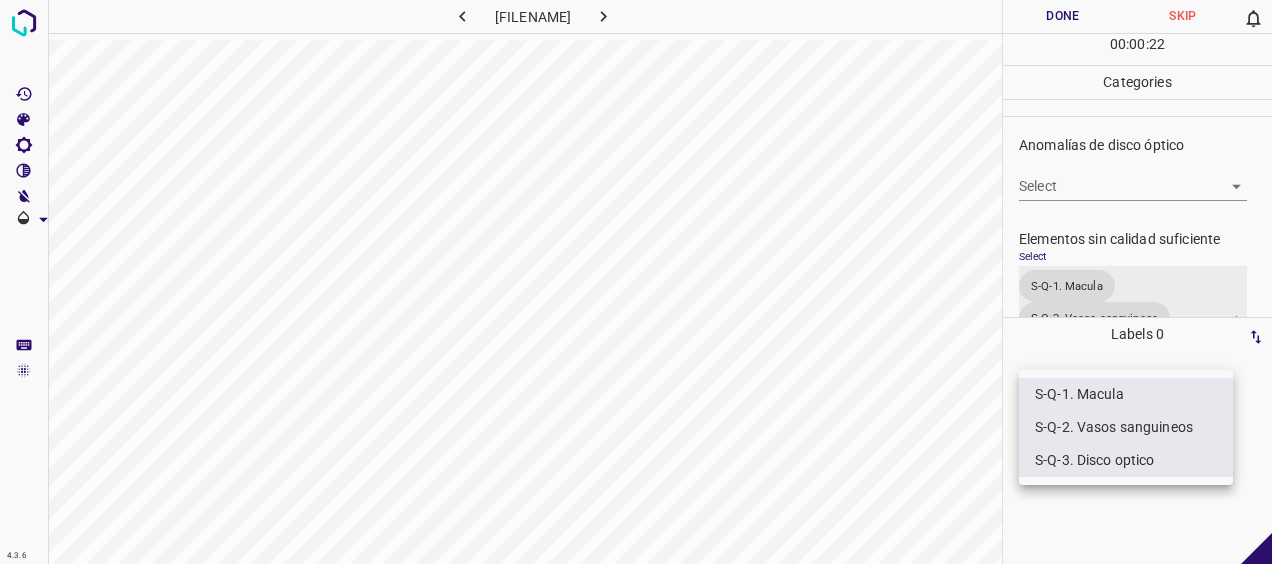 scroll, scrollTop: 930, scrollLeft: 0, axis: vertical 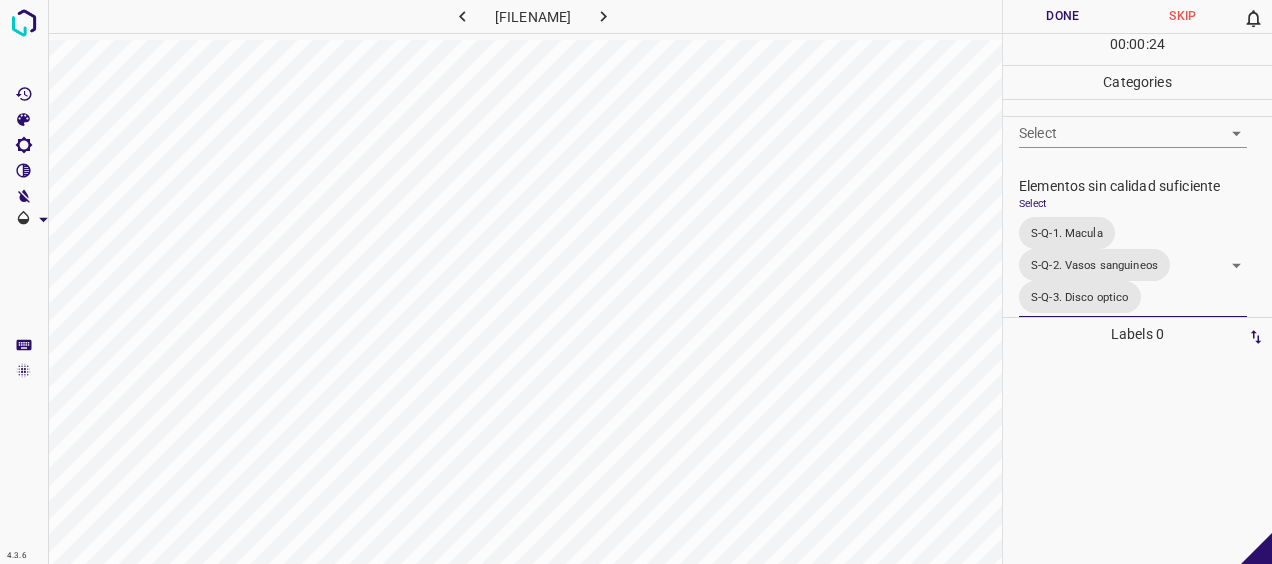 click on "Done" at bounding box center (1063, 16) 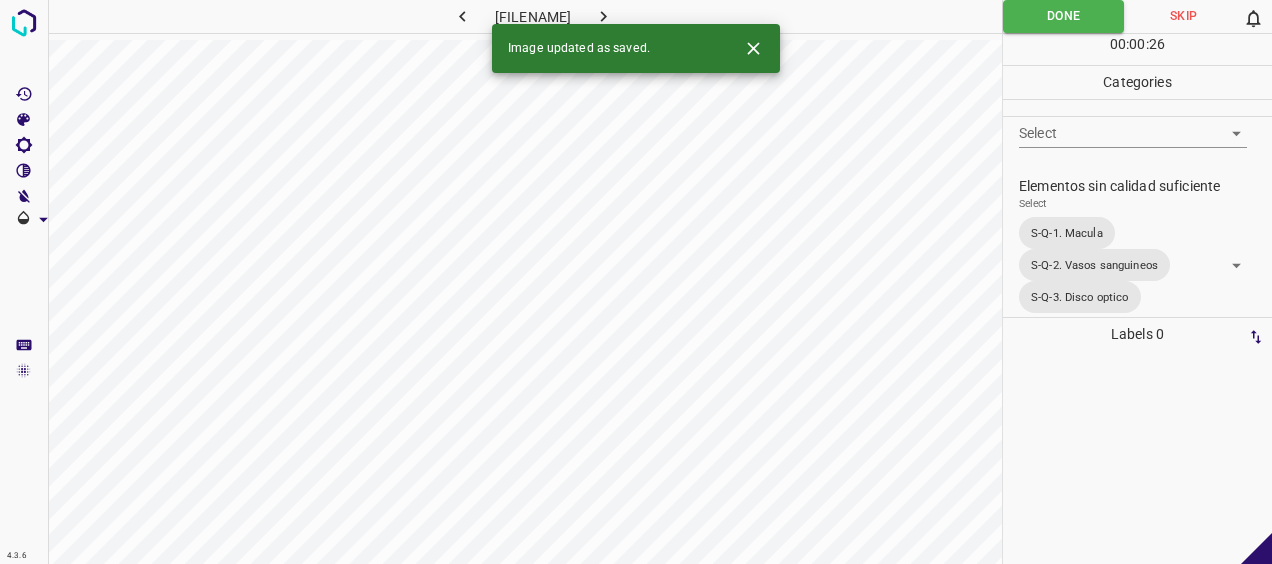click at bounding box center [603, 16] 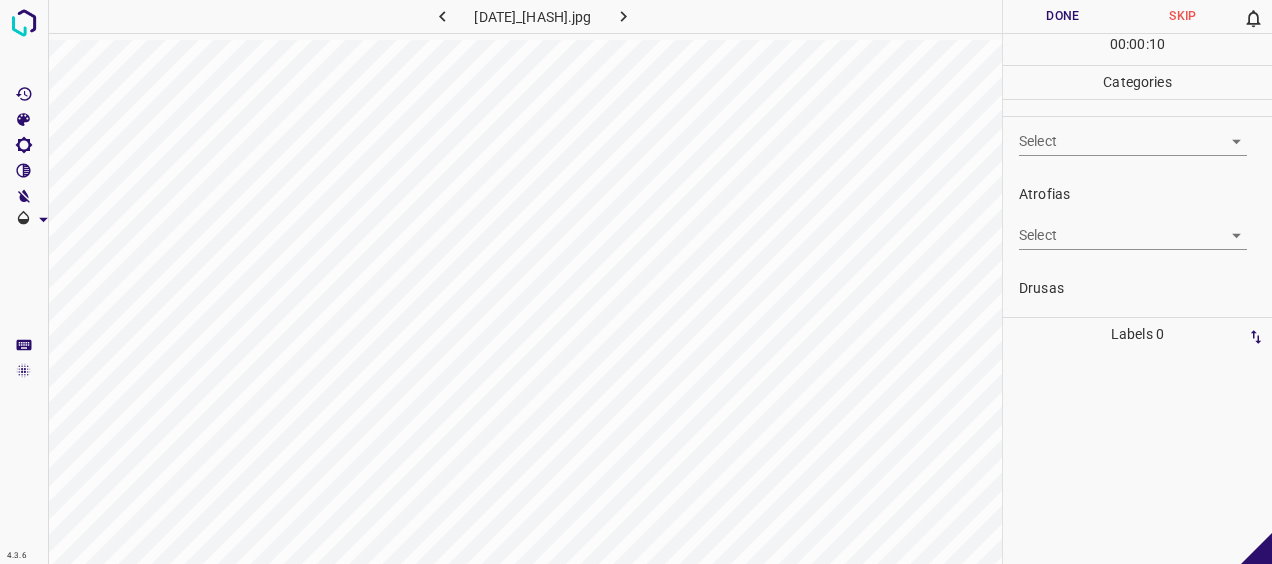 scroll, scrollTop: 260, scrollLeft: 0, axis: vertical 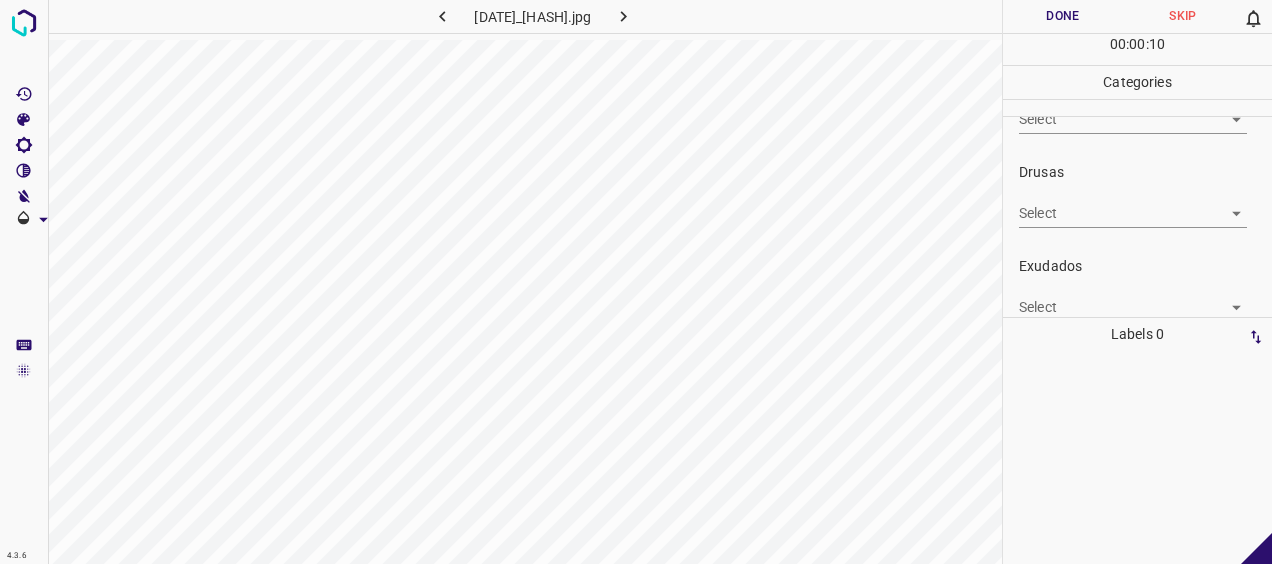 click on "4.3.6  [FILENAME] Done Skip 0 00   : 00   : 10   Categories 0. Sin hallazgos   Select ​ Anomalías vasculares   Select ​ Atrofias   Select ​ Drusas   Select ​ Exudados   Select ​ Hemorragias o Microaneurismas   Select ​ Otros hallazgos patológicos   Select ​ Otros hallazgos no patológicos   Select ​ Anomalías de disco óptico   Select ​ Elementos sin calidad suficiente   Select ​ Labels   0 Categories 1 0. Sin hallazgos 2 Anomalías vasculares 3 Atrofias 4 Drusas 5 Exudados 6 Hemorragias o Microaneurismas 7 Otros hallazgos patológicos 8 Otros hallazgos no patológicos 9 Anomalías de disco óptico 0 Elementos sin calidad suficiente Tools Space Change between modes (Draw & Edit) I Auto labeling R Restore zoom M Zoom in N Zoom out Delete Delete selecte label Filters Z Restore filters X Saturation filter C Brightness filter V Contrast filter B Gray scale filter General O Download - Text - Hide - Delete" at bounding box center [636, 282] 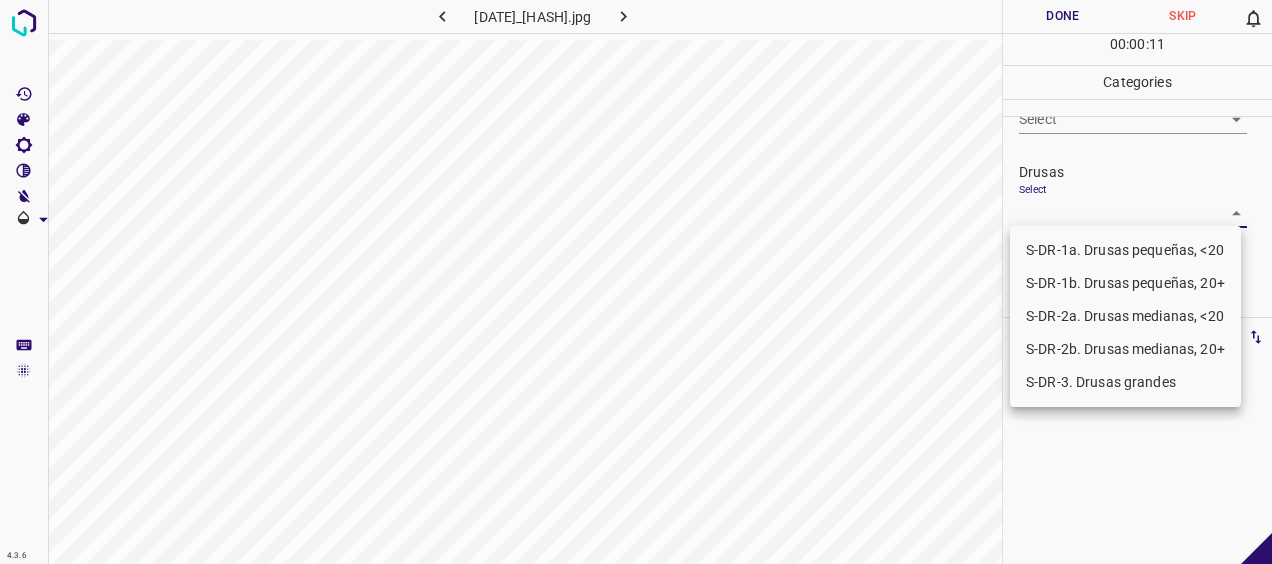 click on "S-DR-1a. Drusas pequeñas, <20" at bounding box center [1125, 250] 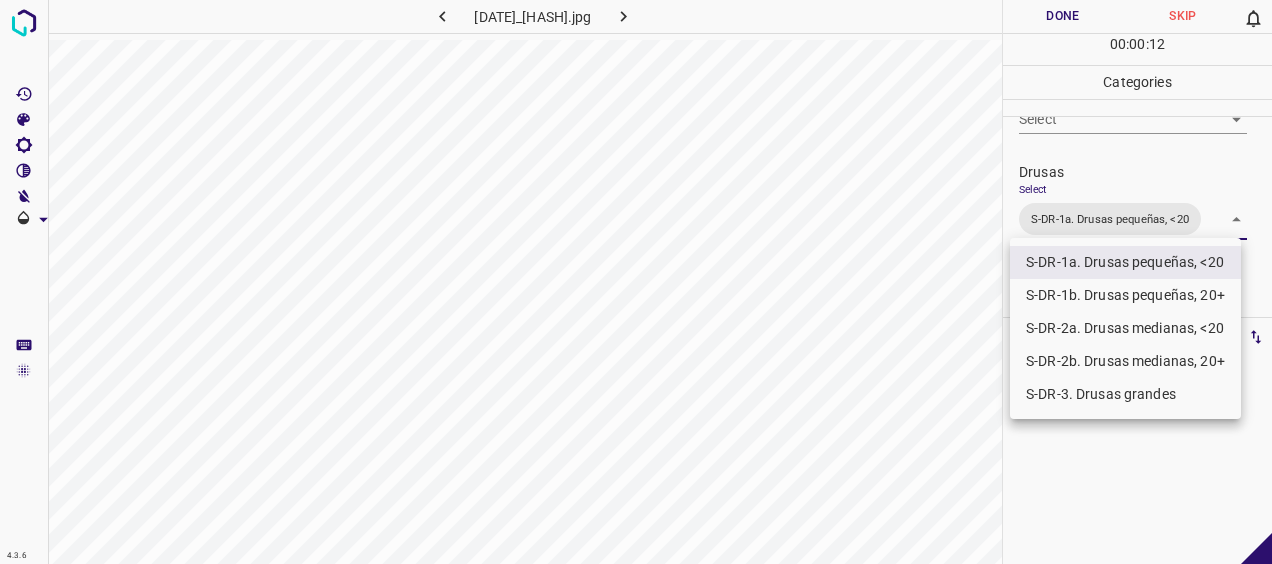 click at bounding box center (636, 282) 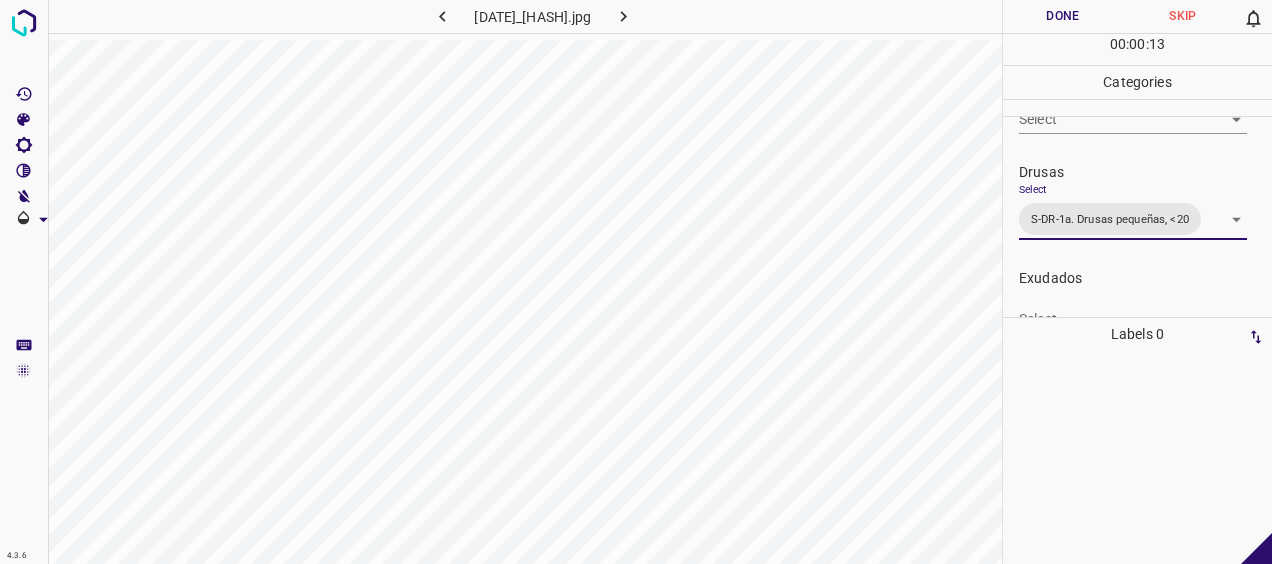 click on "Done" at bounding box center (1063, 16) 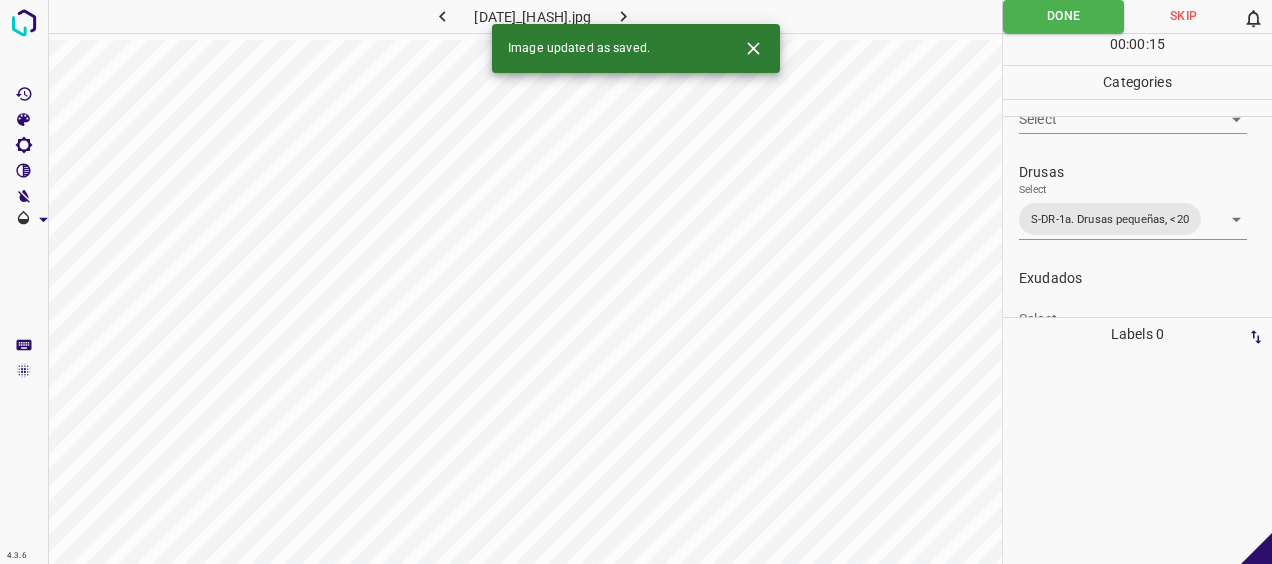 click at bounding box center [623, 16] 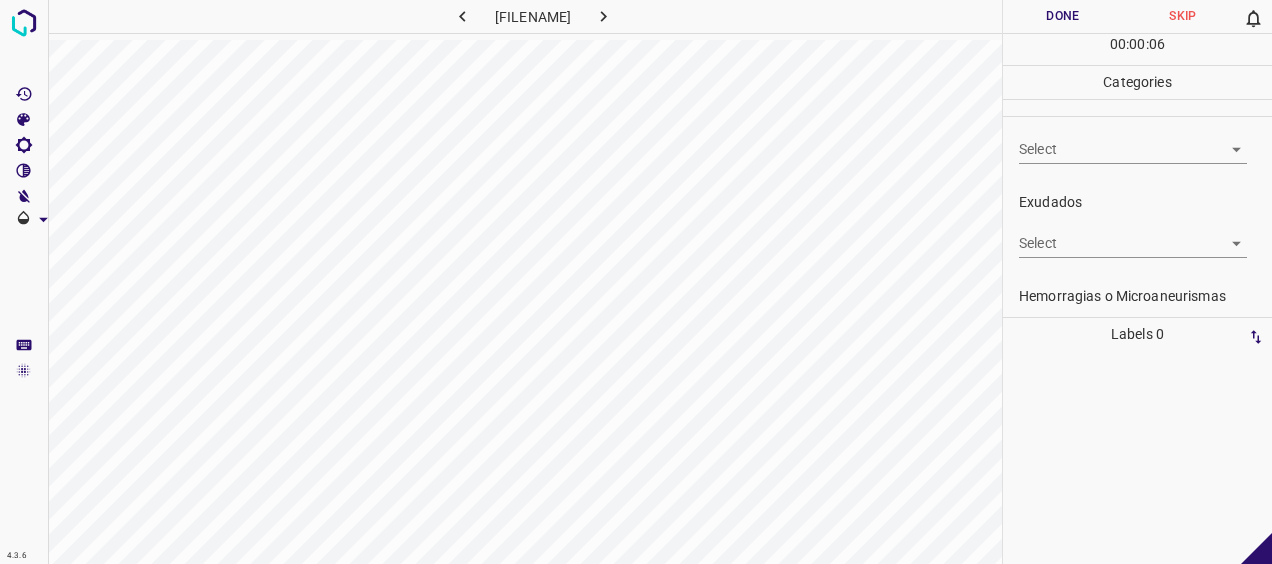 scroll, scrollTop: 330, scrollLeft: 0, axis: vertical 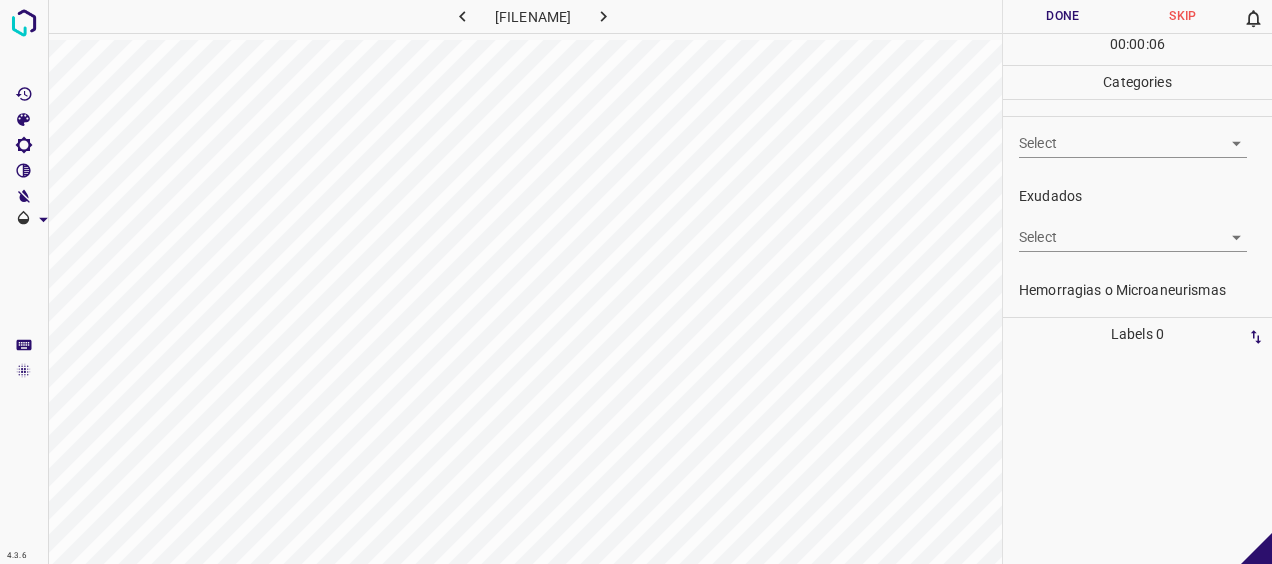 click on "4.3.6  [FILENAME] Done Skip 0 00   : 00   : 06   Categories 0. Sin hallazgos   Select ​ Anomalías vasculares   Select ​ Atrofias   Select ​ Drusas   Select ​ Exudados   Select ​ Hemorragias o Microaneurismas   Select ​ Otros hallazgos patológicos   Select ​ Otros hallazgos no patológicos   Select ​ Anomalías de disco óptico   Select ​ Elementos sin calidad suficiente   Select ​ Labels   0 Categories 1 0. Sin hallazgos 2 Anomalías vasculares 3 Atrofias 4 Drusas 5 Exudados 6 Hemorragias o Microaneurismas 7 Otros hallazgos patológicos 8 Otros hallazgos no patológicos 9 Anomalías de disco óptico 0 Elementos sin calidad suficiente Tools Space Change between modes (Draw & Edit) I Auto labeling R Restore zoom M Zoom in N Zoom out Delete Delete selecte label Filters Z Restore filters X Saturation filter C Brightness filter V Contrast filter B Gray scale filter General O Download - Text - Hide - Delete" at bounding box center [636, 282] 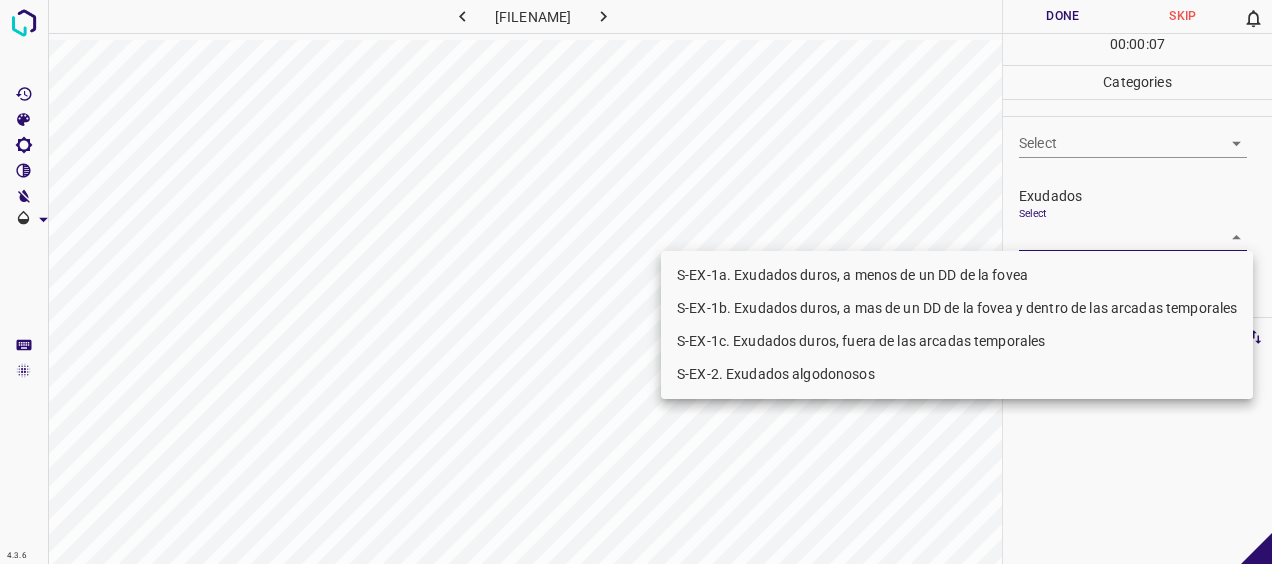 click on "S-EX-1a. Exudados duros, a menos de un DD de la fovea" at bounding box center [957, 275] 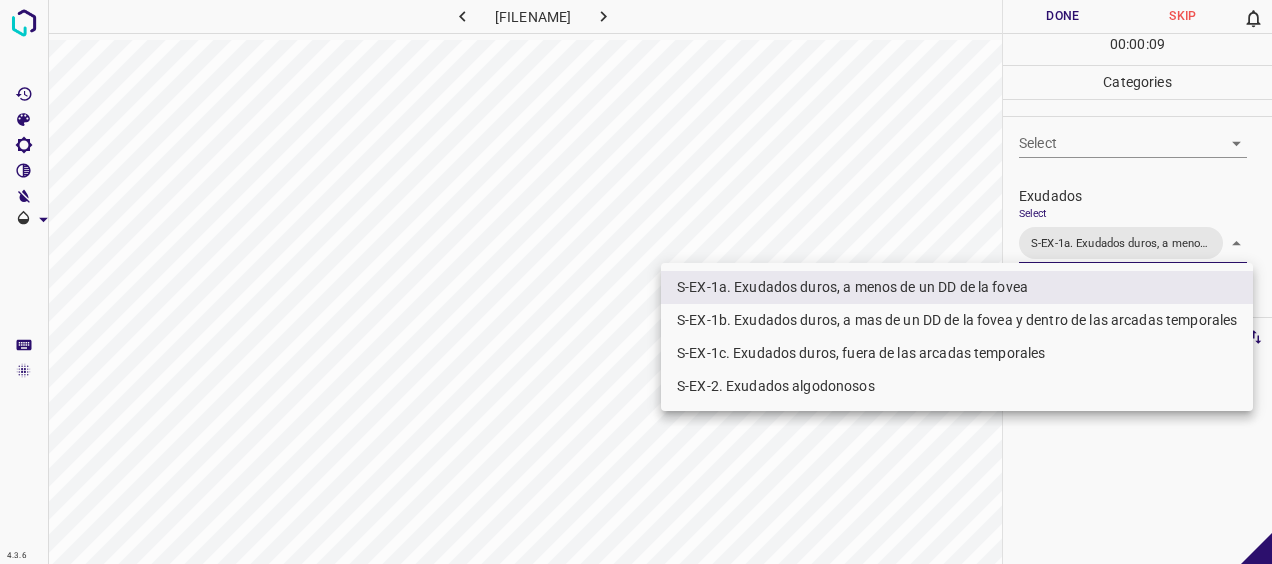 click on "S-EX-1b. Exudados duros, a mas de un DD de la fovea y dentro de las arcadas temporales" at bounding box center (957, 320) 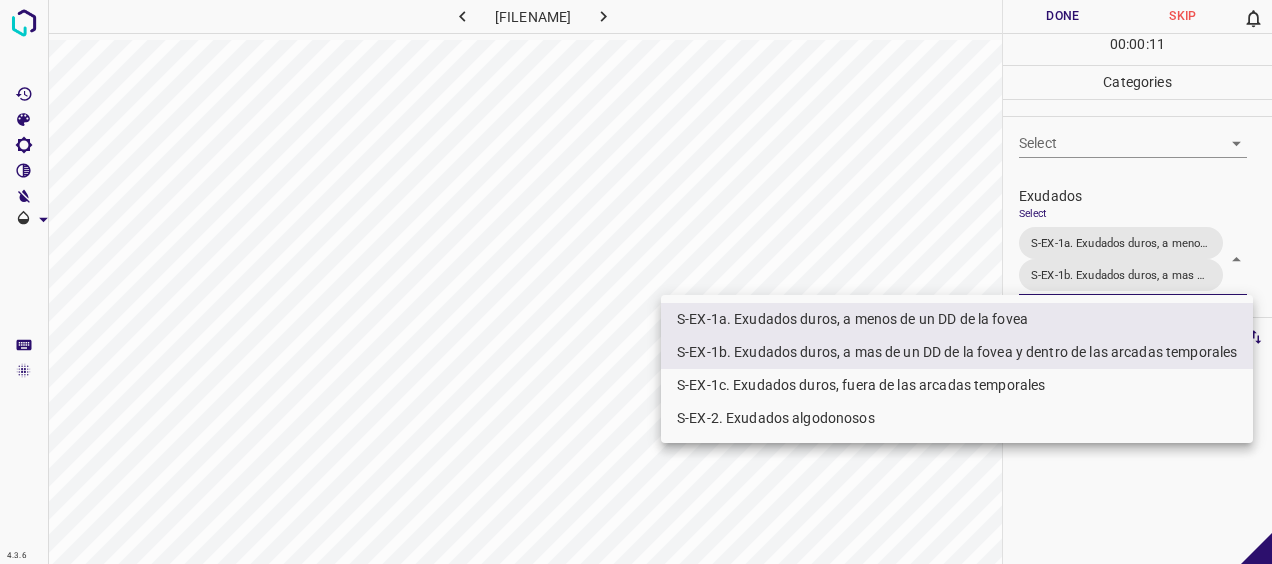 click on "S-EX-2. Exudados algodonosos" at bounding box center [957, 418] 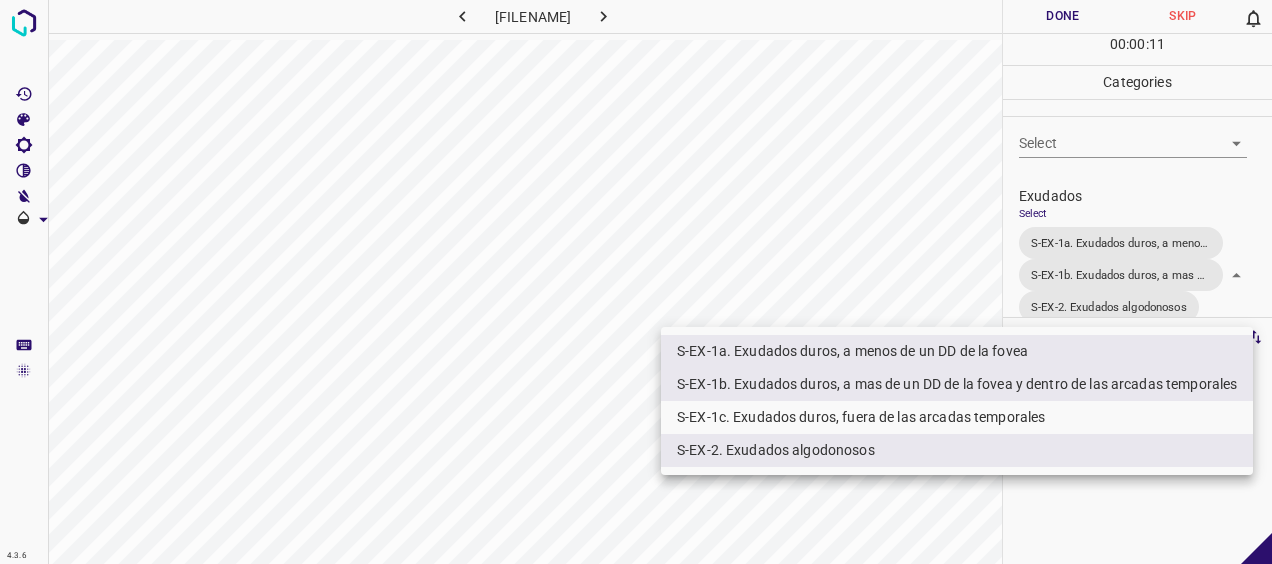 click at bounding box center (636, 282) 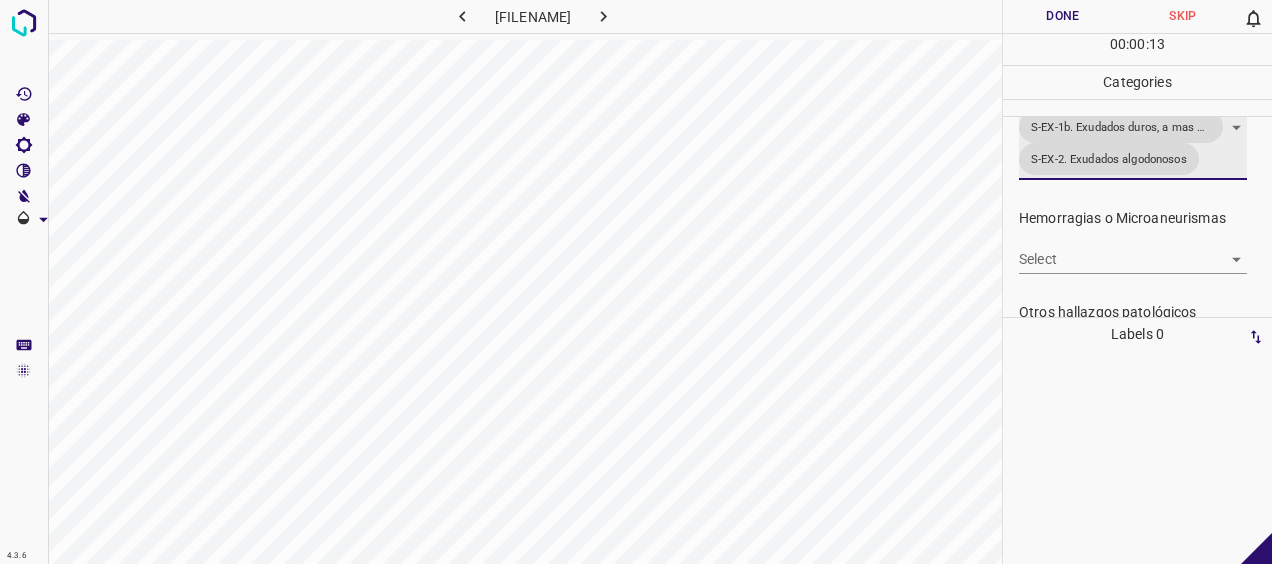 scroll, scrollTop: 526, scrollLeft: 0, axis: vertical 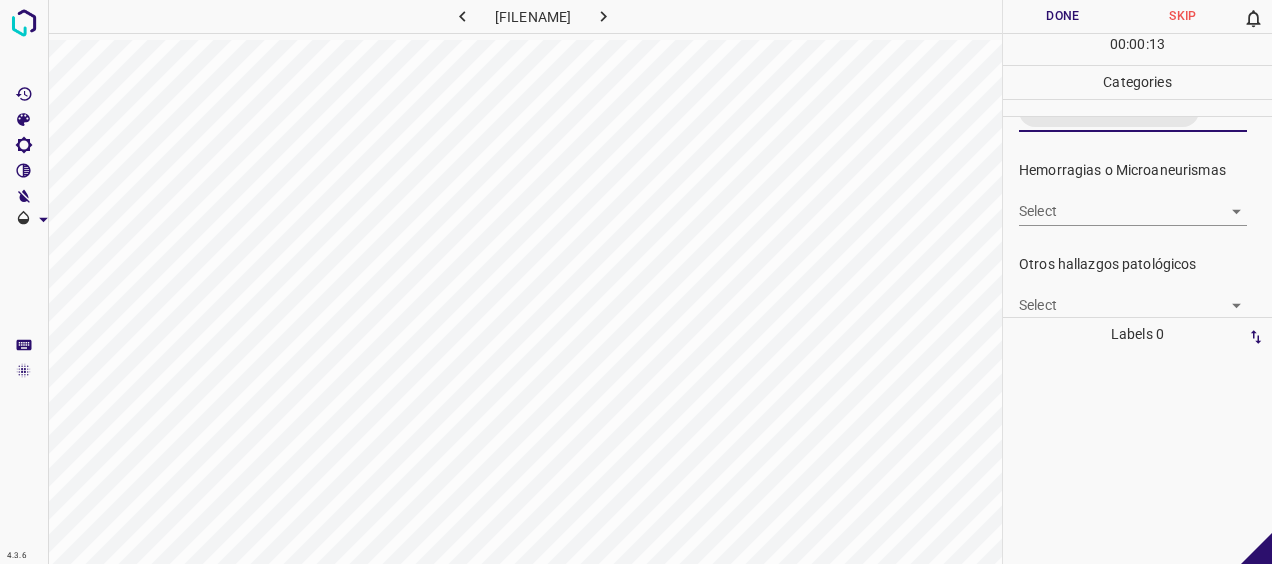 click on "4.3.6  [FILENAME] Done Skip 0 00   : 00   : 13   Categories 0. Sin hallazgos   Select ​ Anomalías vasculares   Select ​ Atrofias   Select ​ Drusas   Select ​ Exudados   Select S-EX-1a. Exudados duros, a menos de un DD de la fovea S-EX-1b. Exudados duros, a mas de un DD de la fovea y dentro de las arcadas temporales S-EX-2. Exudados algodonosos S-EX-1a. Exudados duros, a menos de un DD de la fovea,S-EX-1b. Exudados duros, a mas de un DD de la fovea y dentro de las arcadas temporales,S-EX-2. Exudados algodonosos Hemorragias o Microaneurismas   Select ​ Otros hallazgos patológicos   Select ​ Otros hallazgos no patológicos   Select ​ Anomalías de disco óptico   Select ​ Elementos sin calidad suficiente   Select ​ Labels   0 Categories 1 0. Sin hallazgos 2 Anomalías vasculares 3 Atrofias 4 Drusas 5 Exudados 6 Hemorragias o Microaneurismas 7 Otros hallazgos patológicos 8 Otros hallazgos no patológicos 9 Anomalías de disco óptico 0 Elementos sin calidad suficiente Tools" at bounding box center [636, 282] 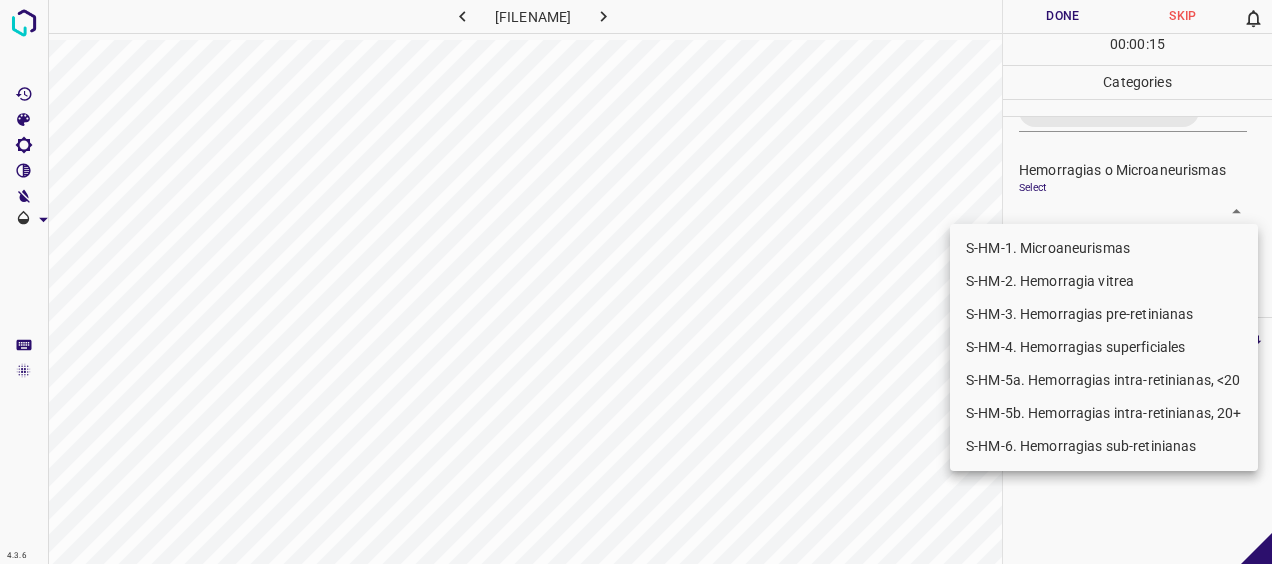 click on "S-HM-1. Microaneurismas" at bounding box center [1104, 248] 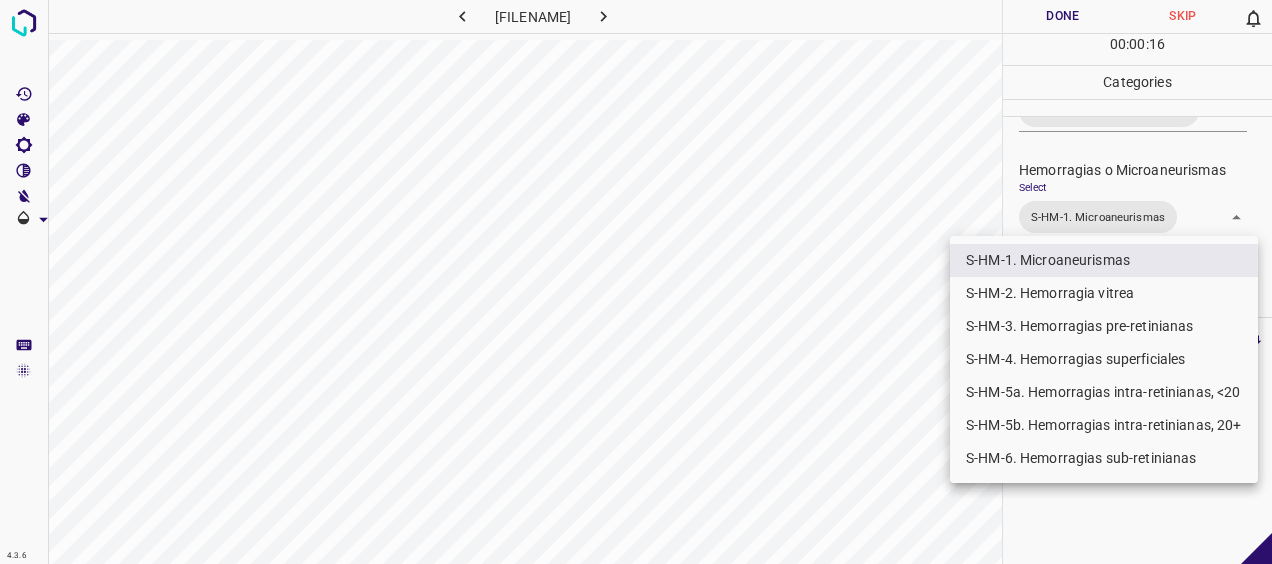 click on "S-HM-4. Hemorragias superficiales" at bounding box center (1104, 359) 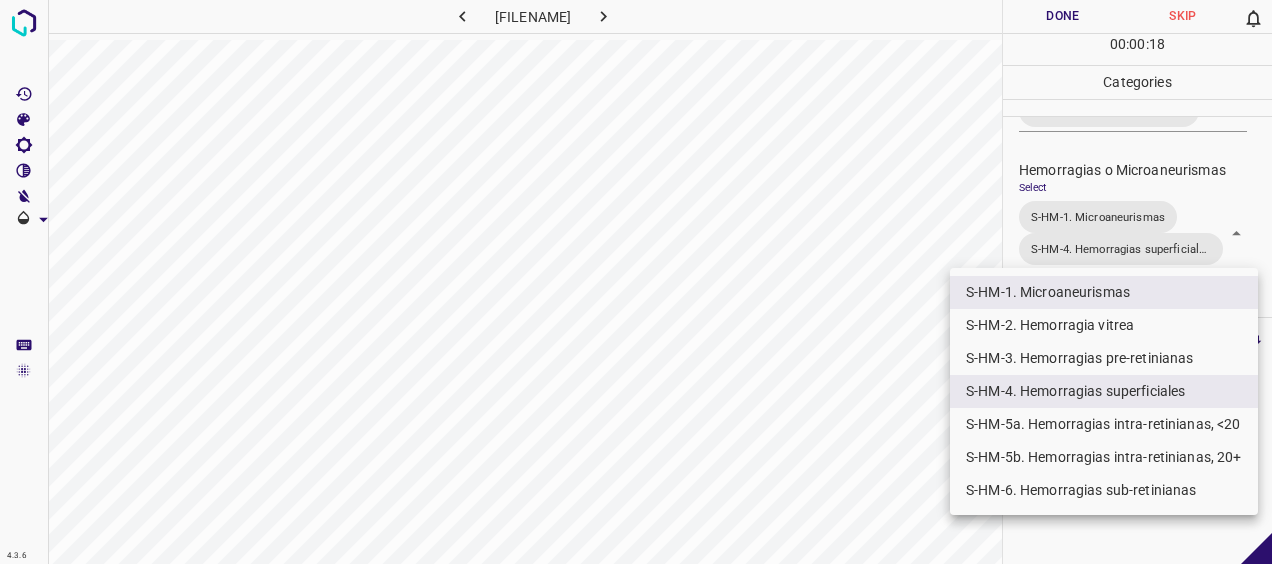 click on "S-HM-5a. Hemorragias intra-retinianas, <20" at bounding box center (1104, 424) 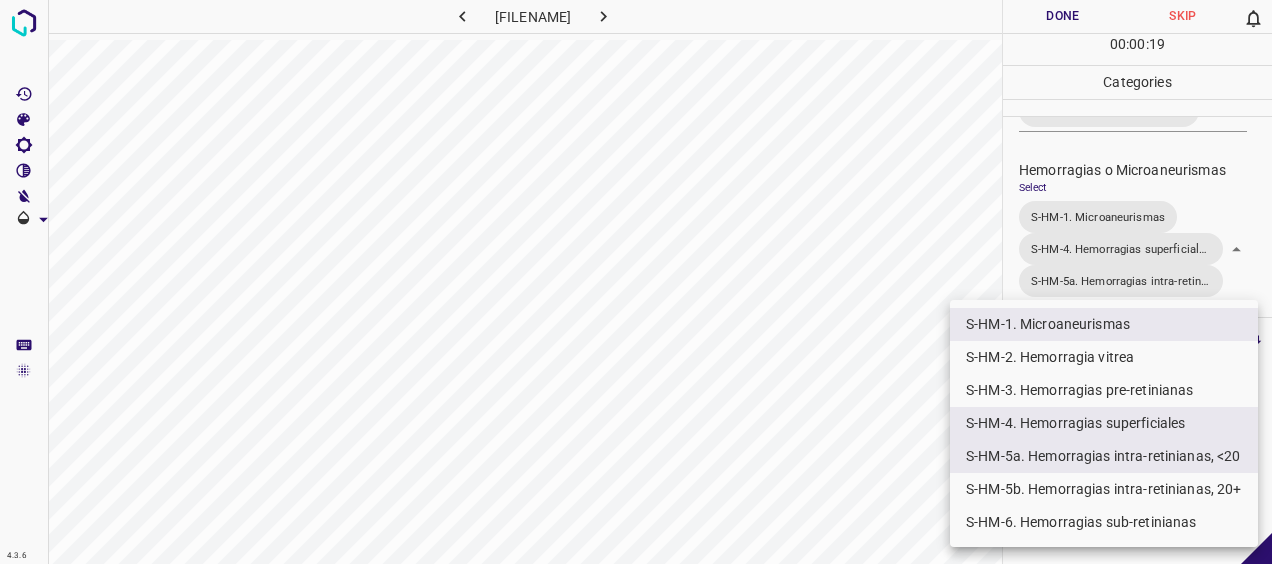 click at bounding box center [636, 282] 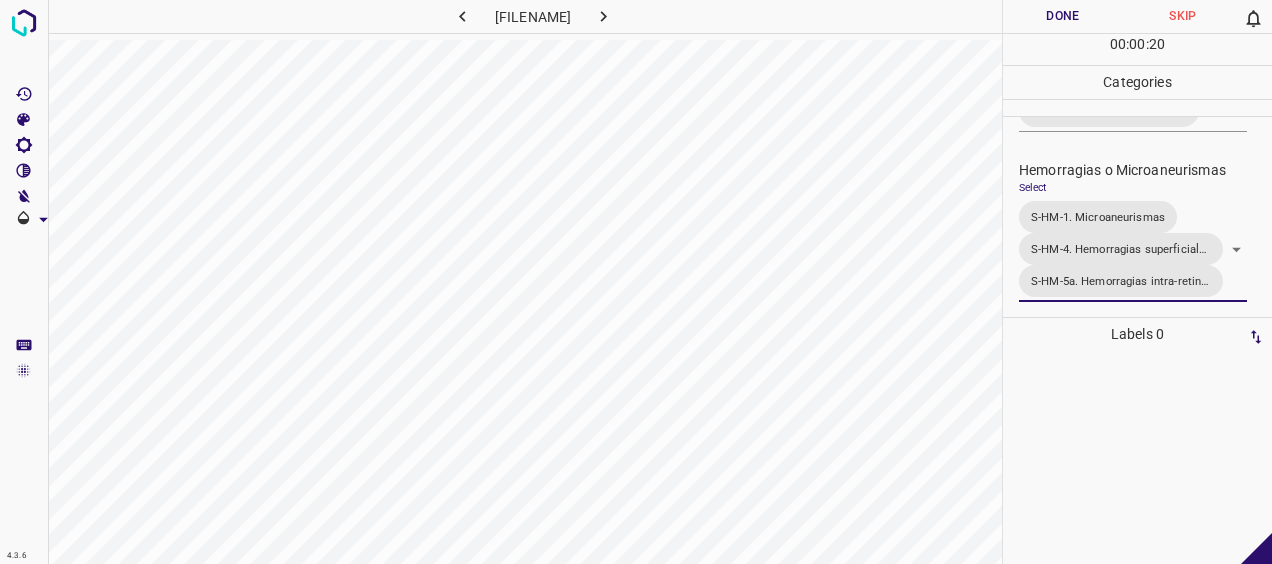 click on "Done" at bounding box center [1063, 16] 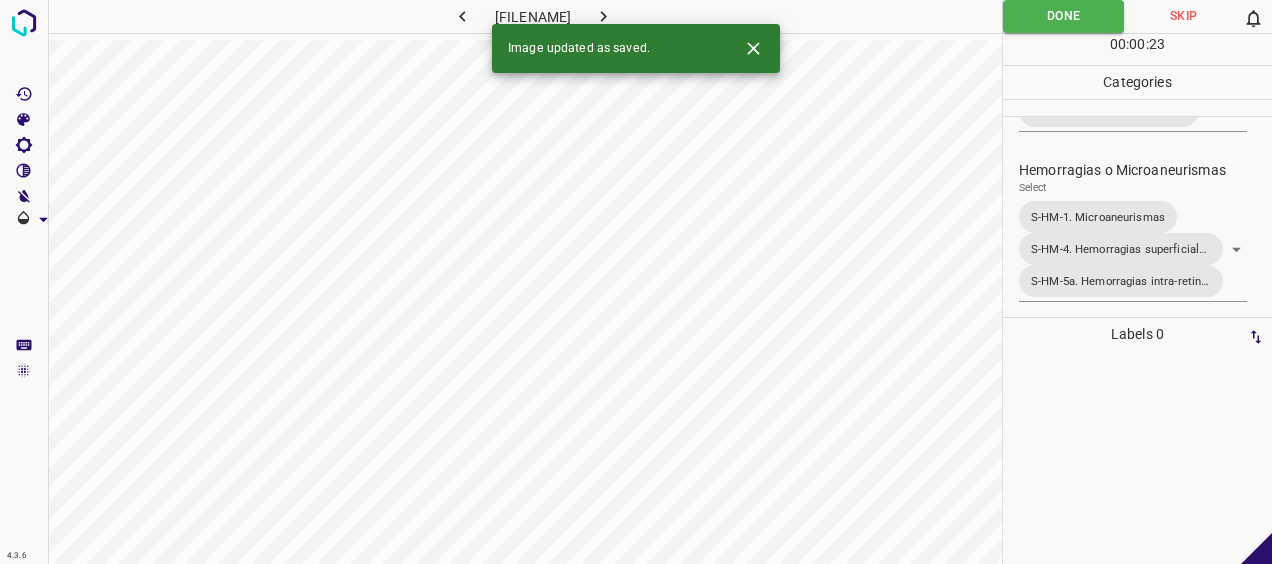 click at bounding box center [603, 16] 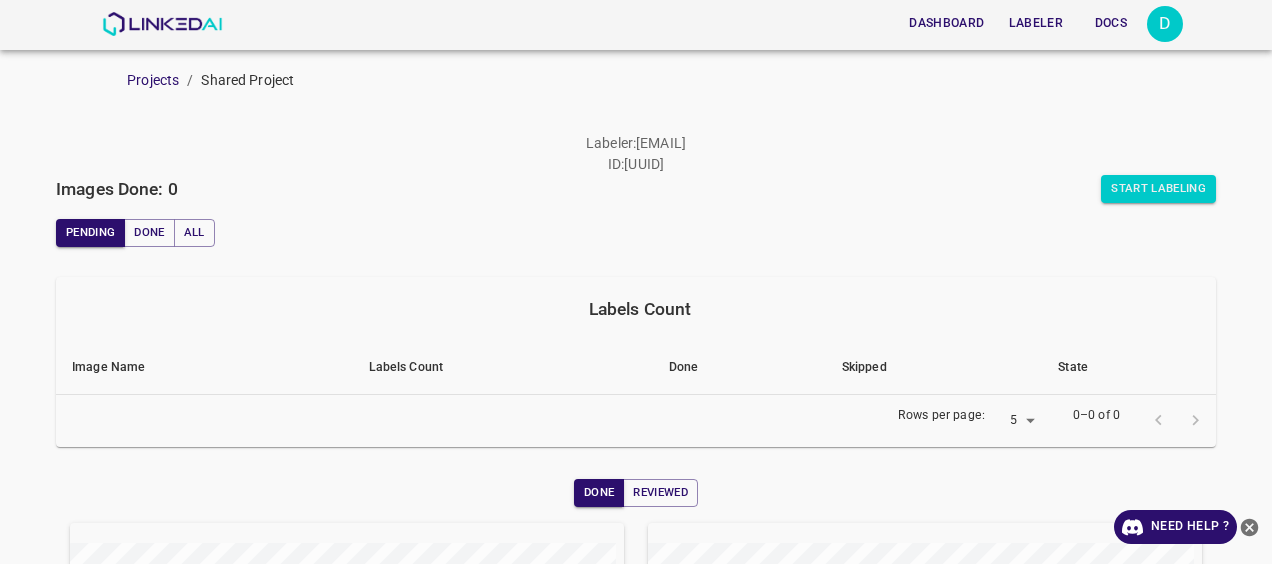 scroll, scrollTop: 0, scrollLeft: 0, axis: both 